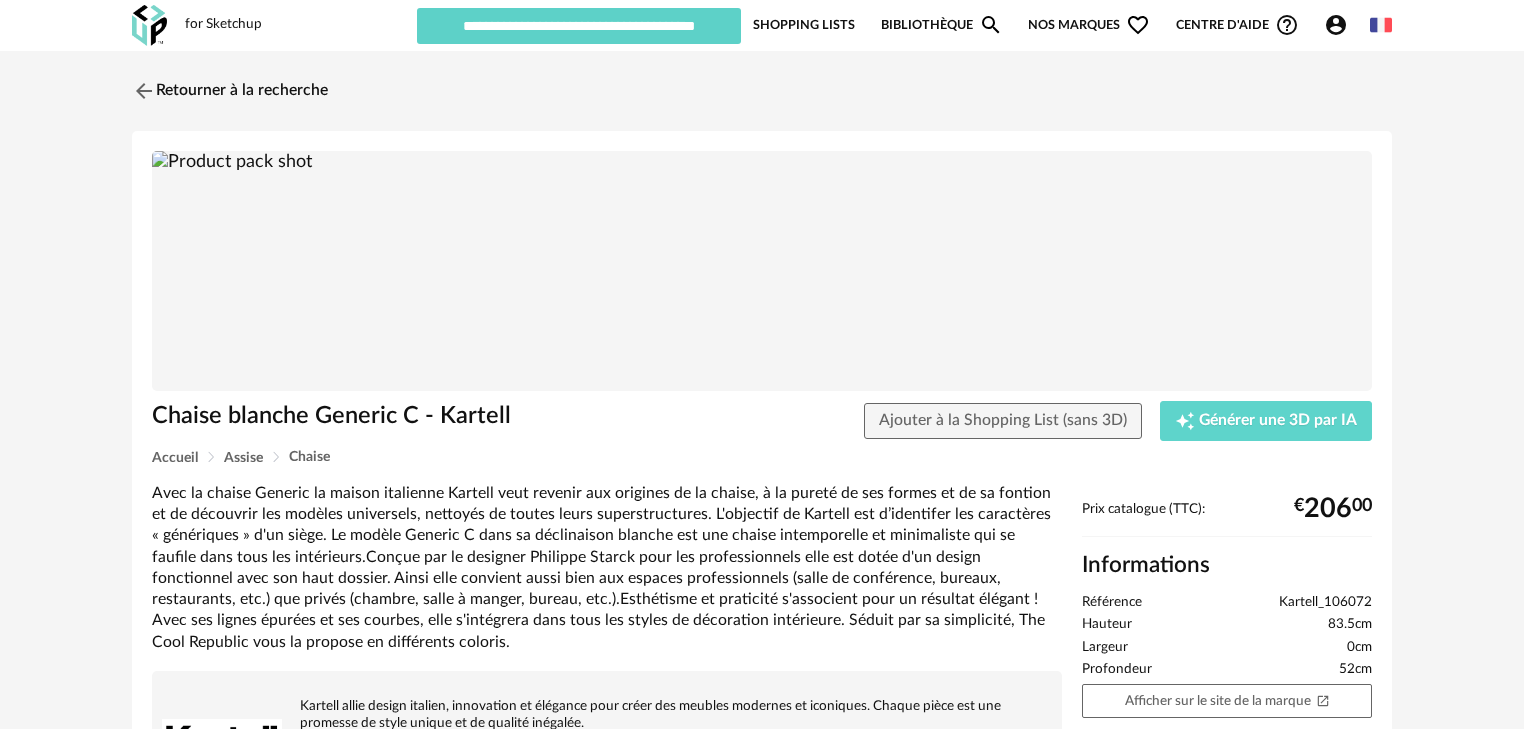 scroll, scrollTop: 0, scrollLeft: 0, axis: both 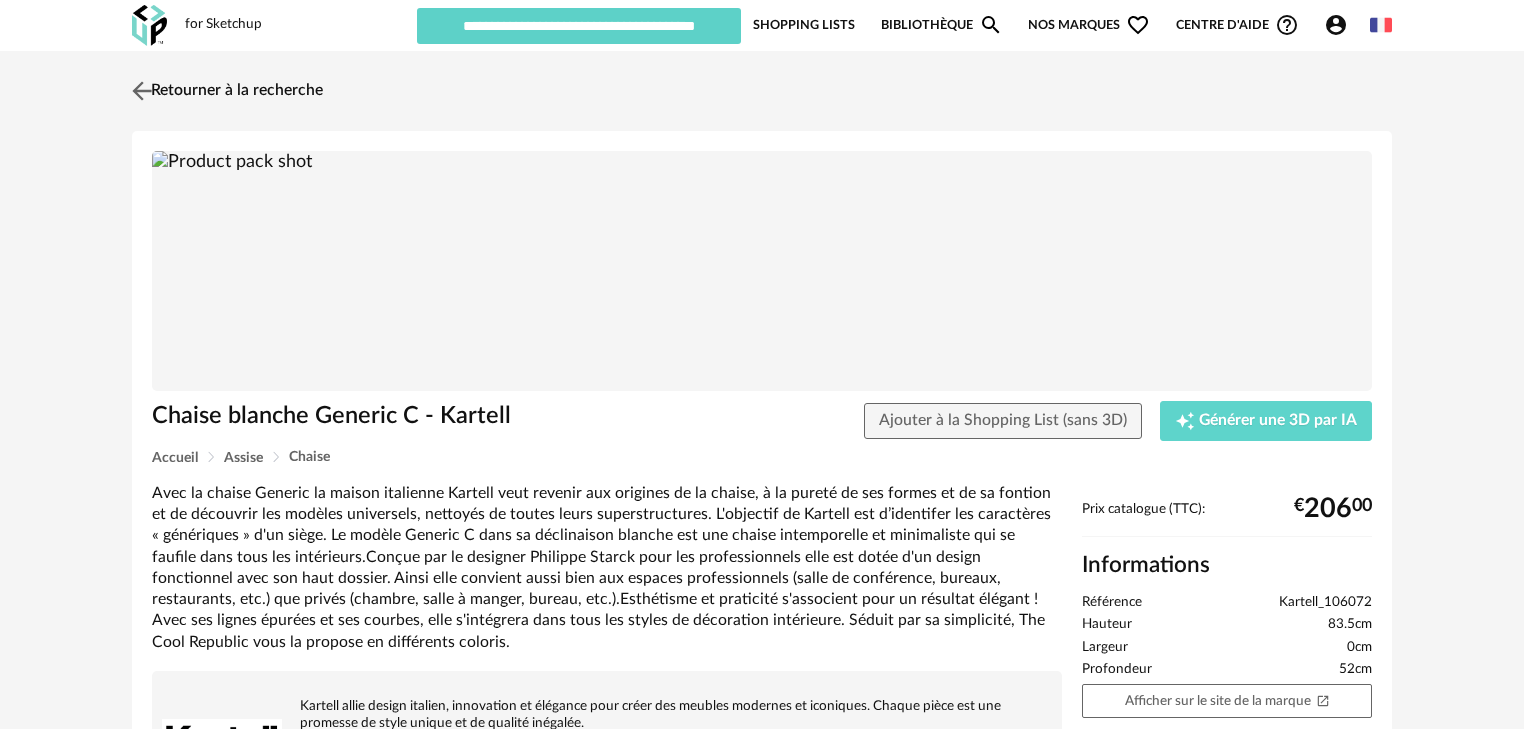 click on "Retourner à la recherche" at bounding box center [225, 91] 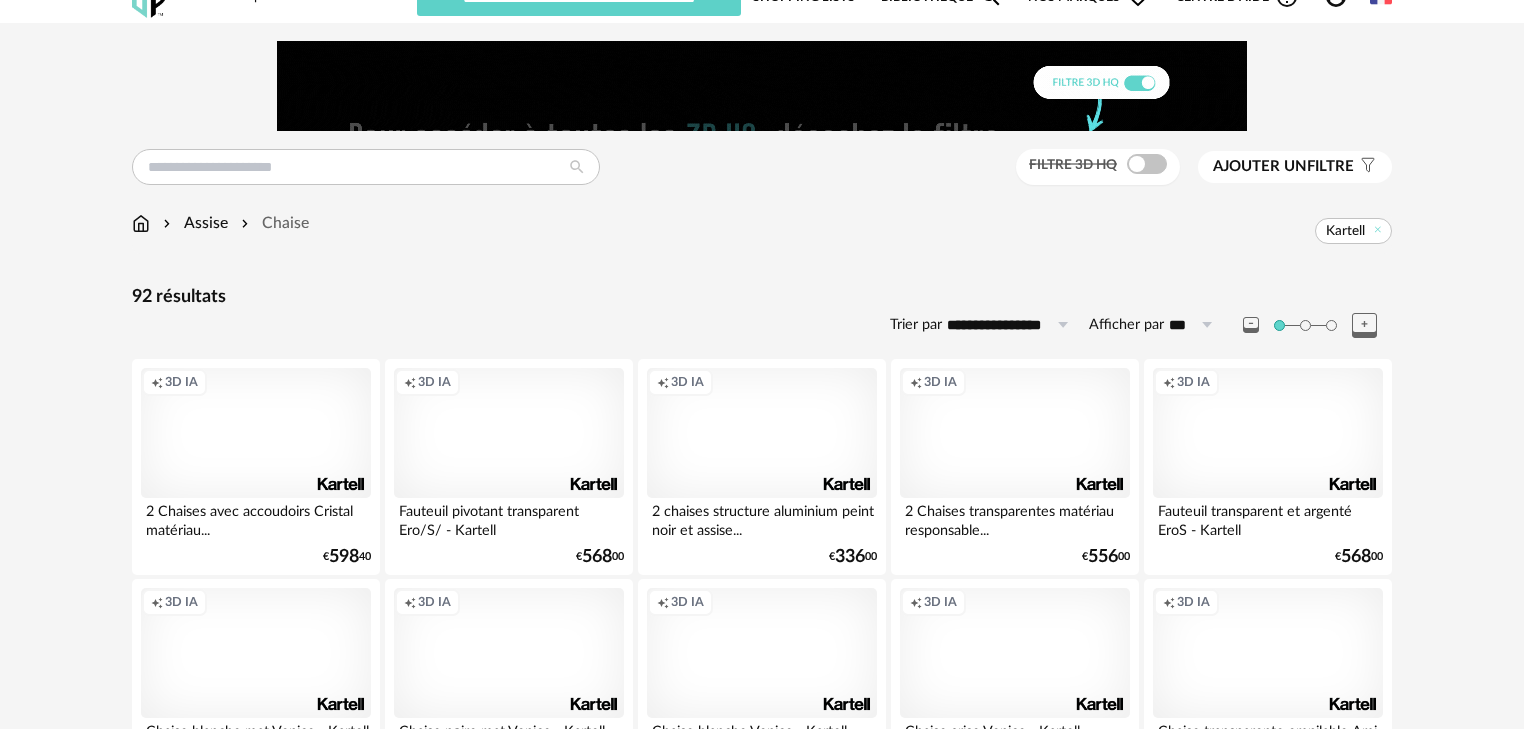 scroll, scrollTop: 0, scrollLeft: 0, axis: both 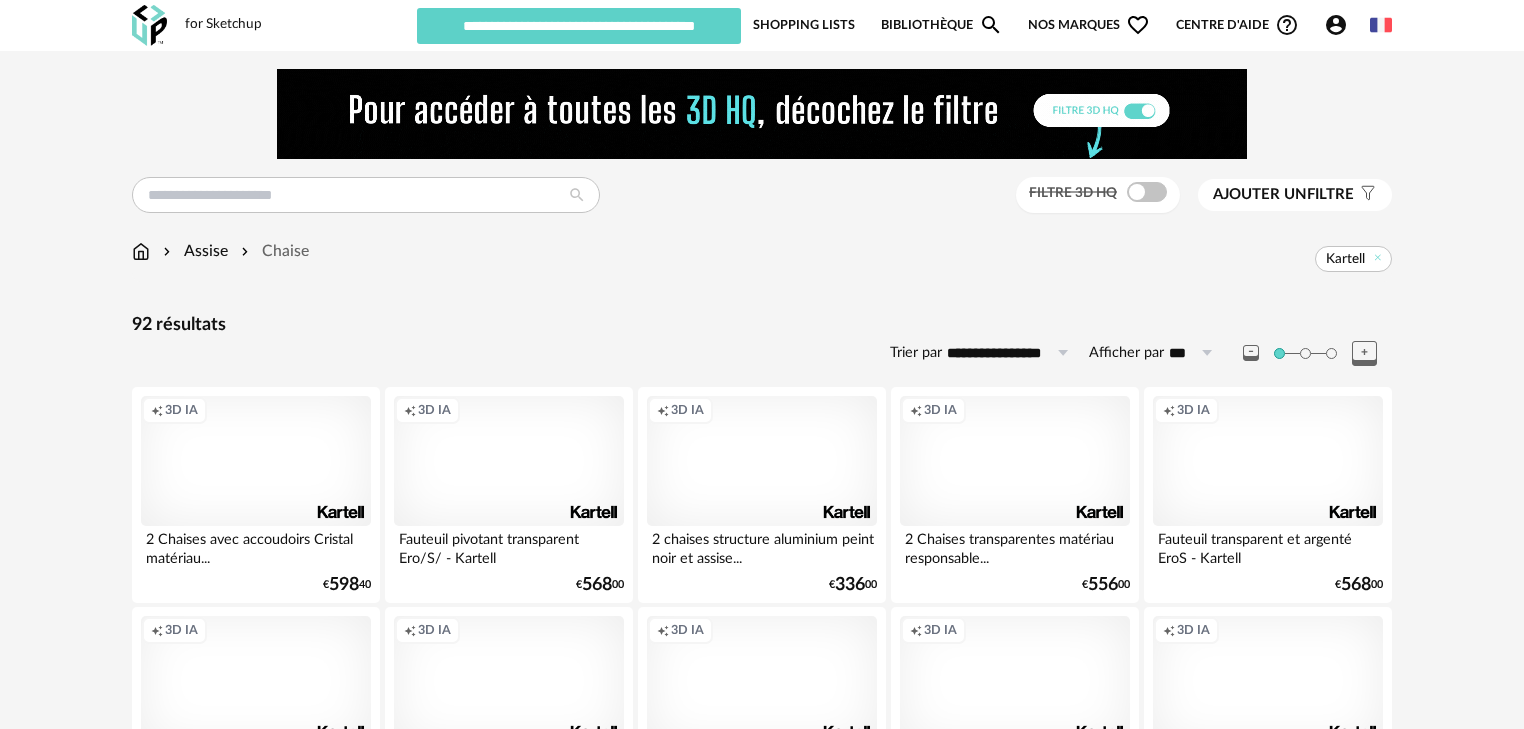 click at bounding box center [141, 251] 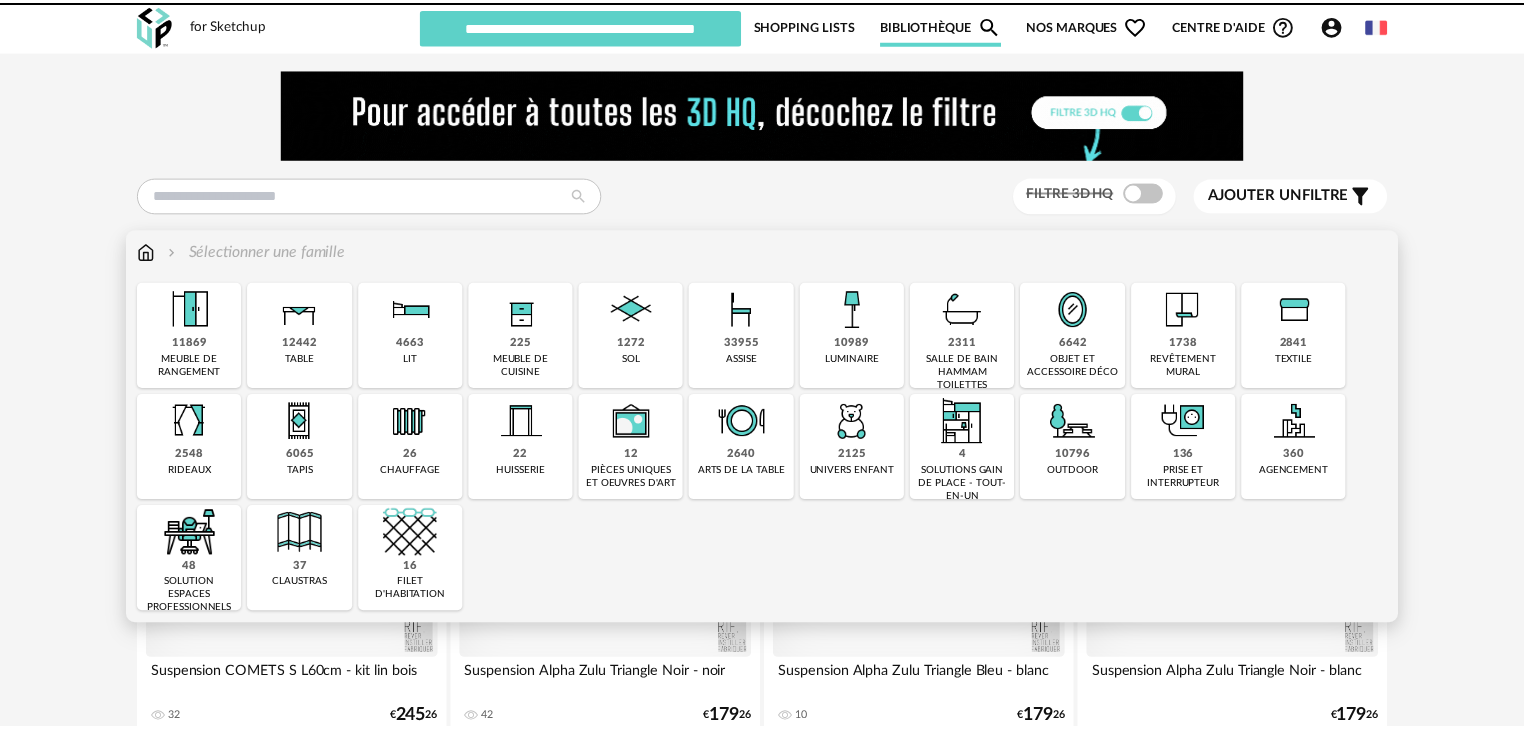 scroll, scrollTop: 0, scrollLeft: 0, axis: both 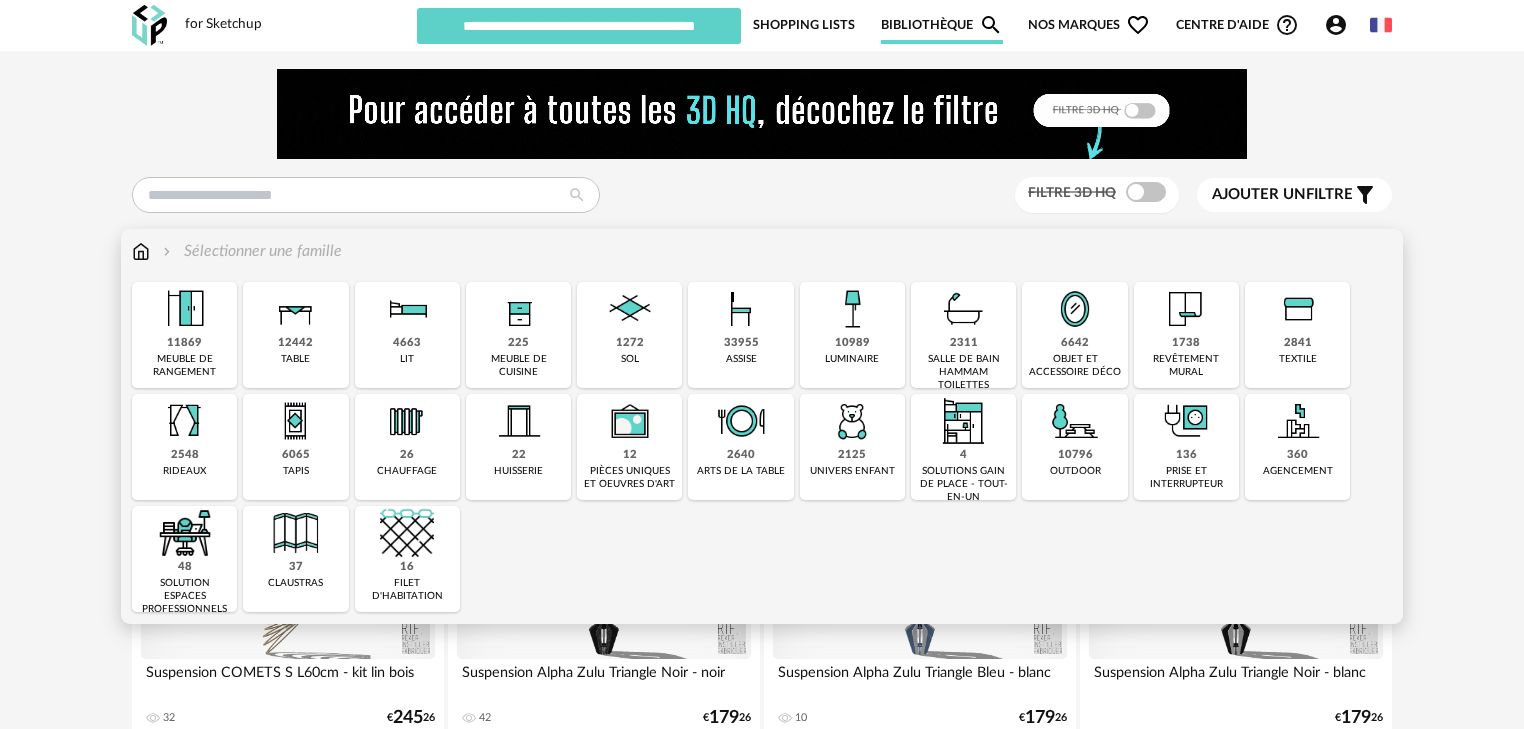 click on "12442" at bounding box center [295, 343] 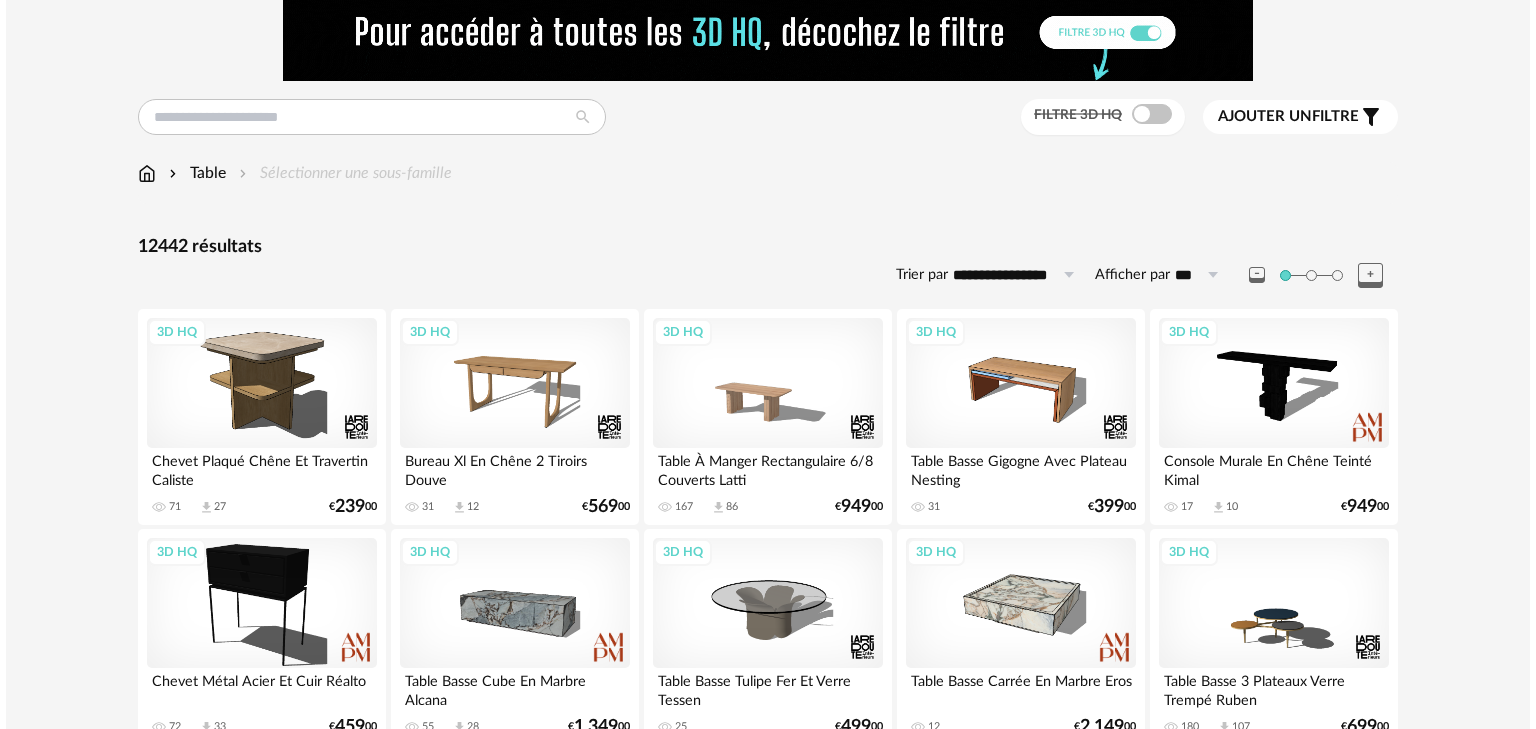 scroll, scrollTop: 0, scrollLeft: 0, axis: both 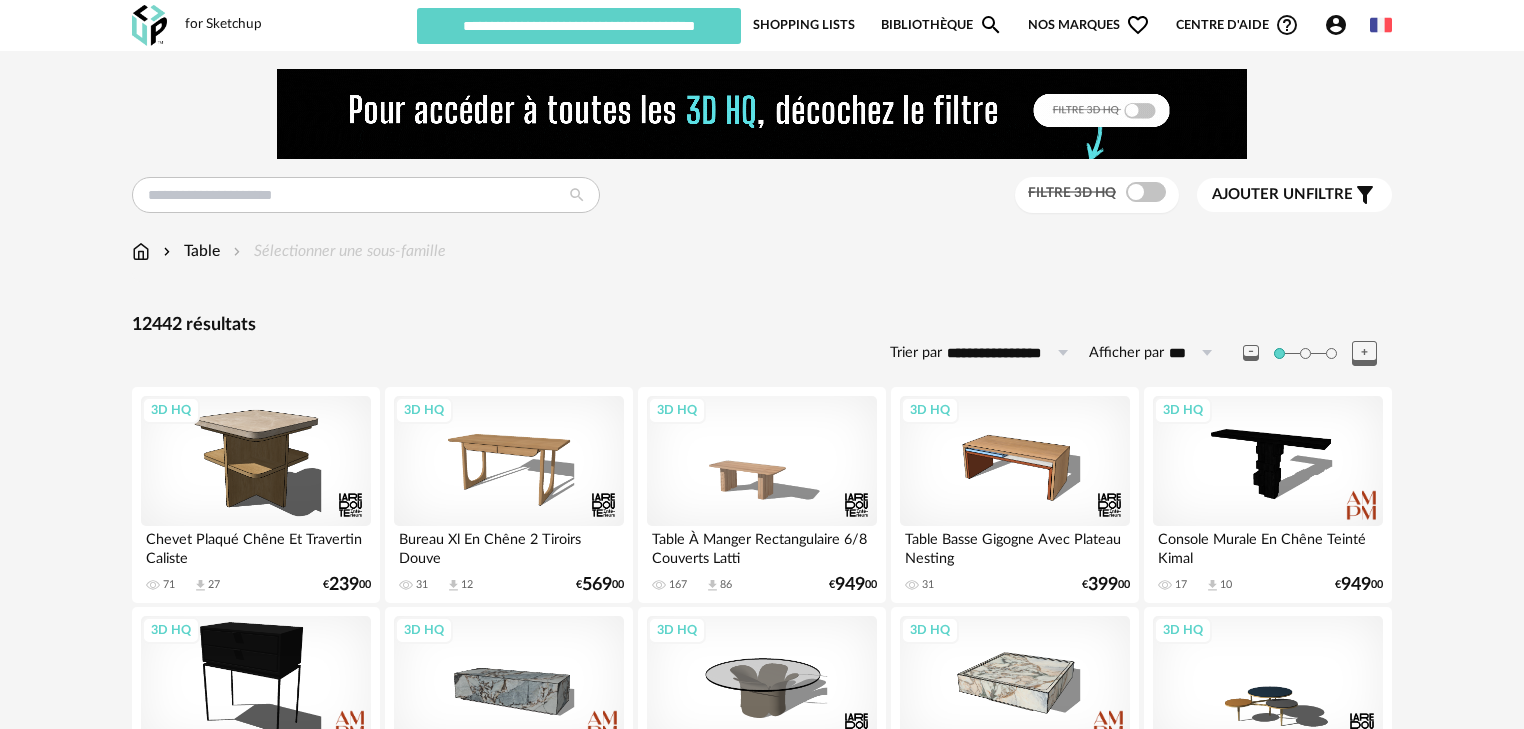 click on "Ajouter un  filtre" at bounding box center [1282, 195] 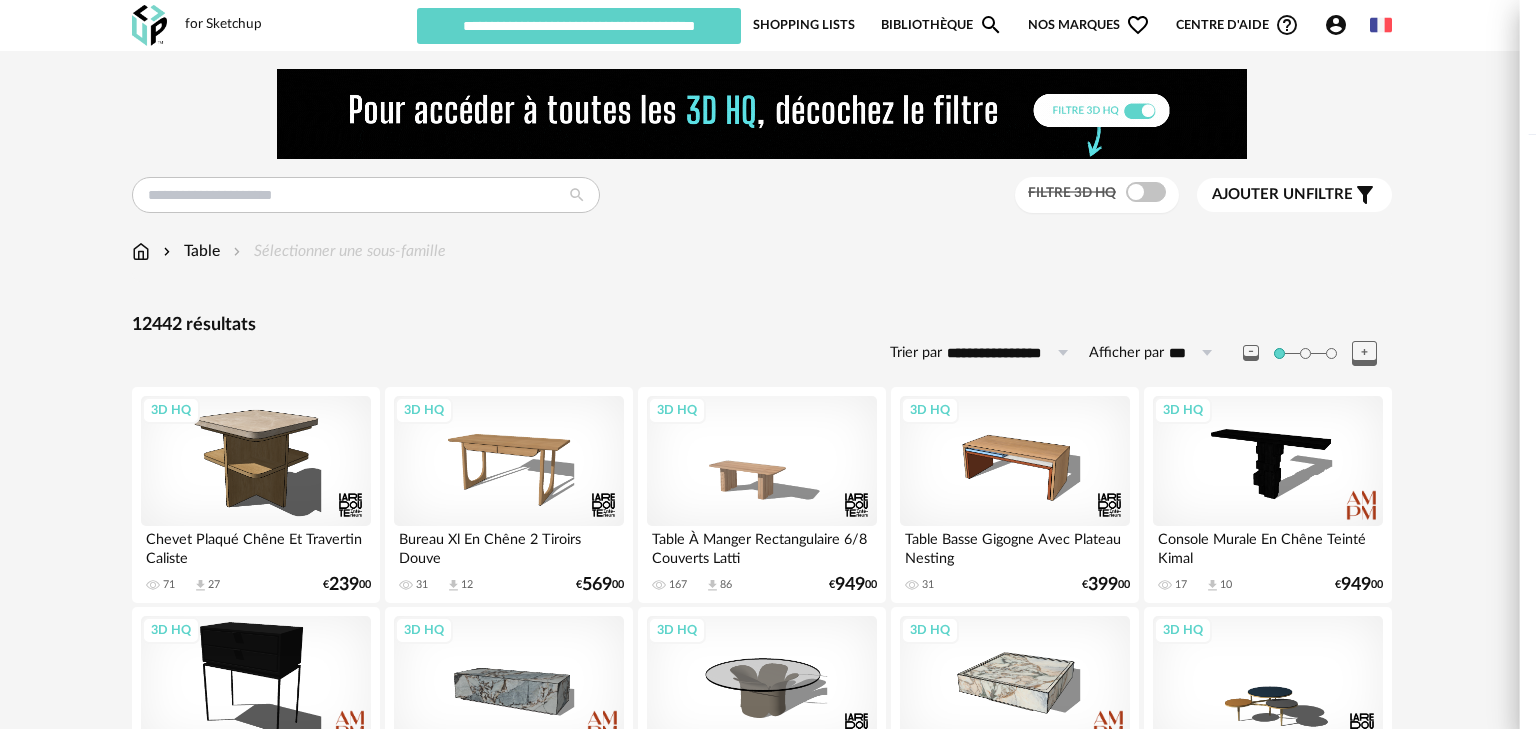 click on "Filtrer par :   Modèle
Filtre 3D HQ
Marque
&tradition
93
101 Copenhagen
0
366 Concept
6
AMPM
285
AYTM
39
Acte DECO
0
Airborne Design
5
Alinea
147     Arrow Right icon
Afficher toutes les marques
Toutes les marques   Close icon
Couleur
noir
1754
acier
62
beige
0
blanc
1544
gris
624
brun
3927
jaune
80
orange
61
rouge
138
rose
59
violet
12
bleu
214
vert
273
transparent
235
argenté
170
doré - laiton
267
bois
1867
multicolore
151
Dimension
Hauteur    *** 0% 10% 20% 30% 40% 50% 60% 70% 80% 90% 100%     ** 0%" at bounding box center (768, 364) 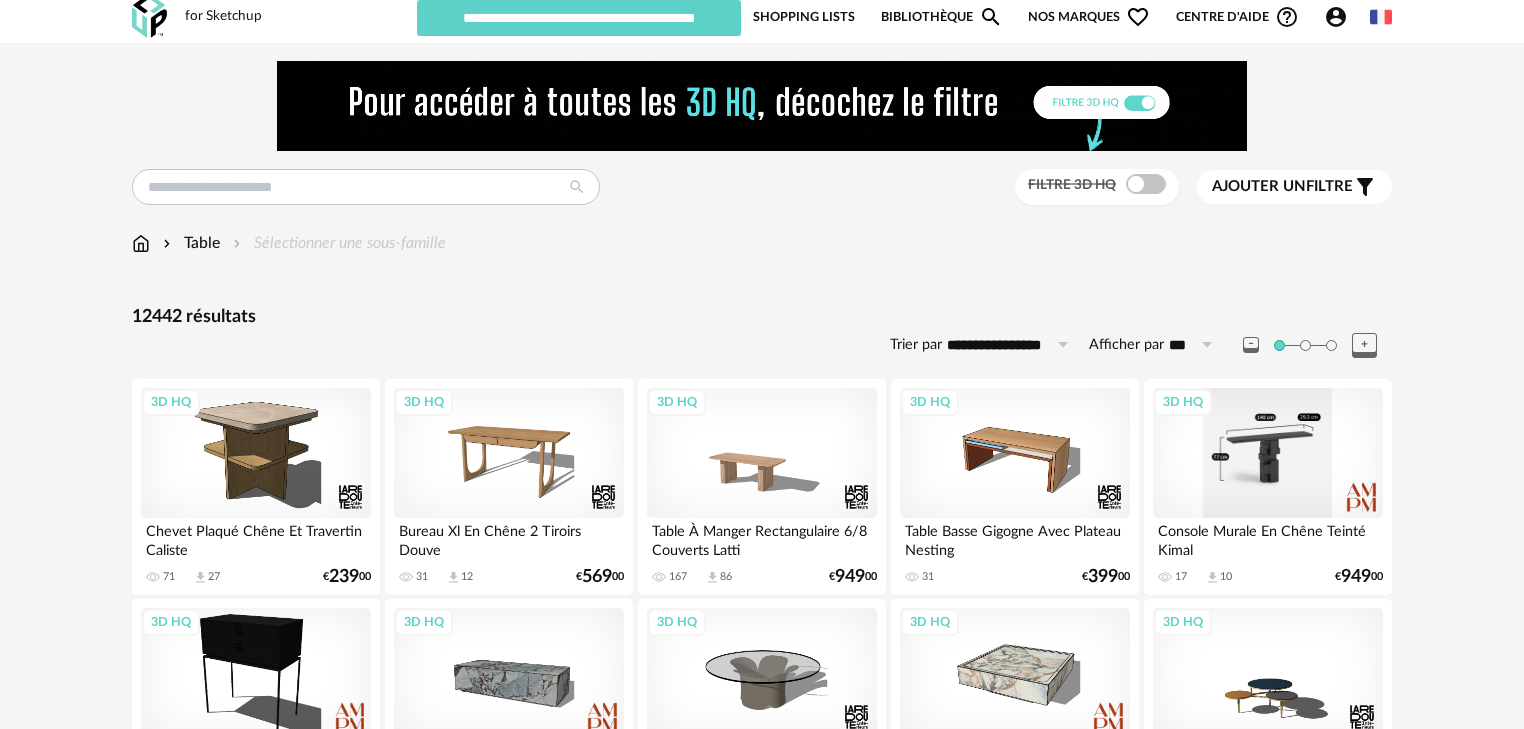 scroll, scrollTop: 0, scrollLeft: 0, axis: both 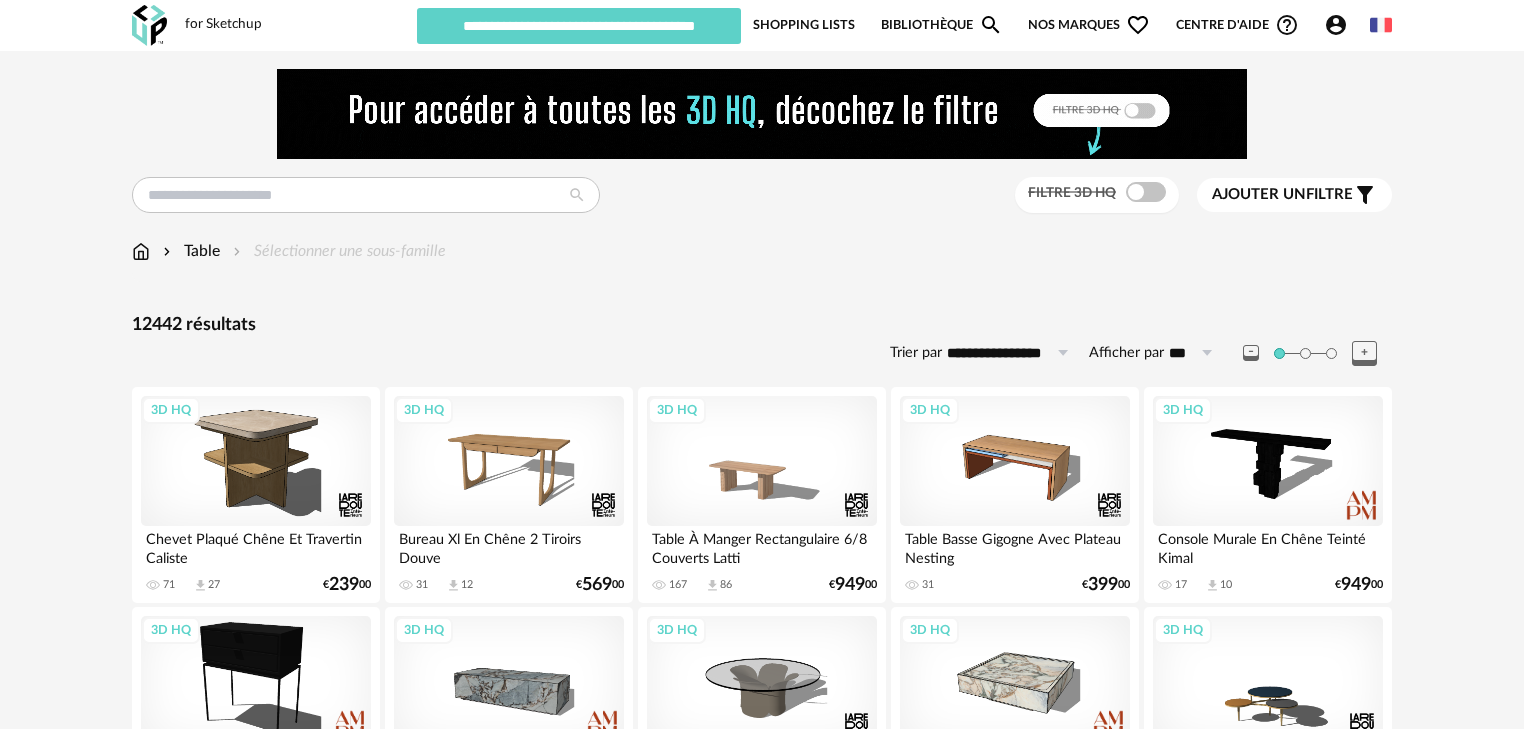 click on "Ajouter un  filtre" at bounding box center (1282, 195) 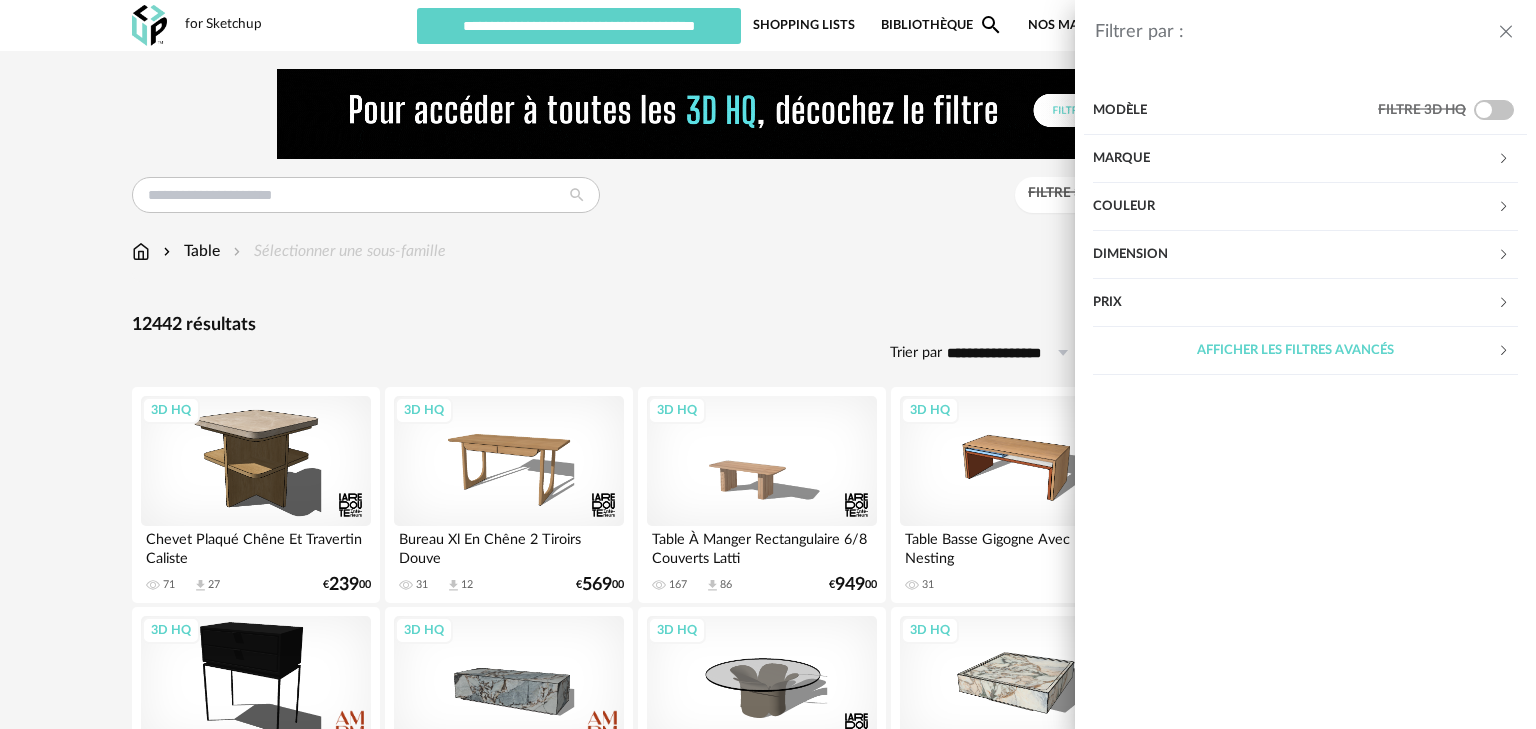 click on "Dimension" at bounding box center (1295, 255) 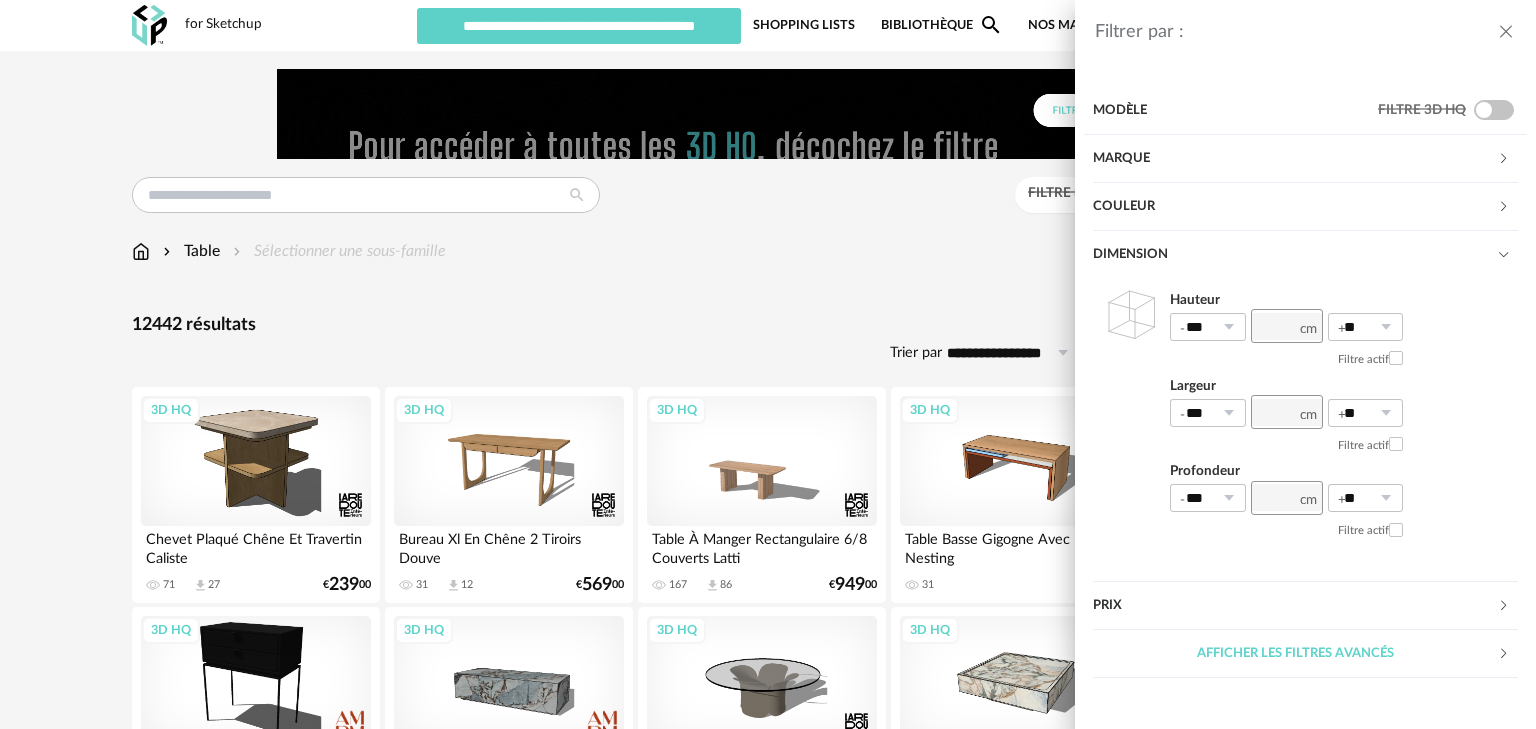 click on "Filtrer par :   Modèle
Filtre 3D HQ
Marque
&tradition
93
101 Copenhagen
0
366 Concept
6
AMPM
285
AYTM
39
Acte DECO
0
Airborne Design
5
Alinea
147     Arrow Right icon
Afficher toutes les marques
Toutes les marques   Close icon
Couleur
noir
1754
acier
62
beige
0
blanc
1544
gris
624
brun
3927
jaune
80
orange
61
rouge
138
rose
59
violet
12
bleu
214
vert
273
transparent
235
argenté
170
doré - laiton
267
bois
1867
multicolore
151
Dimension
Hauteur    *** 0% 10% 20% 30% 40% 50% 60% 70% 80% 90% 100%     ** 0%" at bounding box center [768, 364] 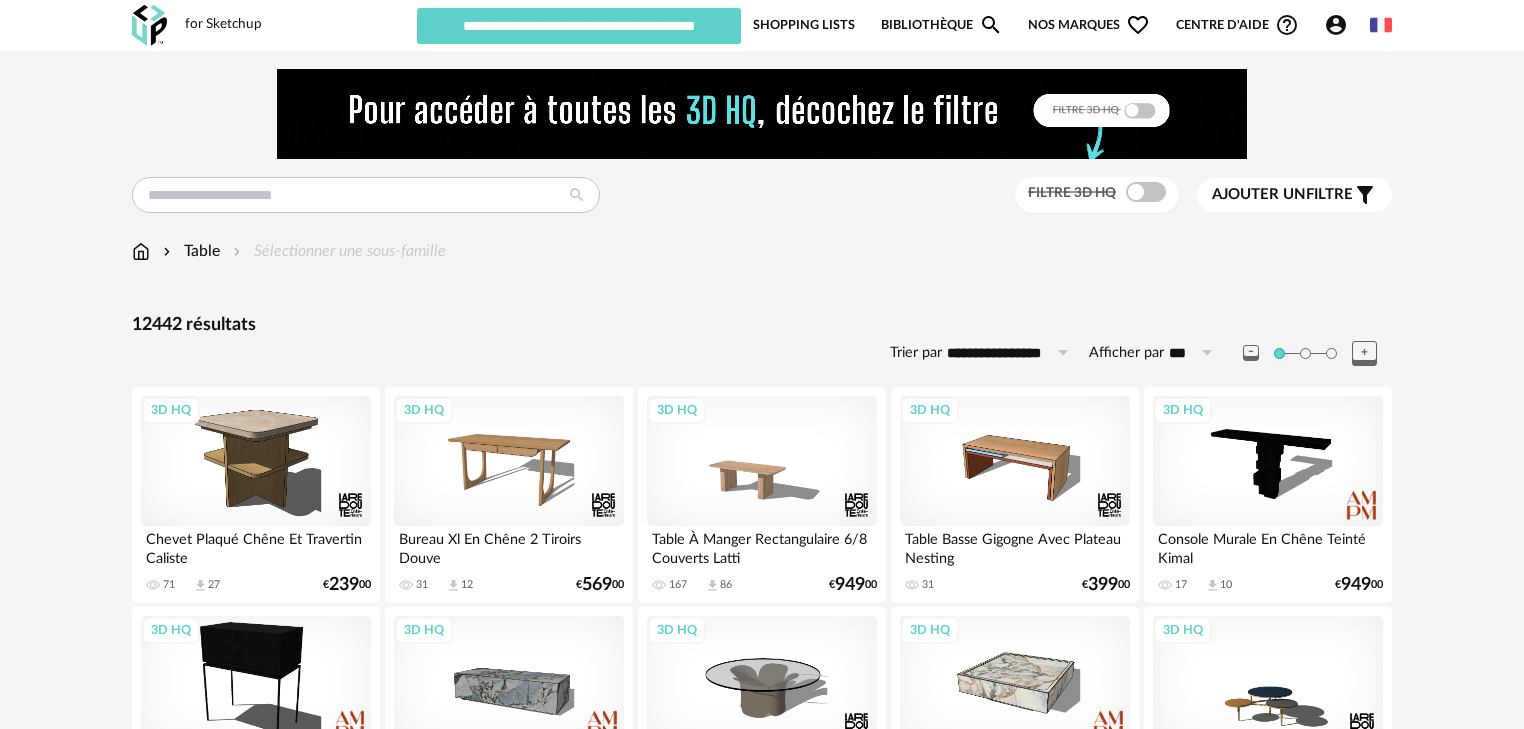 click on "Table" at bounding box center (189, 251) 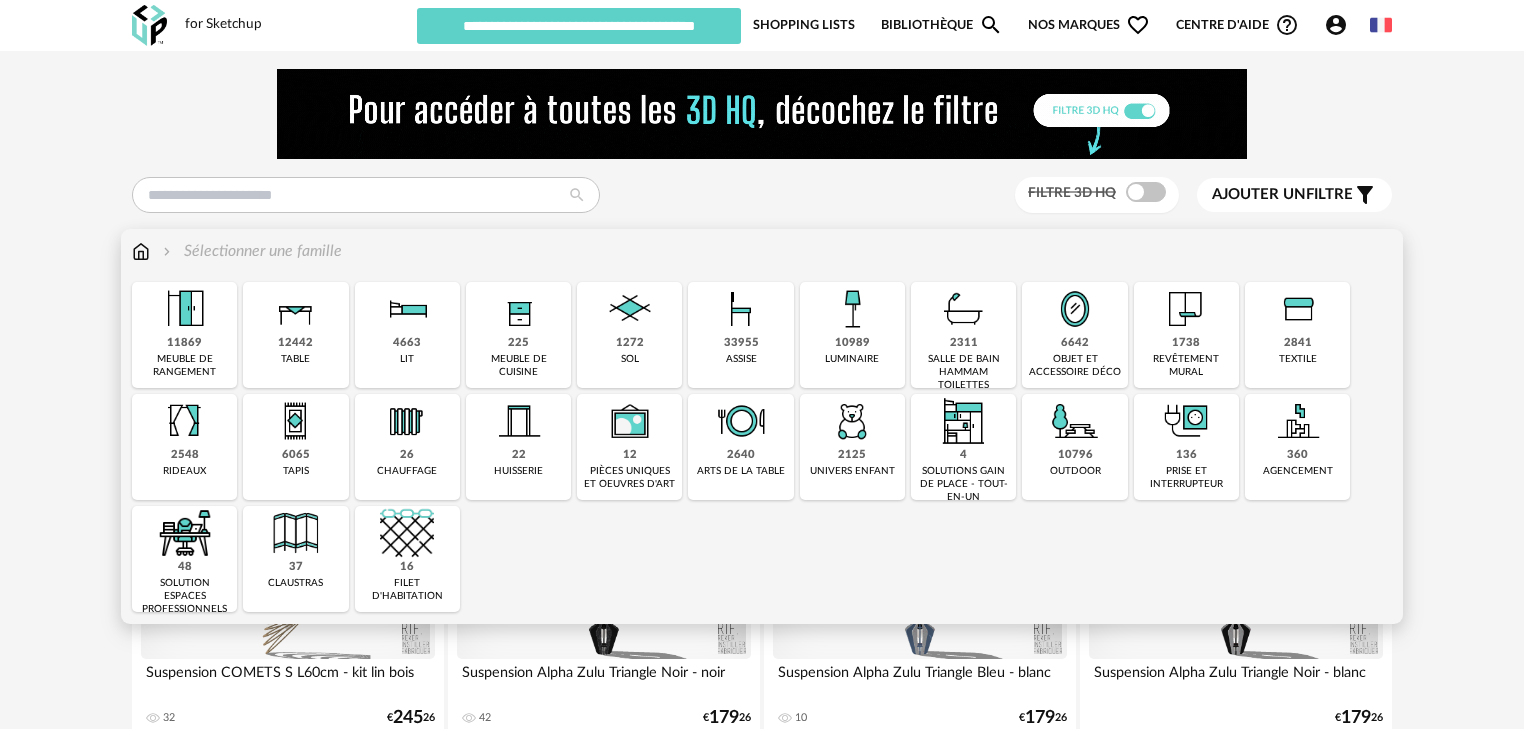 click at bounding box center [296, 309] 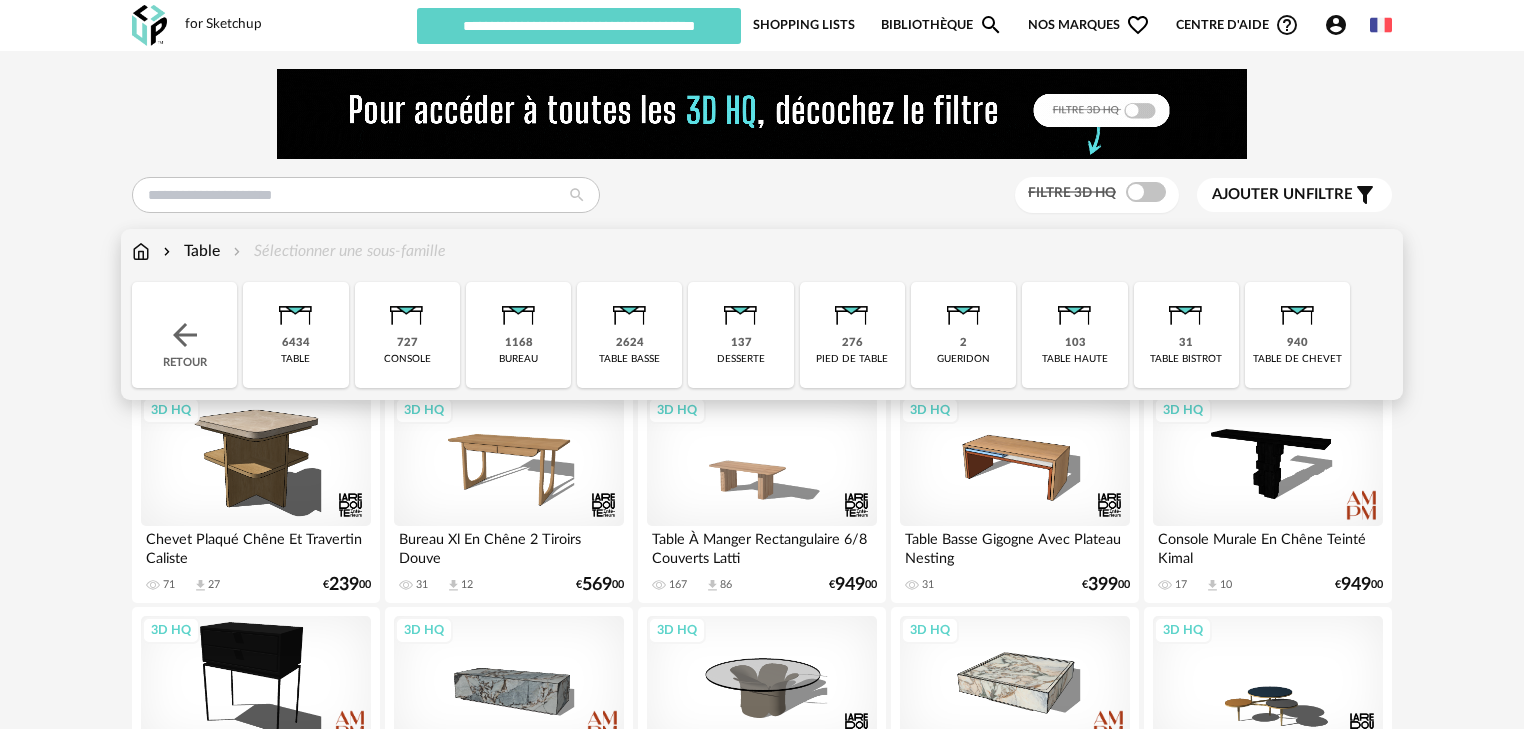 click at bounding box center [296, 309] 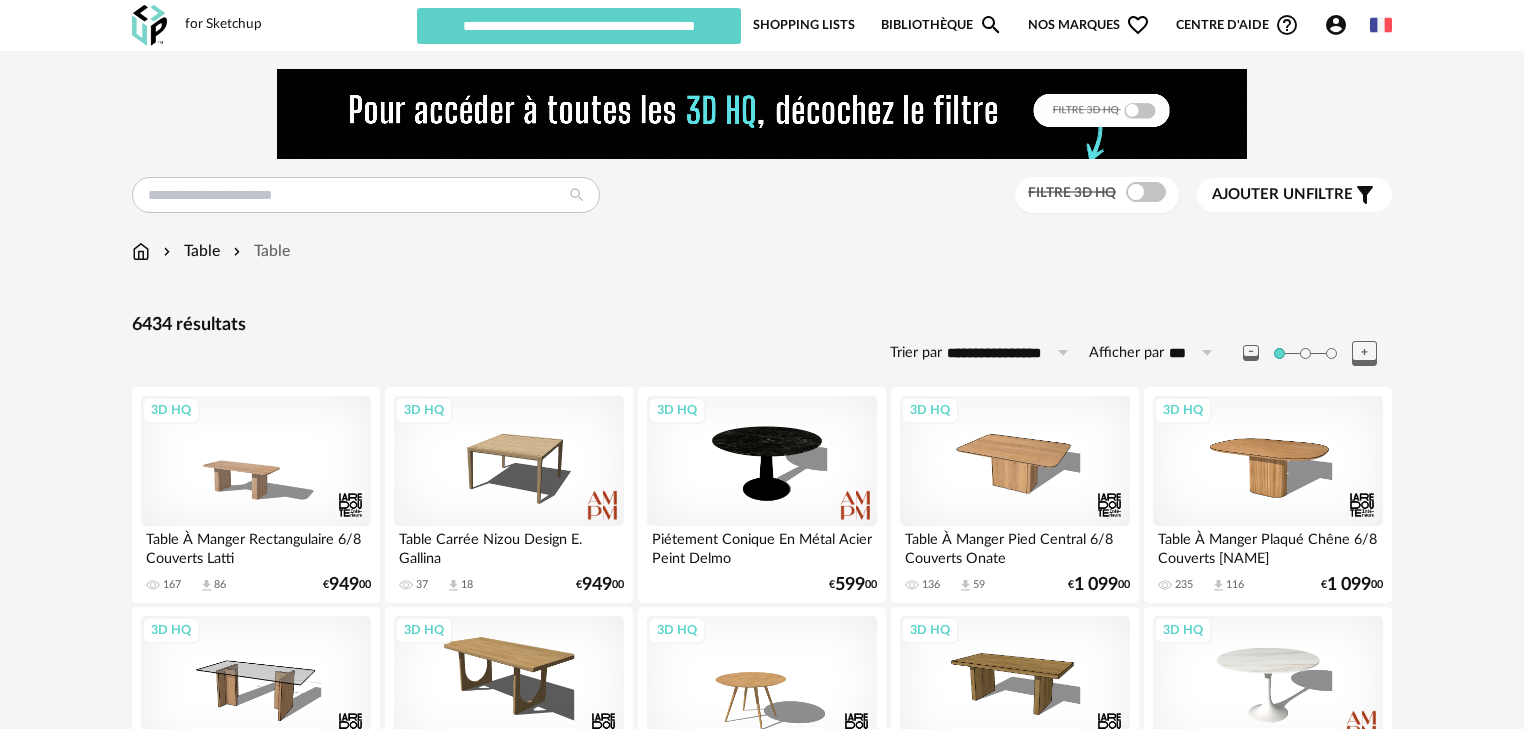 click on "Filtre 3D HQ
Ajouter un  filtre s   Filter icon   Filtrer par :   Modèle
Filtre 3D HQ
Marque
&tradition
53
101 Copenhagen
0
366 Concept
2
AMPM
79
AYTM
12
Acte DECO
0
Airborne Design
0
Alinea
35     Arrow Right icon
Afficher toutes les marques
Toutes les marques   Close icon
Couleur
noir
799
acier
4
beige
0
blanc
767
gris
285
brun
1782
jaune
42
orange
32
rouge
94
rose
29
violet
9
bleu
107
vert
128
transparent
175
argenté
113
doré - laiton
126
bois
1430
multicolore
131
Dimension
Hauteur    *** 0% 10% 20% 30% 40% 50% 60% 70% 80% 90% 100%     ** 0% 10% 20% 30% 40% 50% 60% 70% 80%" at bounding box center (762, 2463) 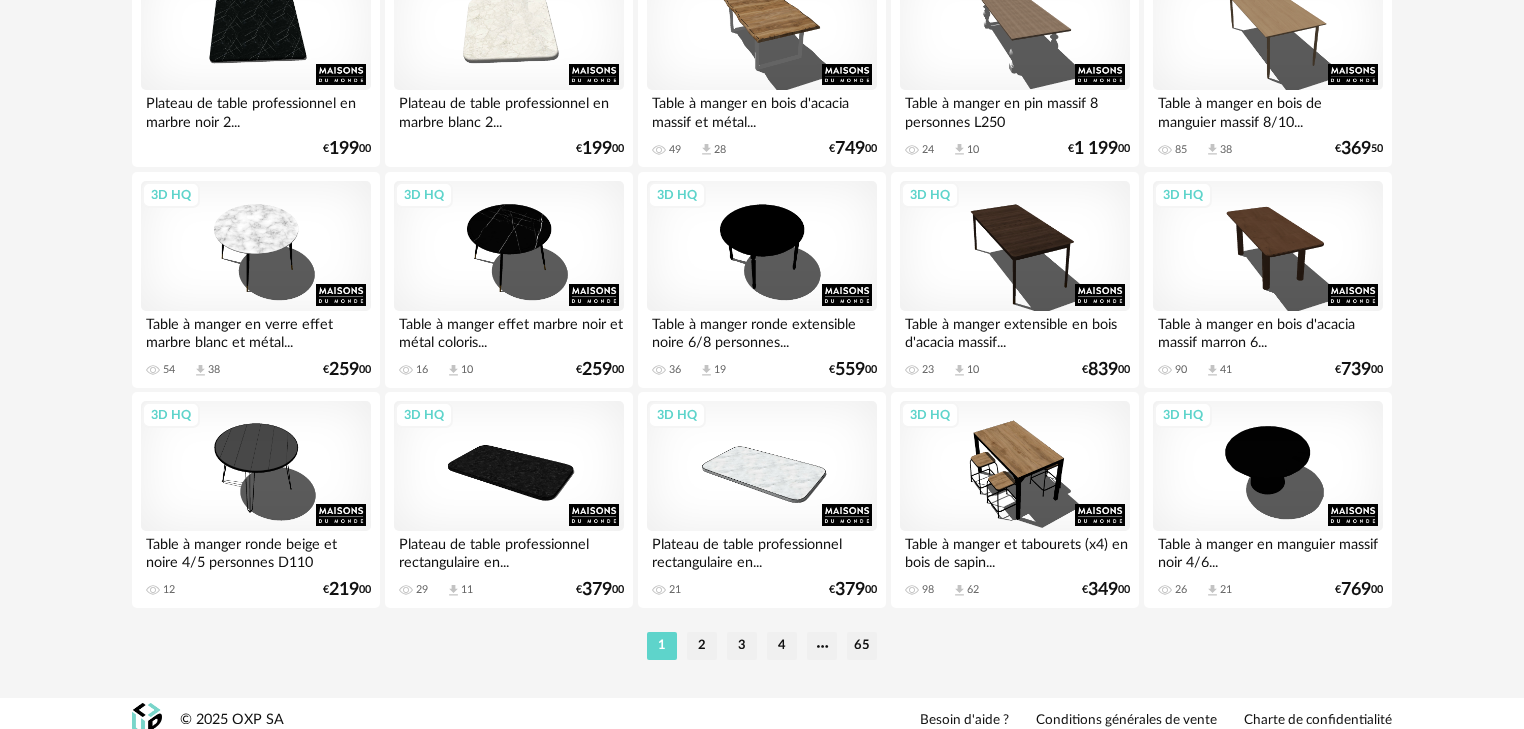scroll, scrollTop: 4191, scrollLeft: 0, axis: vertical 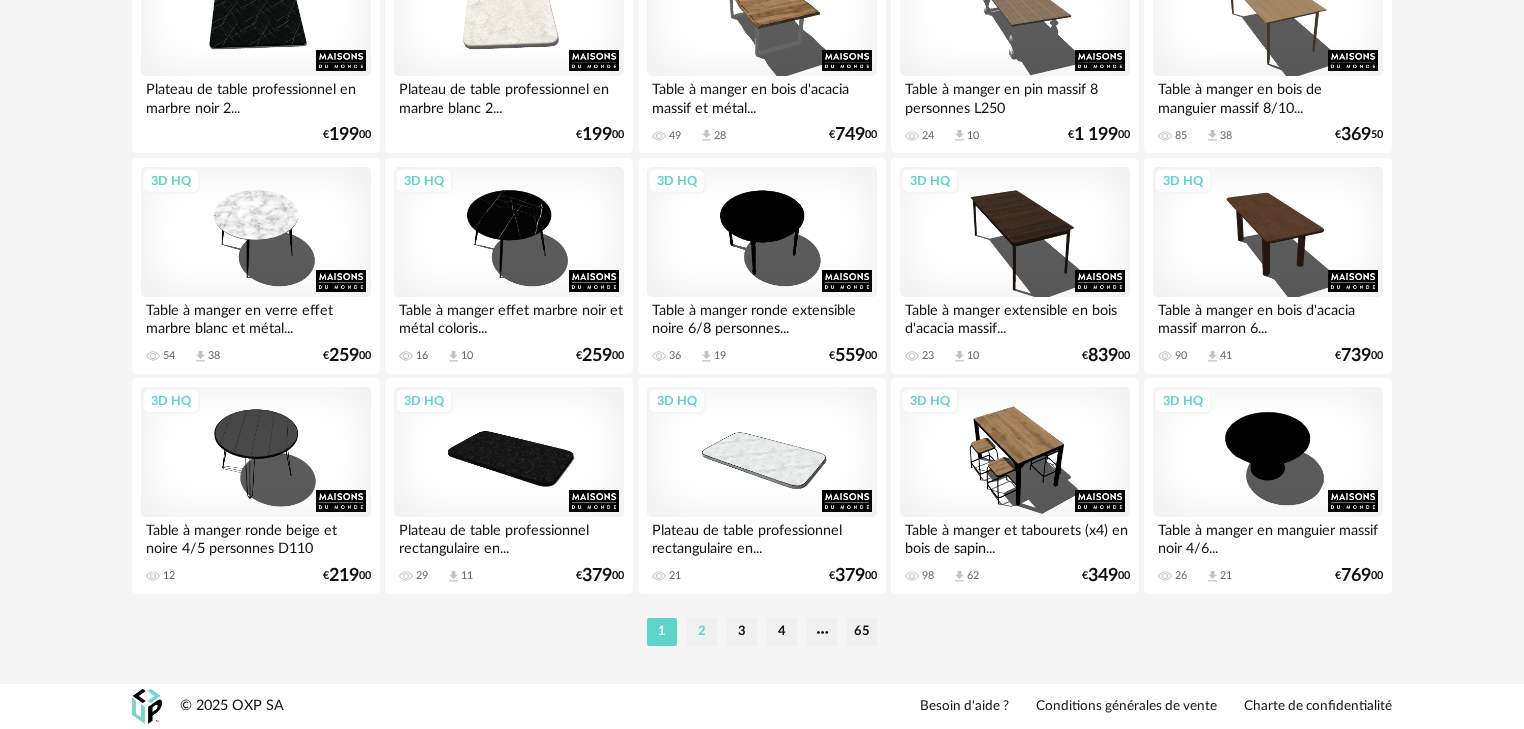 click on "2" at bounding box center [702, 632] 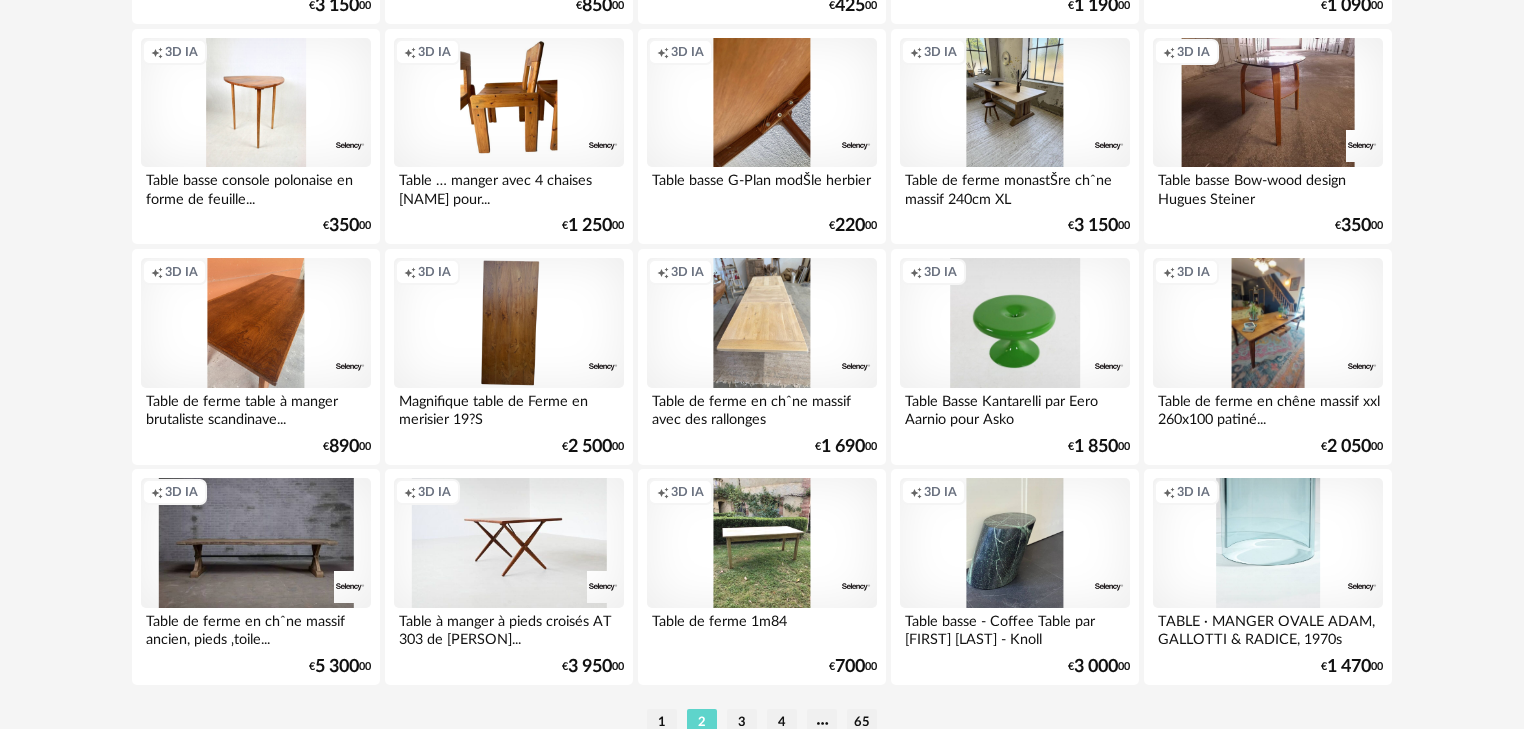 scroll, scrollTop: 4160, scrollLeft: 0, axis: vertical 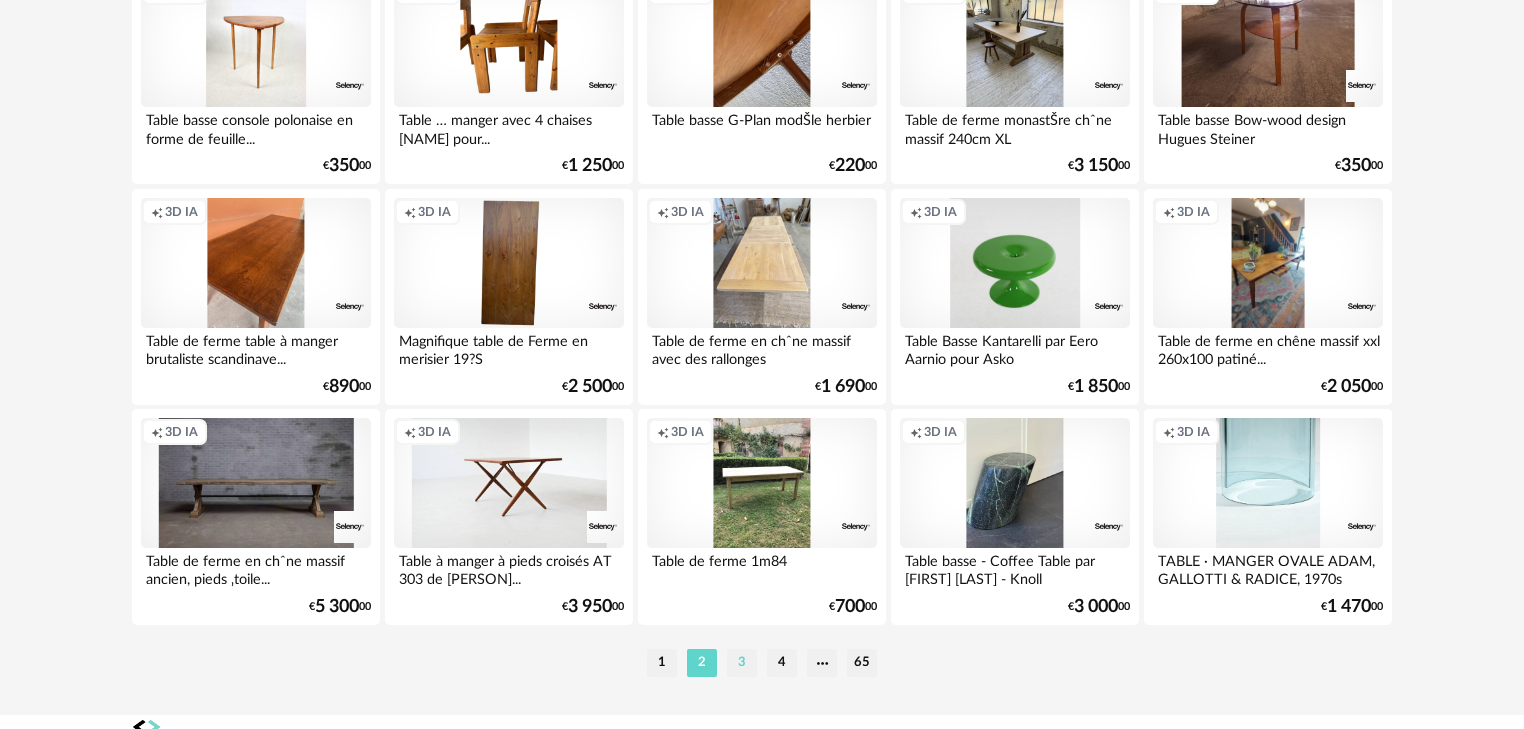 click on "3" at bounding box center (742, 663) 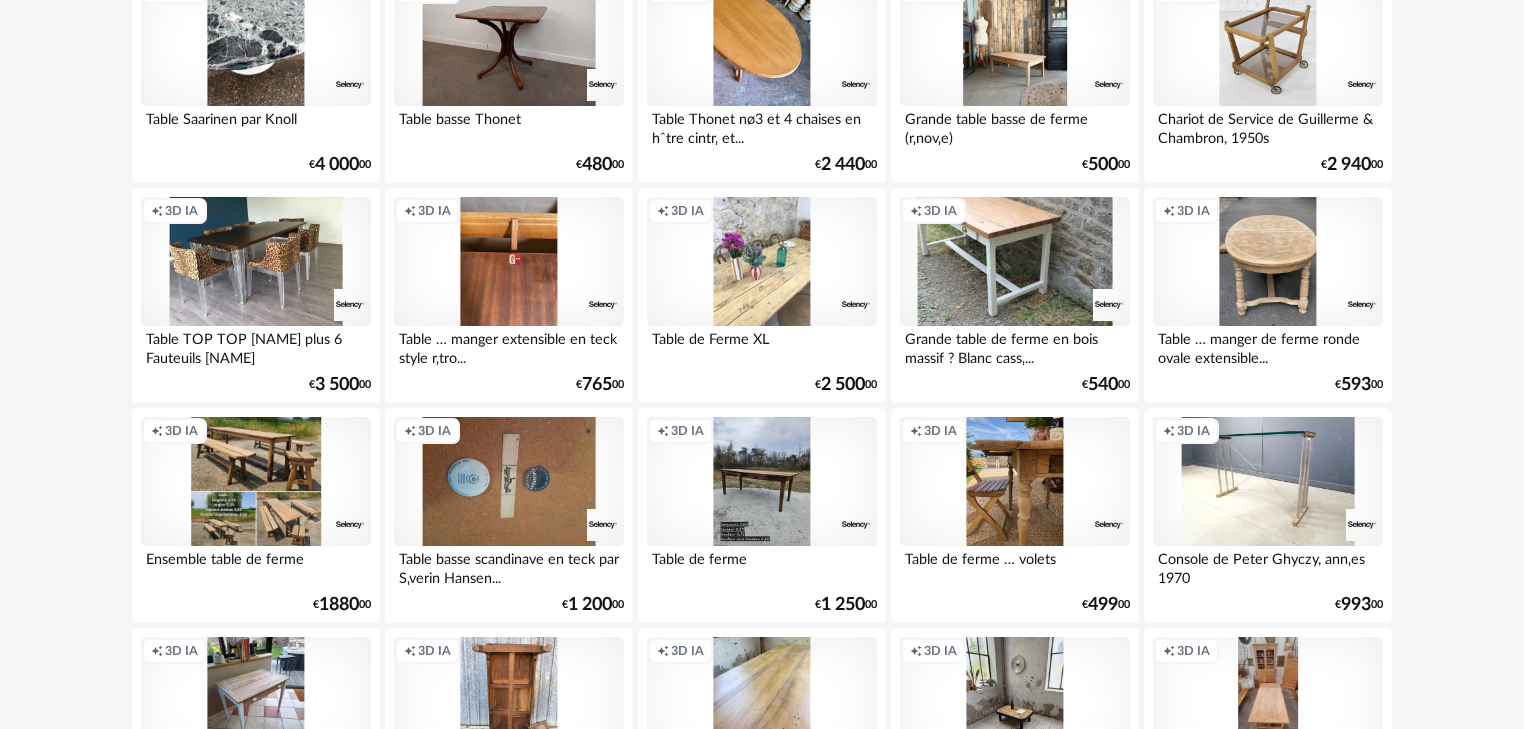 scroll, scrollTop: 3120, scrollLeft: 0, axis: vertical 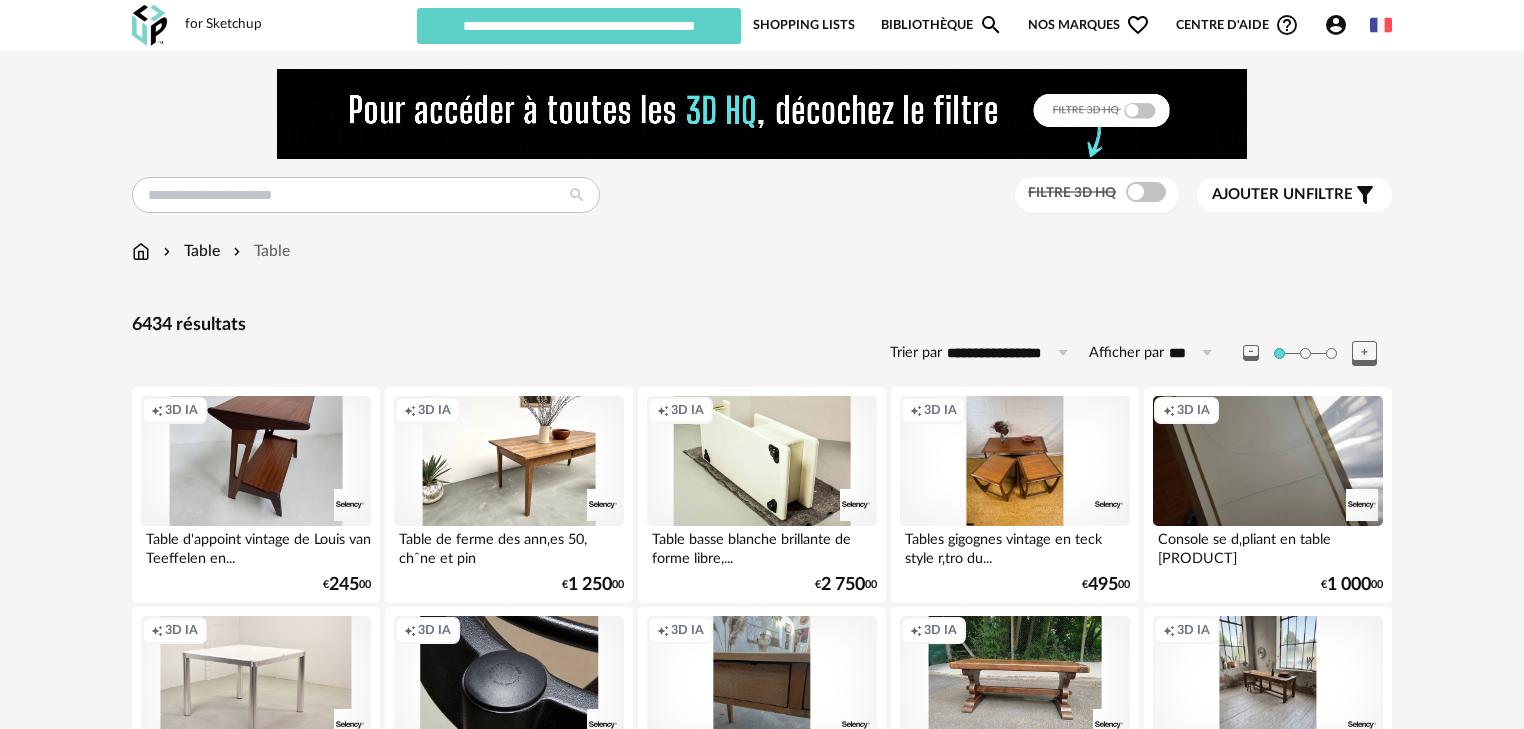 click on "Ajouter un  filtre s   Filter icon" at bounding box center (1294, 195) 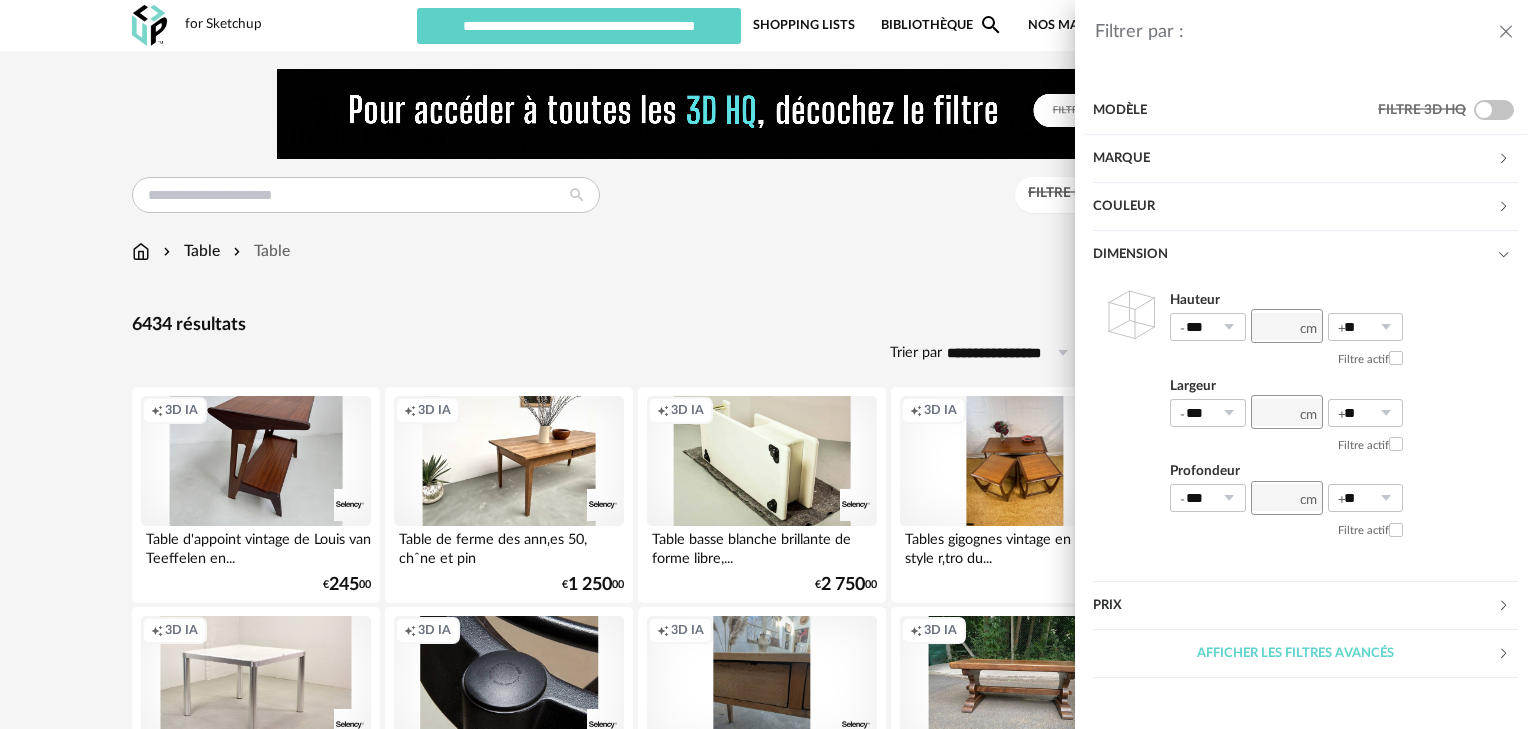 click on "Couleur" at bounding box center [1295, 207] 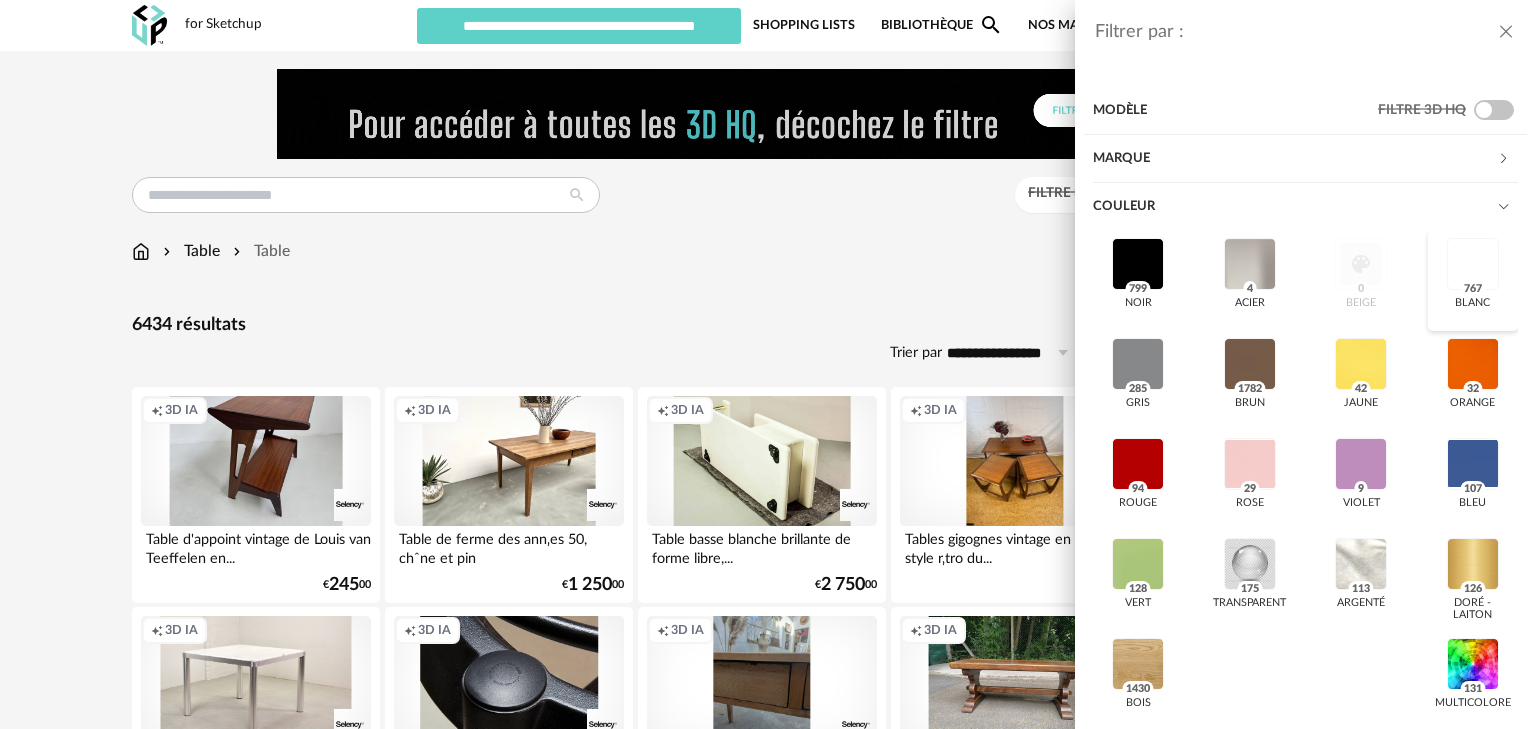 click on "767" at bounding box center (1472, 289) 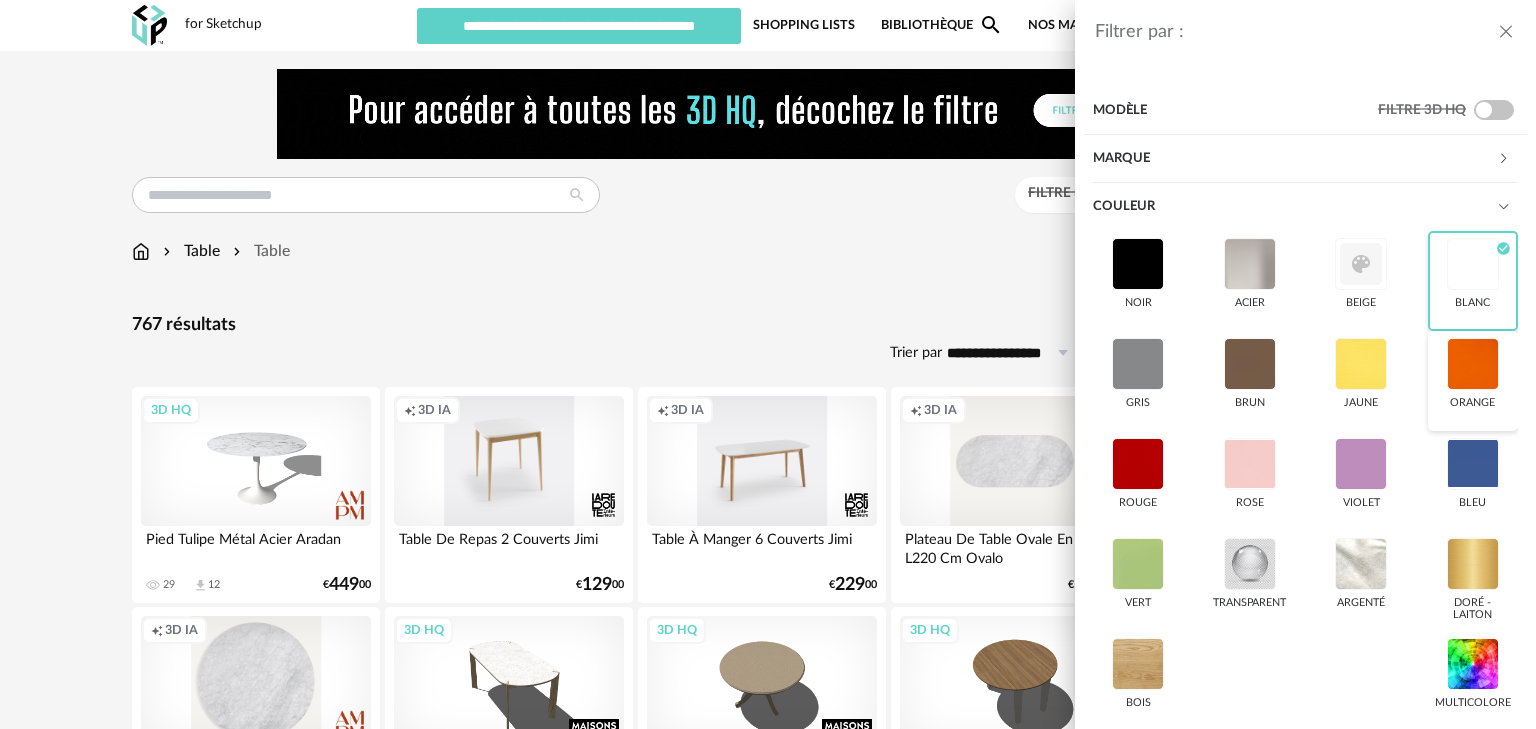 click at bounding box center [1473, 364] 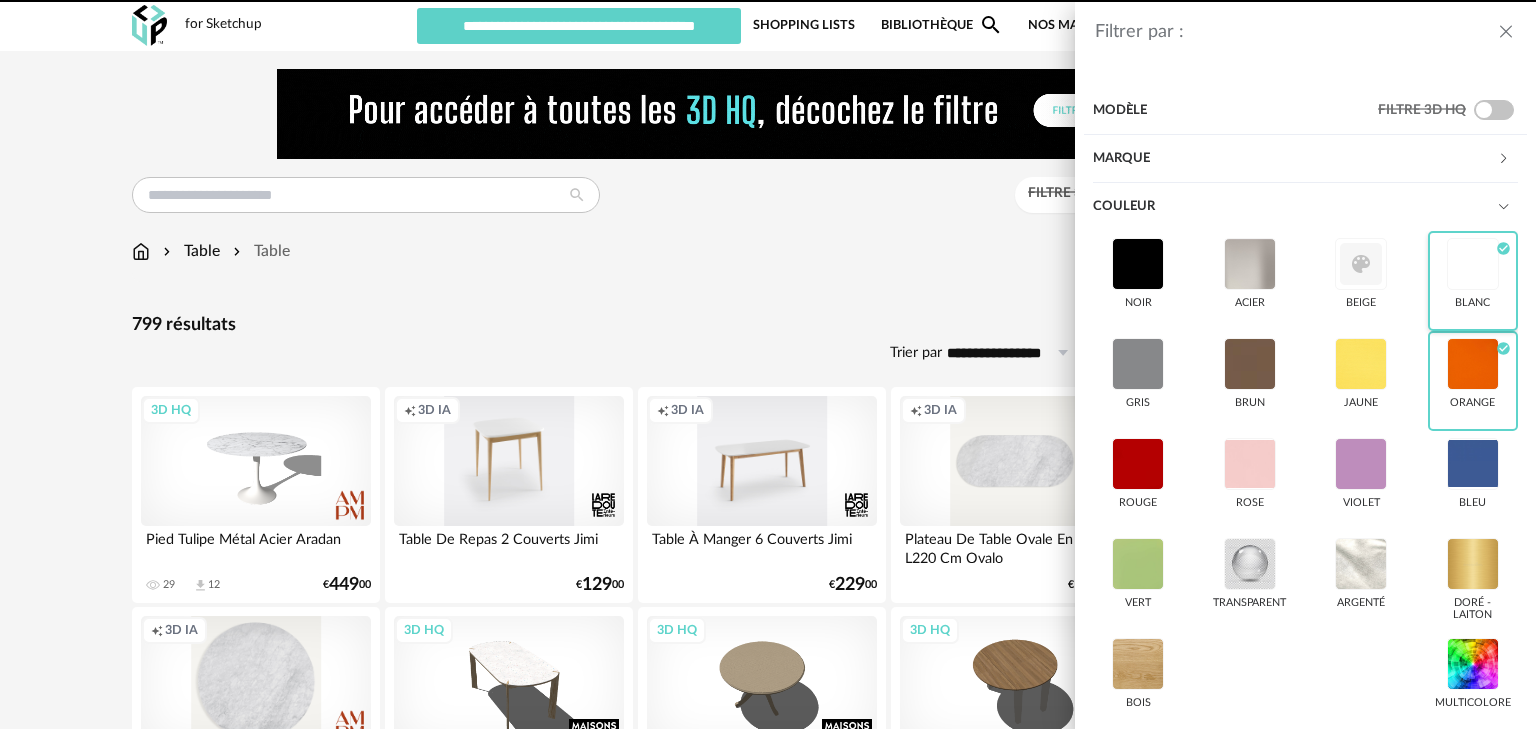click at bounding box center [1138, 464] 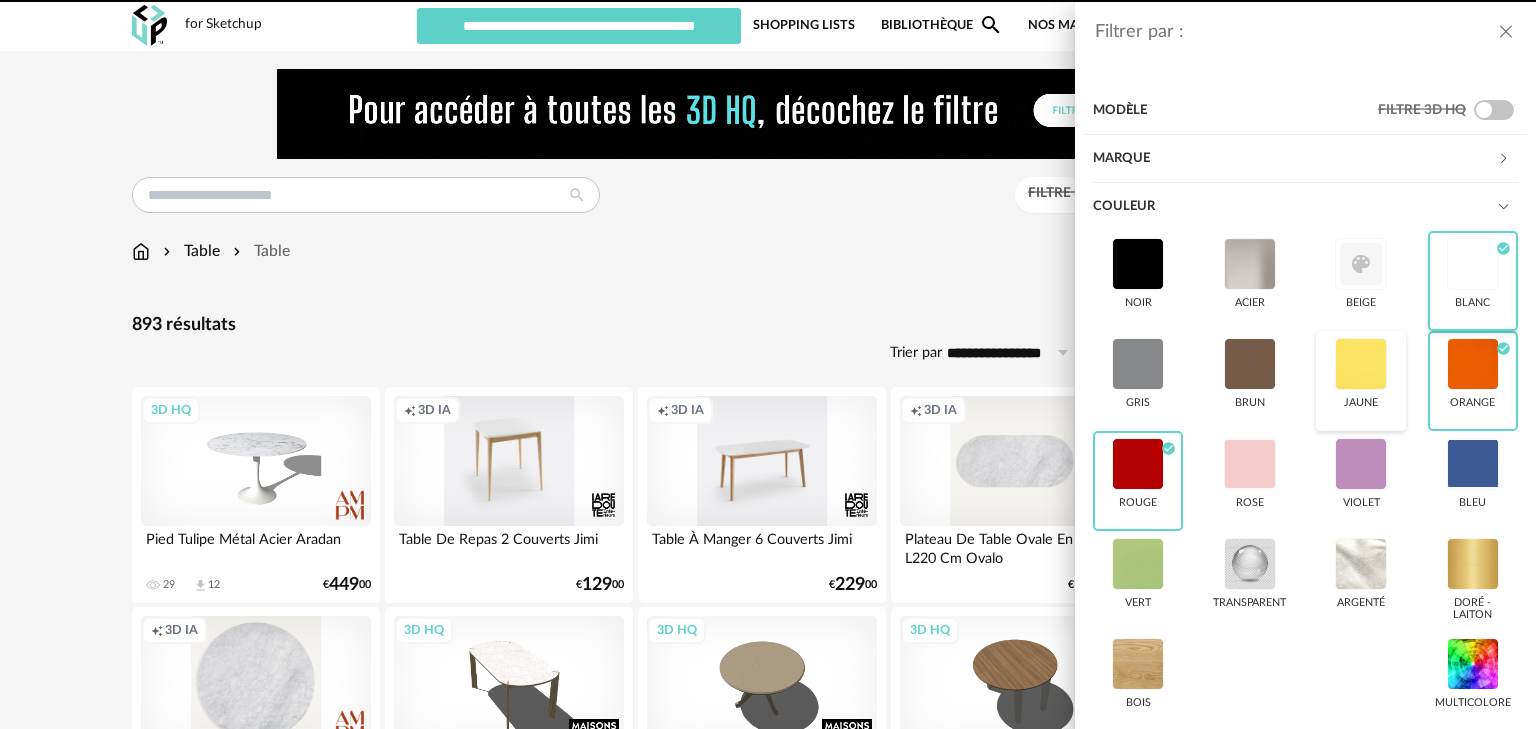 click at bounding box center (1361, 364) 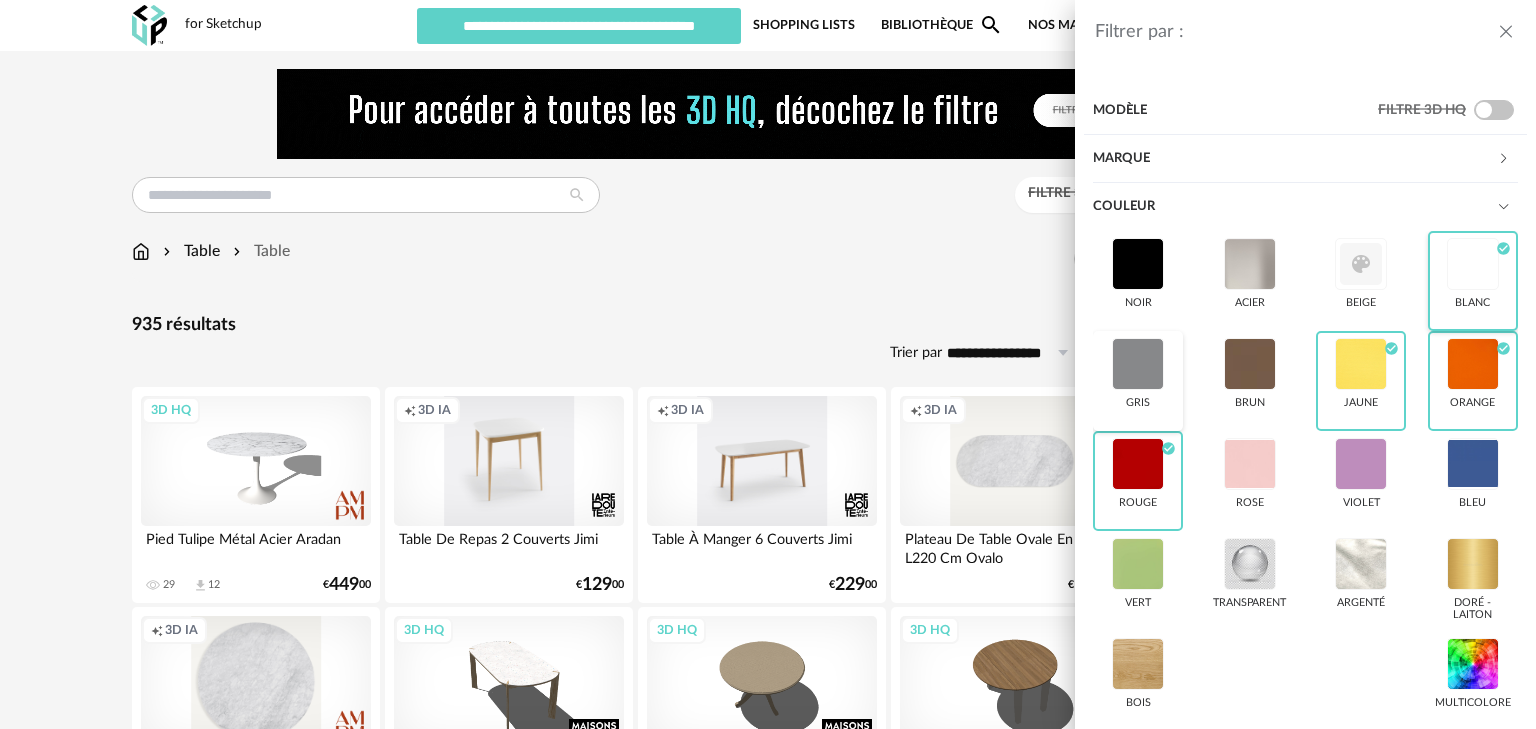 click at bounding box center (1138, 364) 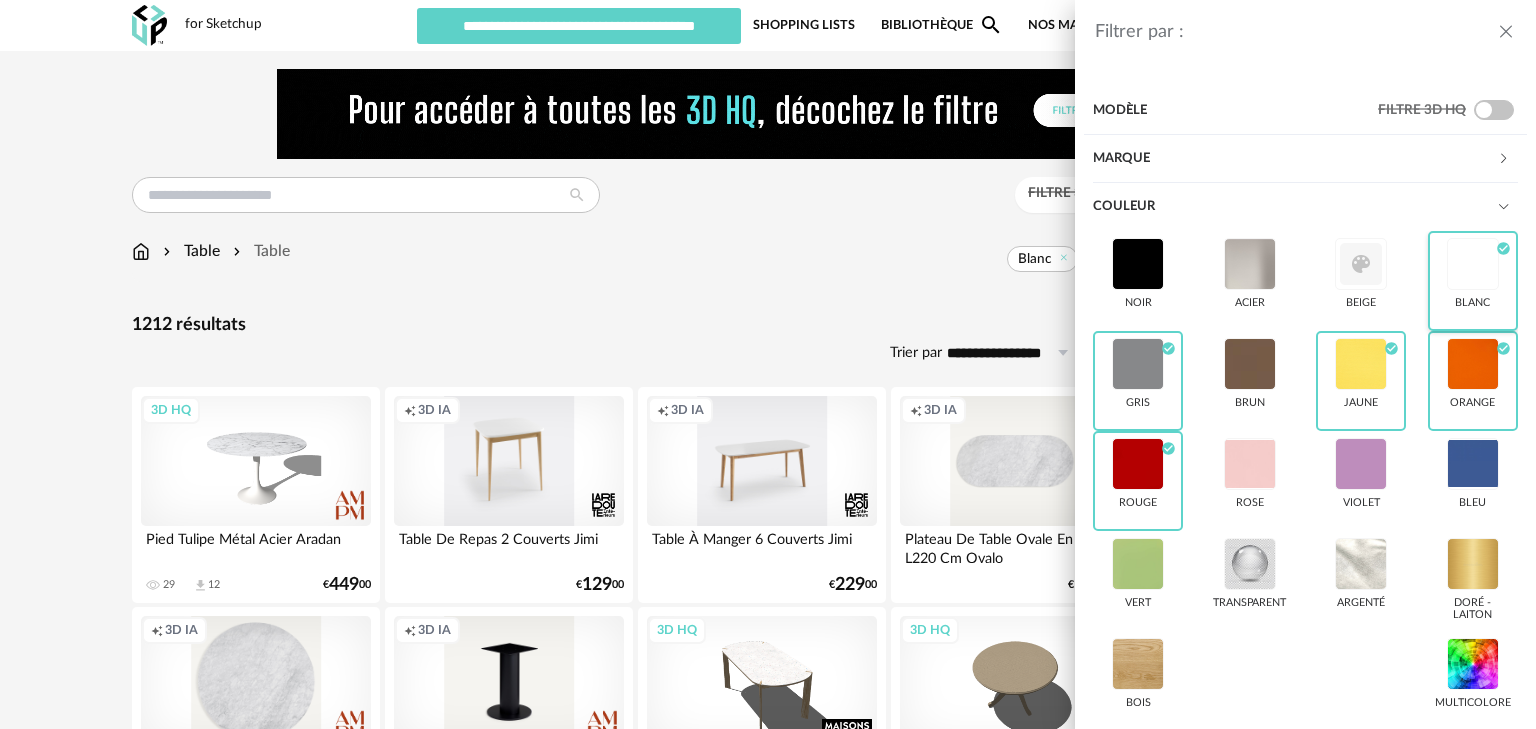 click at bounding box center [1506, 32] 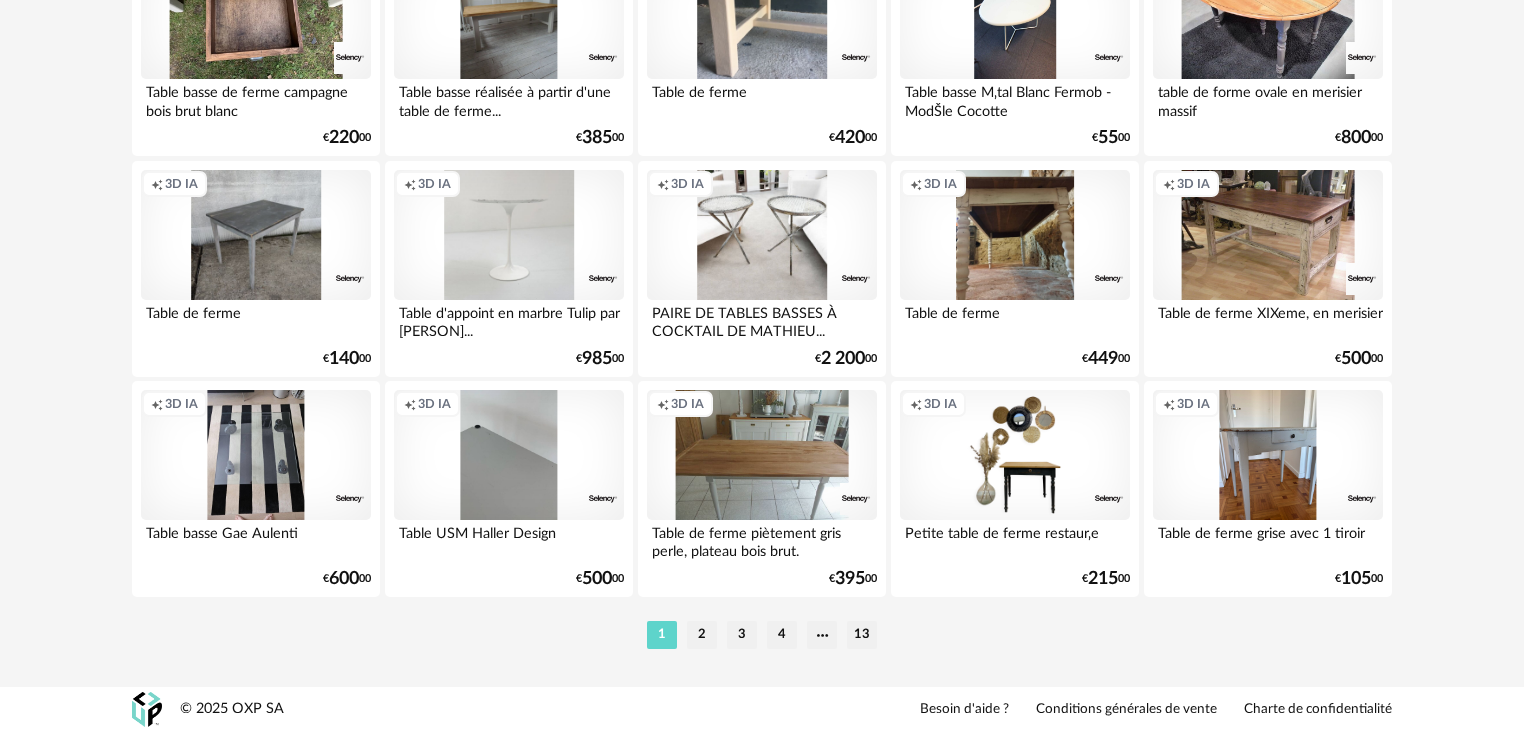 scroll, scrollTop: 4191, scrollLeft: 0, axis: vertical 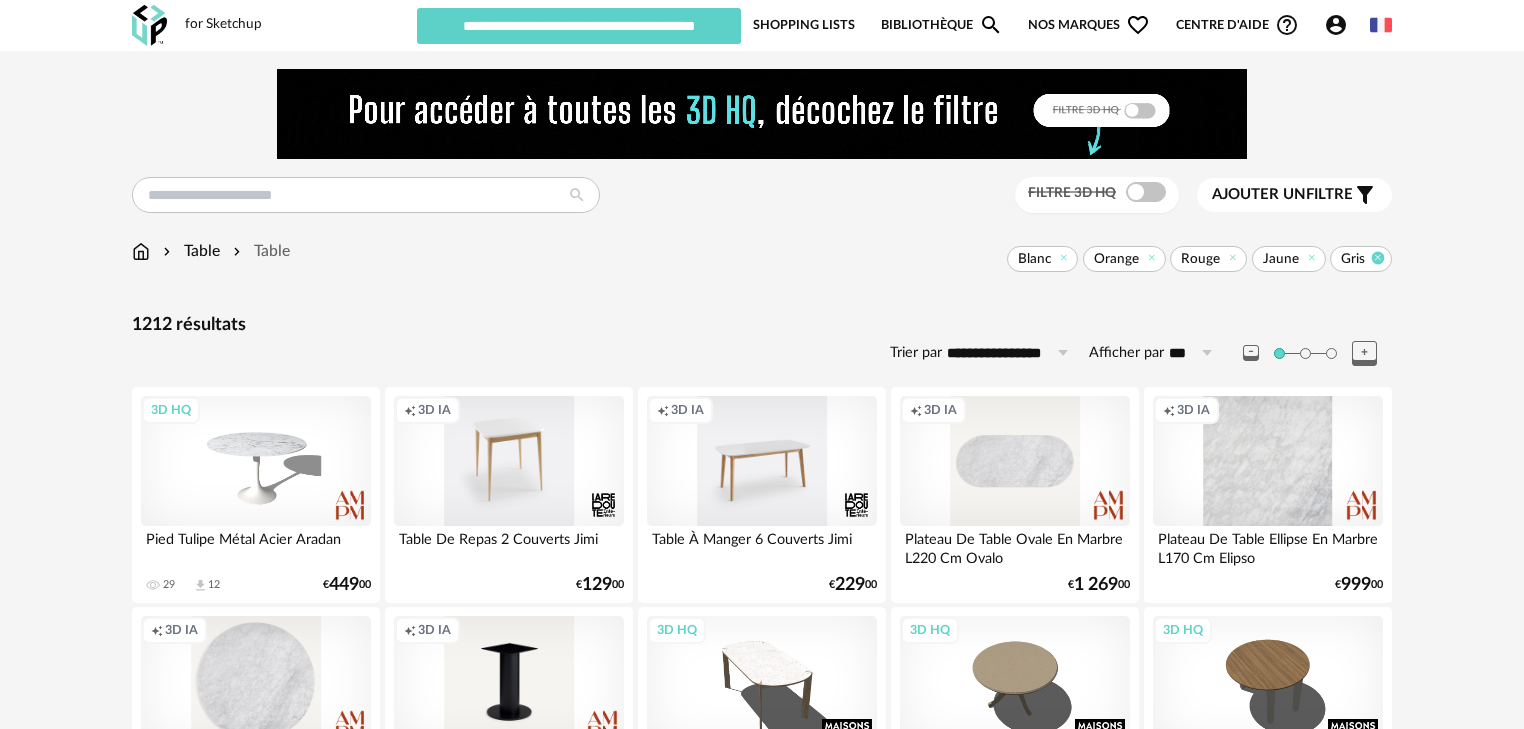 click at bounding box center (1378, 257) 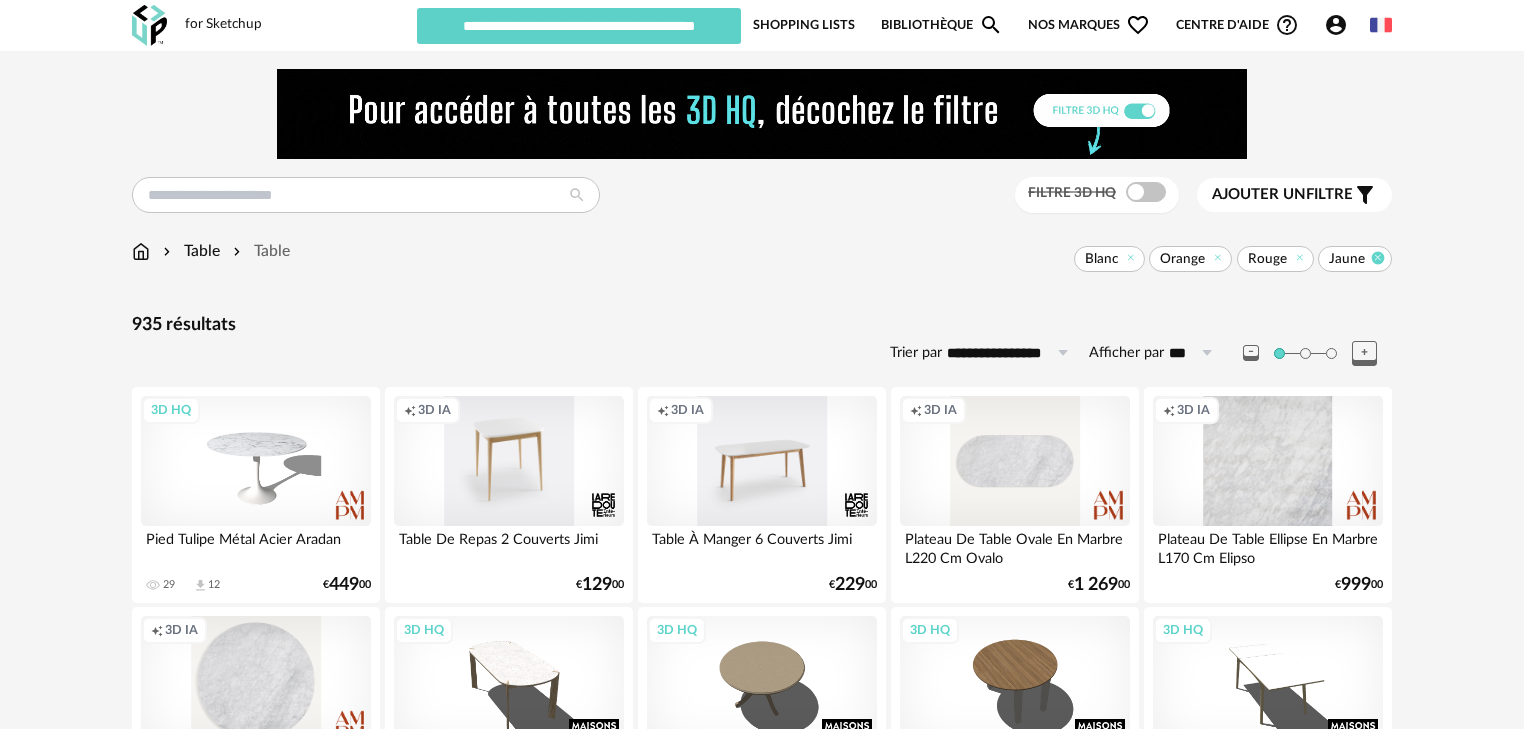 click at bounding box center (1378, 257) 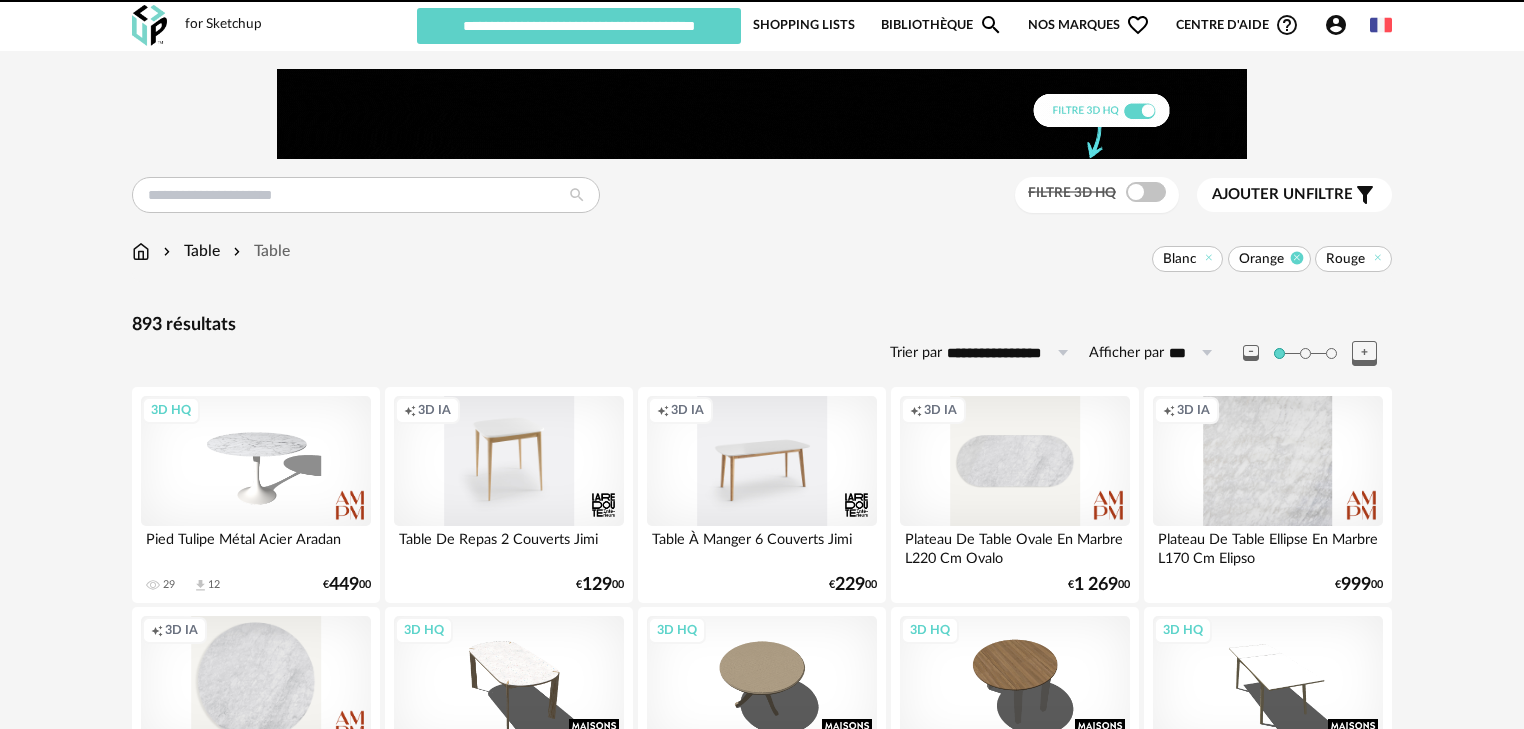 click at bounding box center [1296, 257] 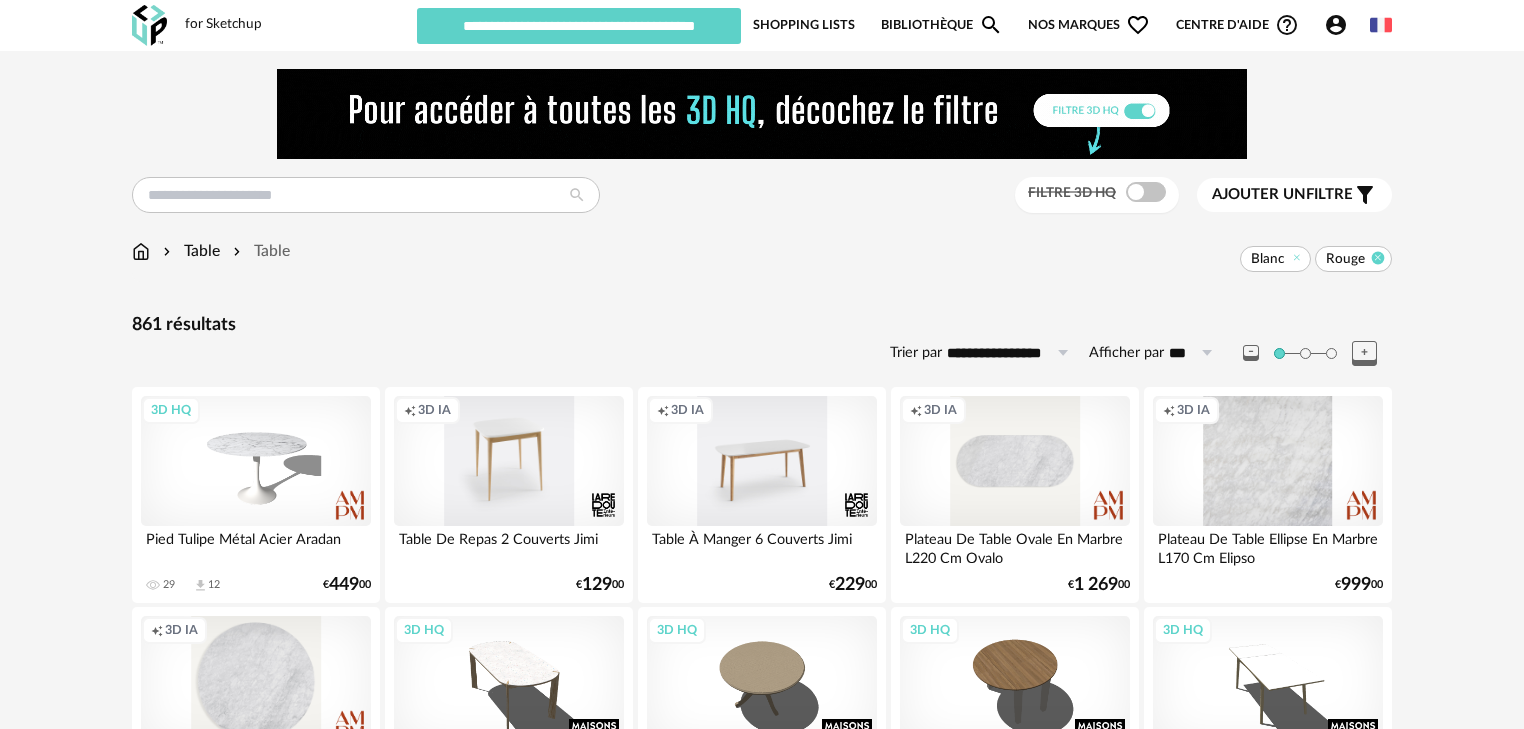 click at bounding box center [1378, 257] 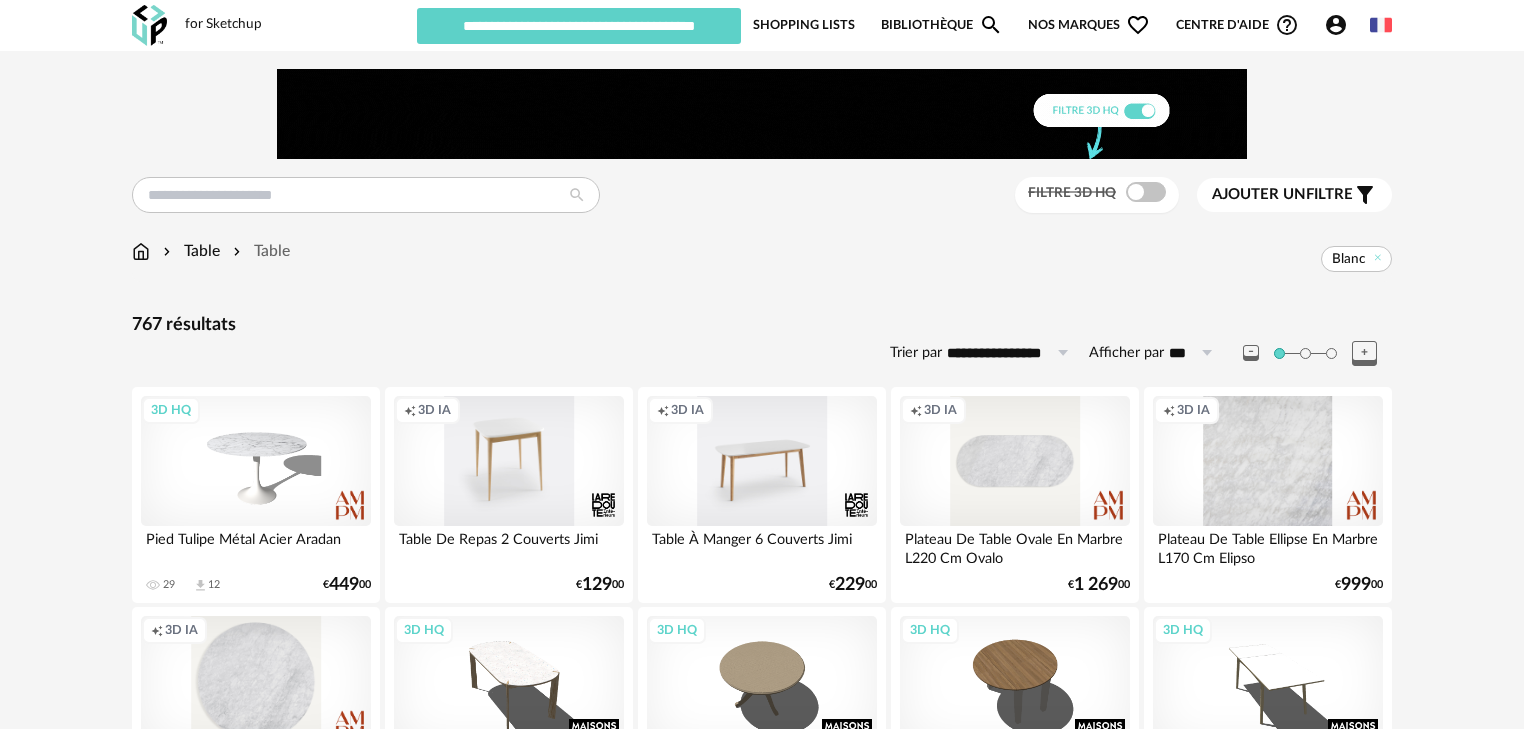 click on "Ajouter un" at bounding box center (1259, 194) 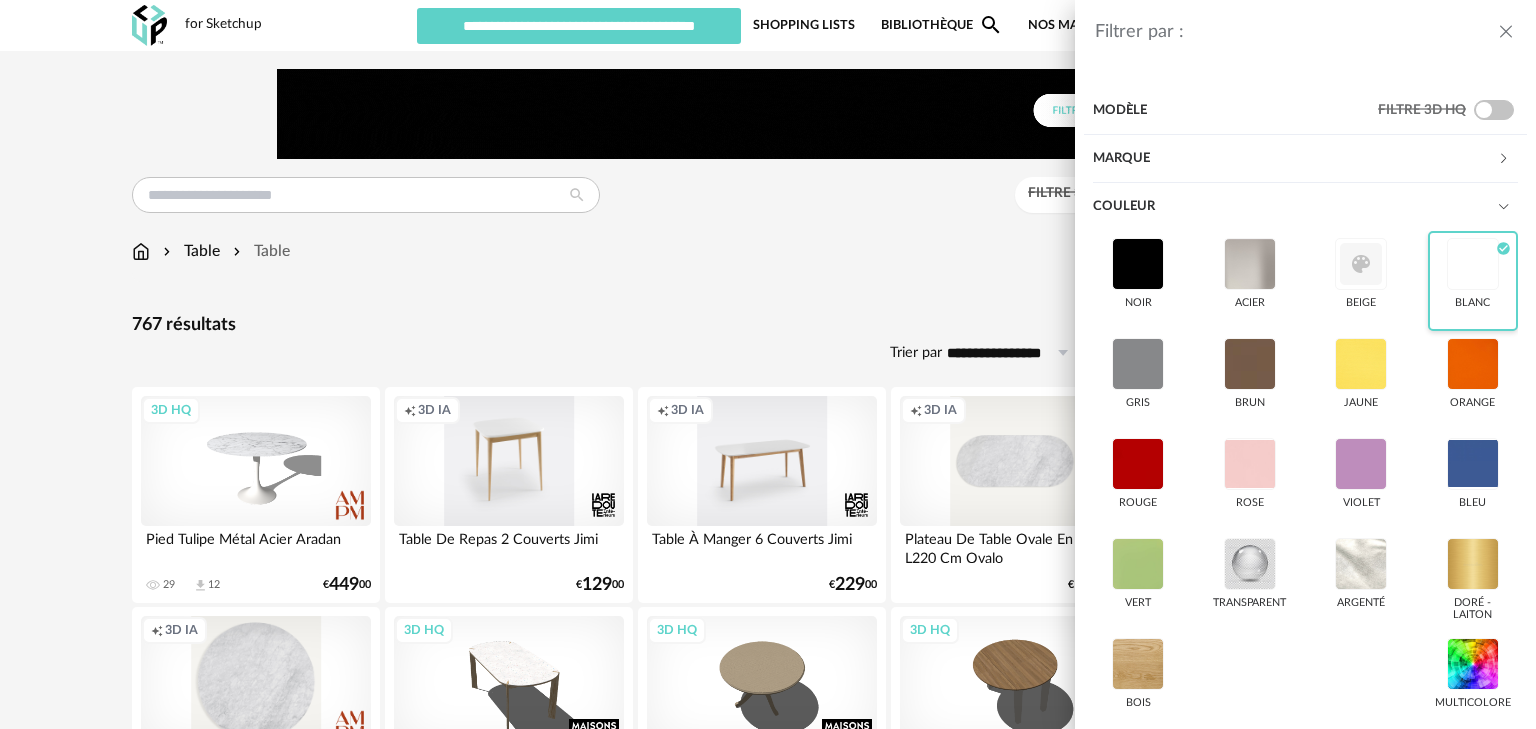 click on "Marque" at bounding box center [1295, 159] 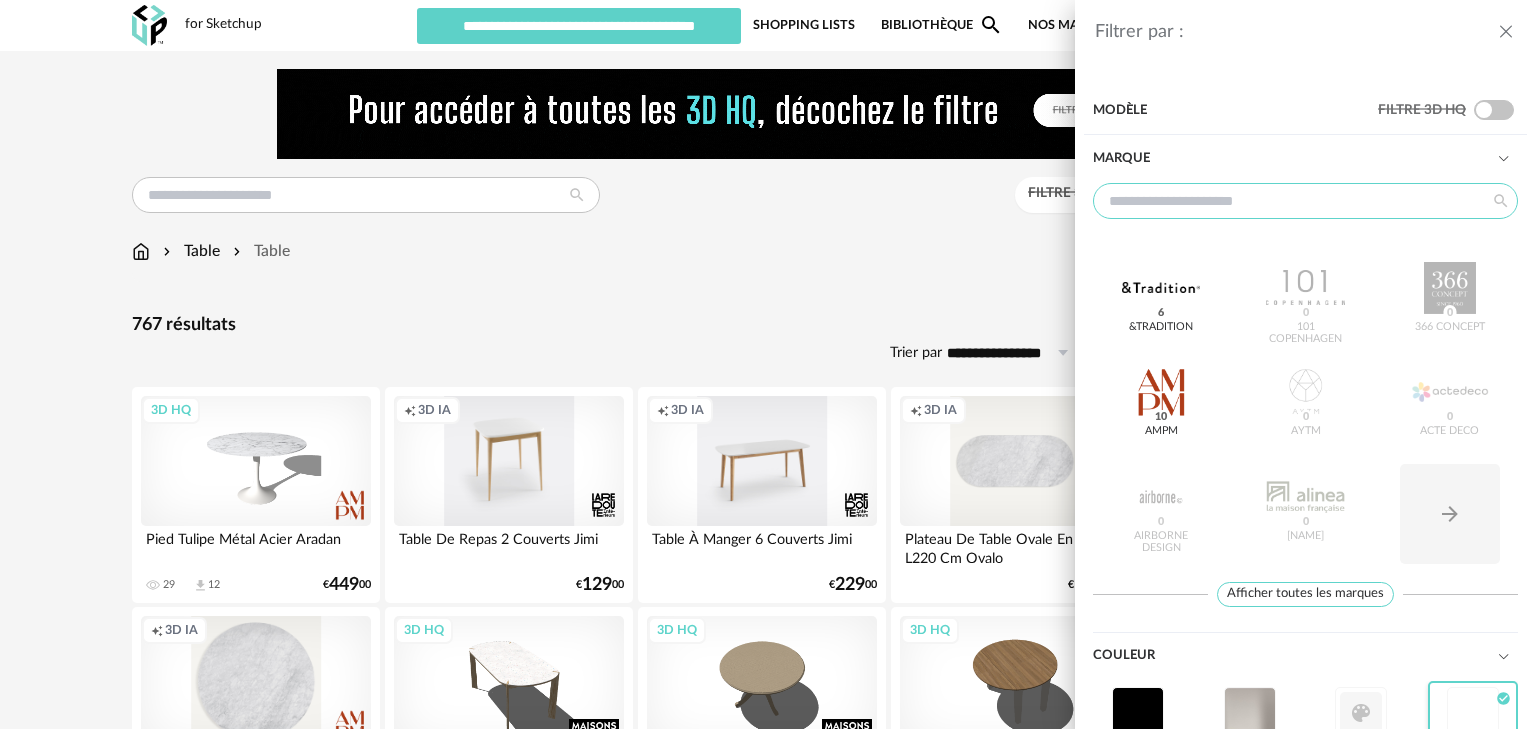 click at bounding box center (1305, 201) 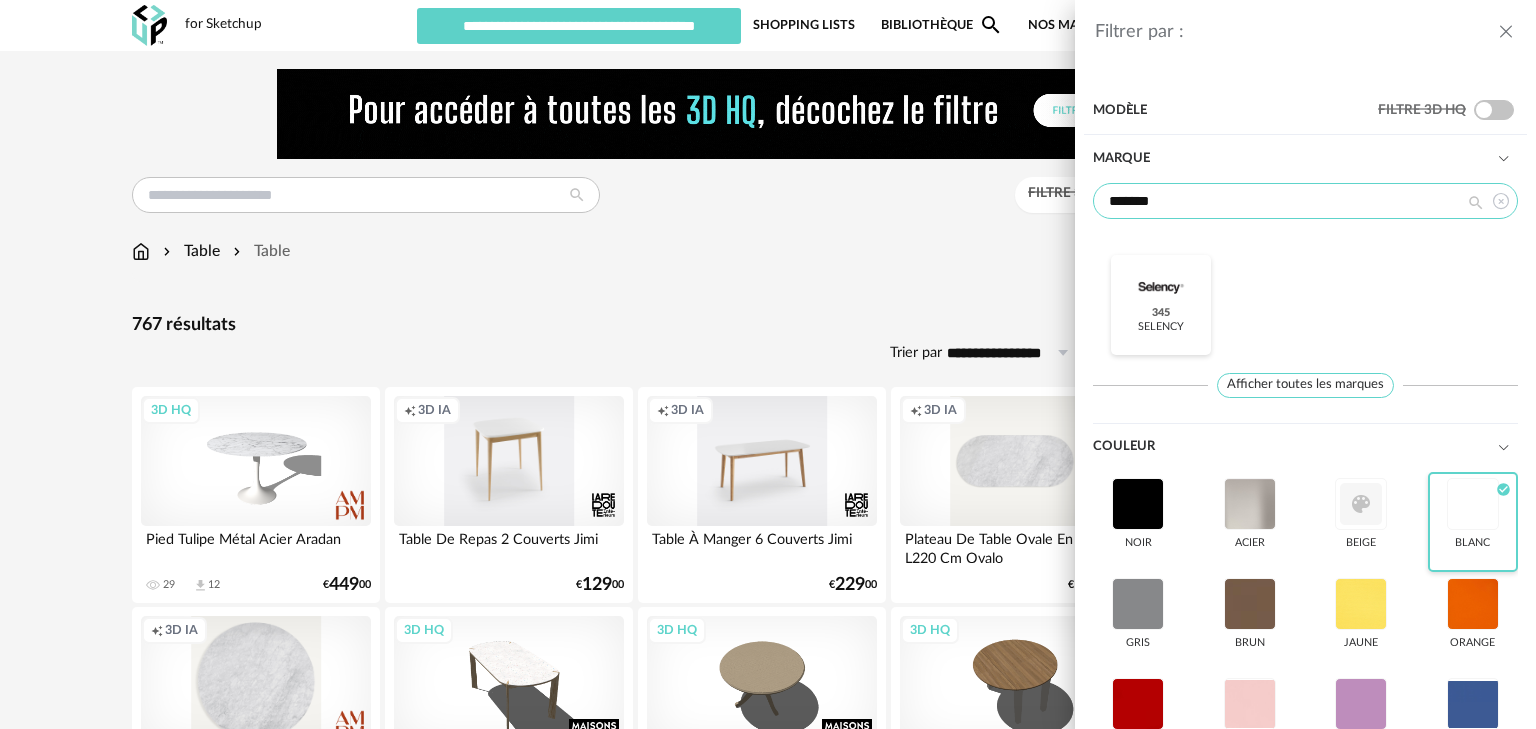 type on "*******" 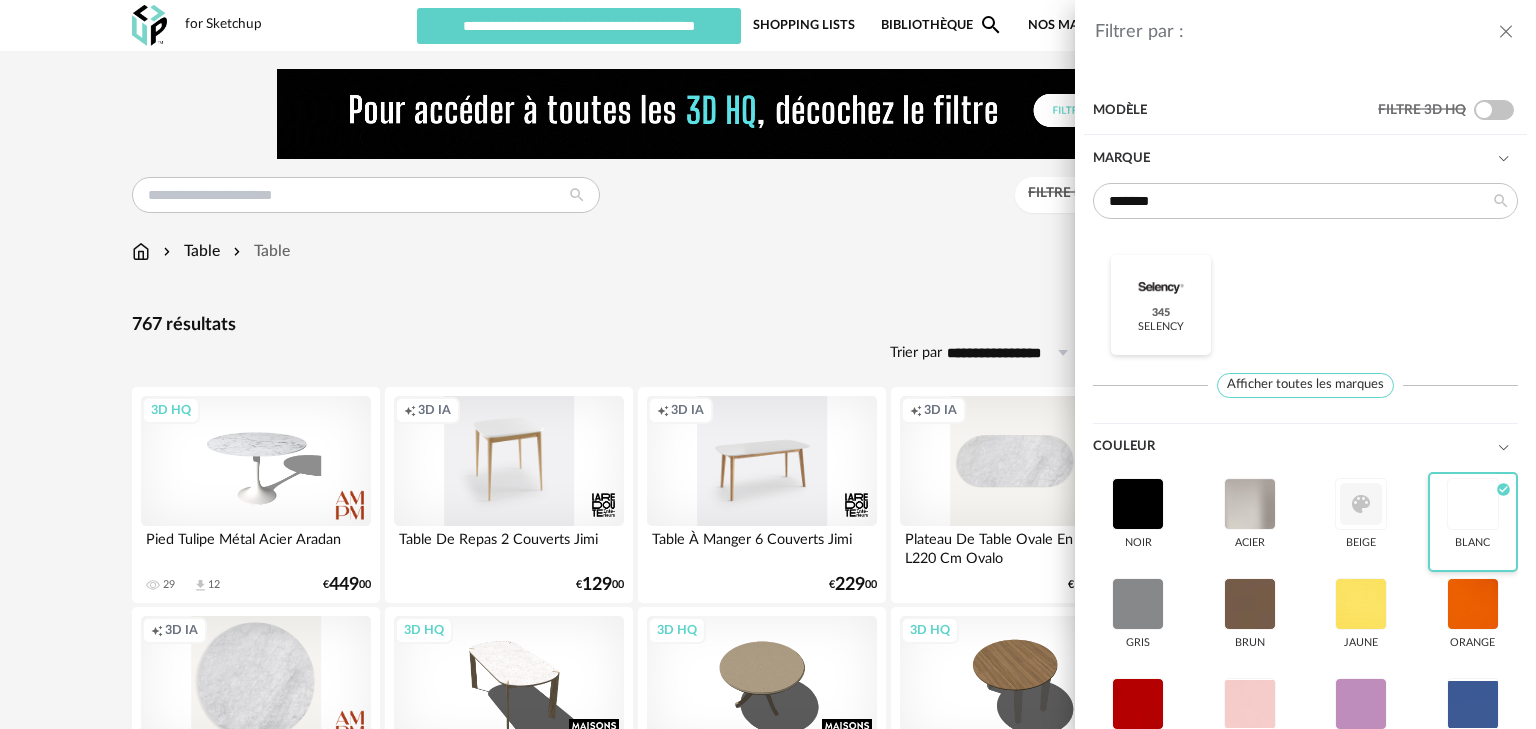 drag, startPoint x: 1161, startPoint y: 299, endPoint x: 1122, endPoint y: 295, distance: 39.20459 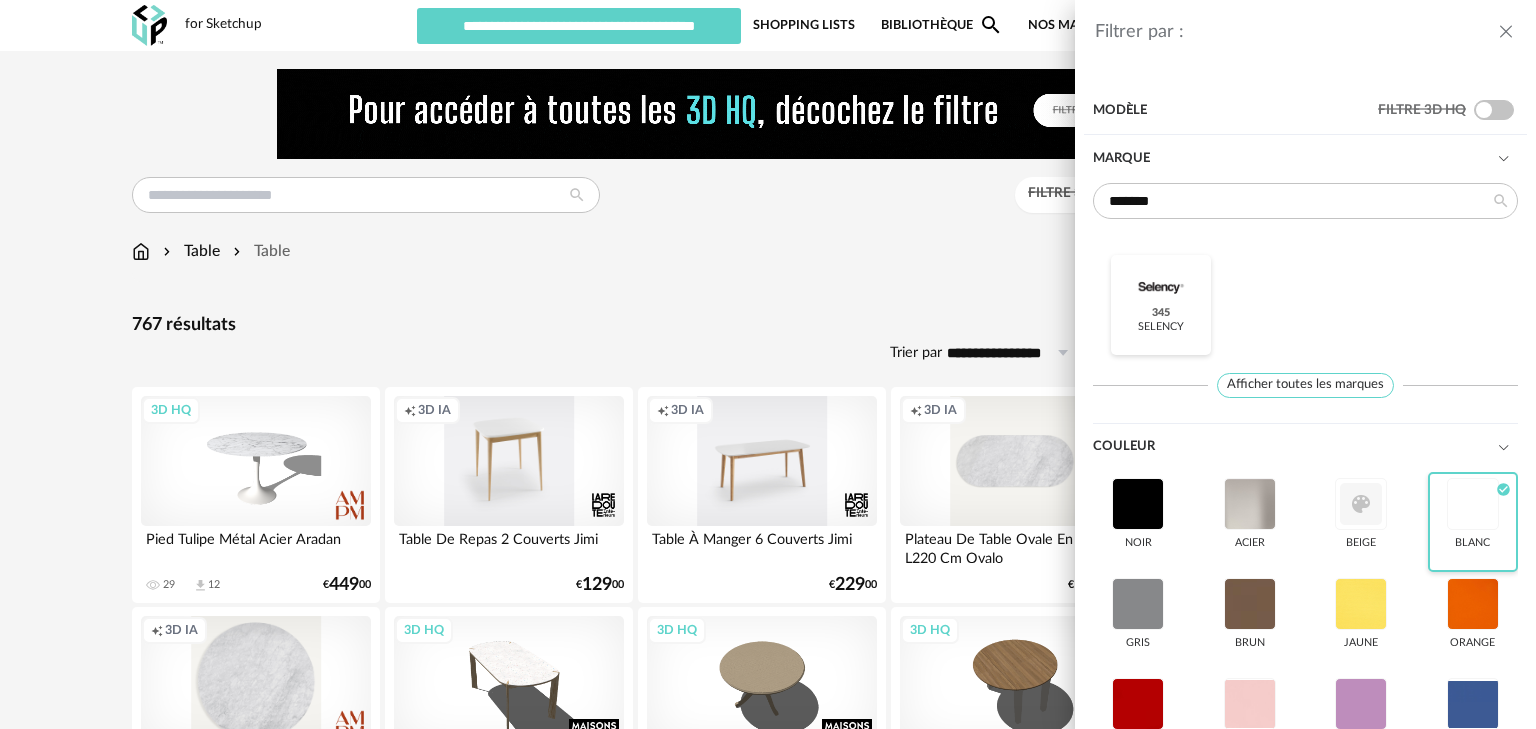 click at bounding box center (1161, 288) 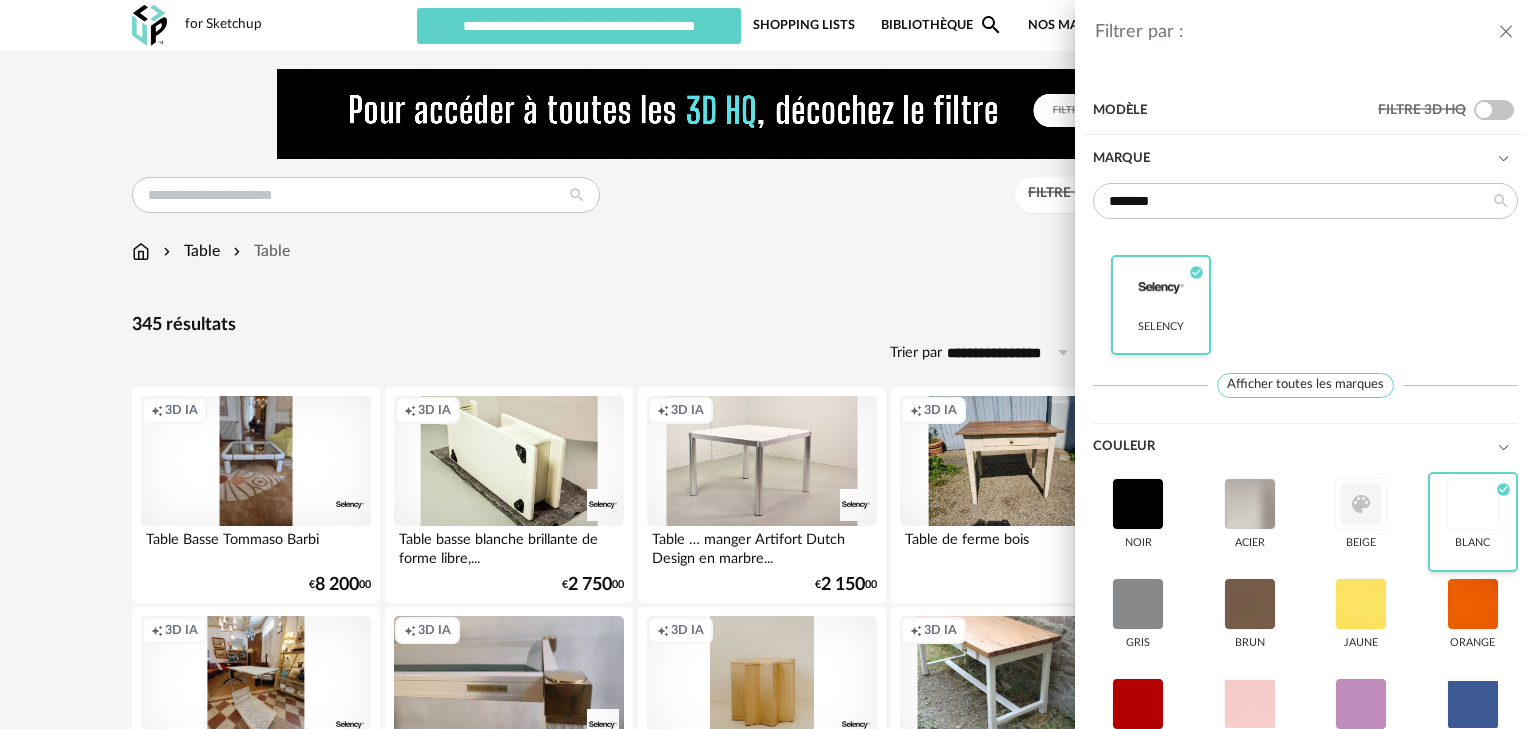 click at bounding box center [1161, 288] 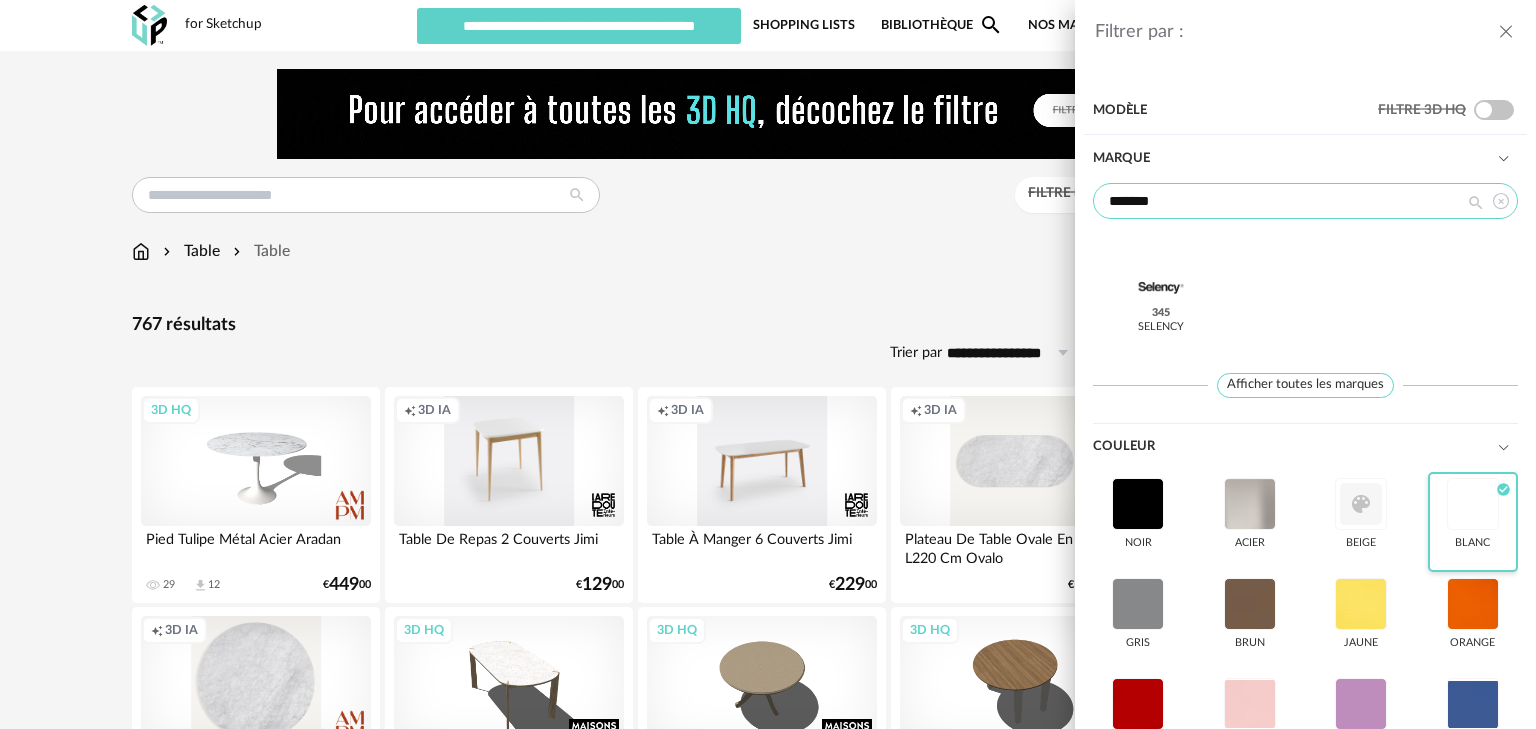 drag, startPoint x: 1191, startPoint y: 200, endPoint x: 1101, endPoint y: 199, distance: 90.005554 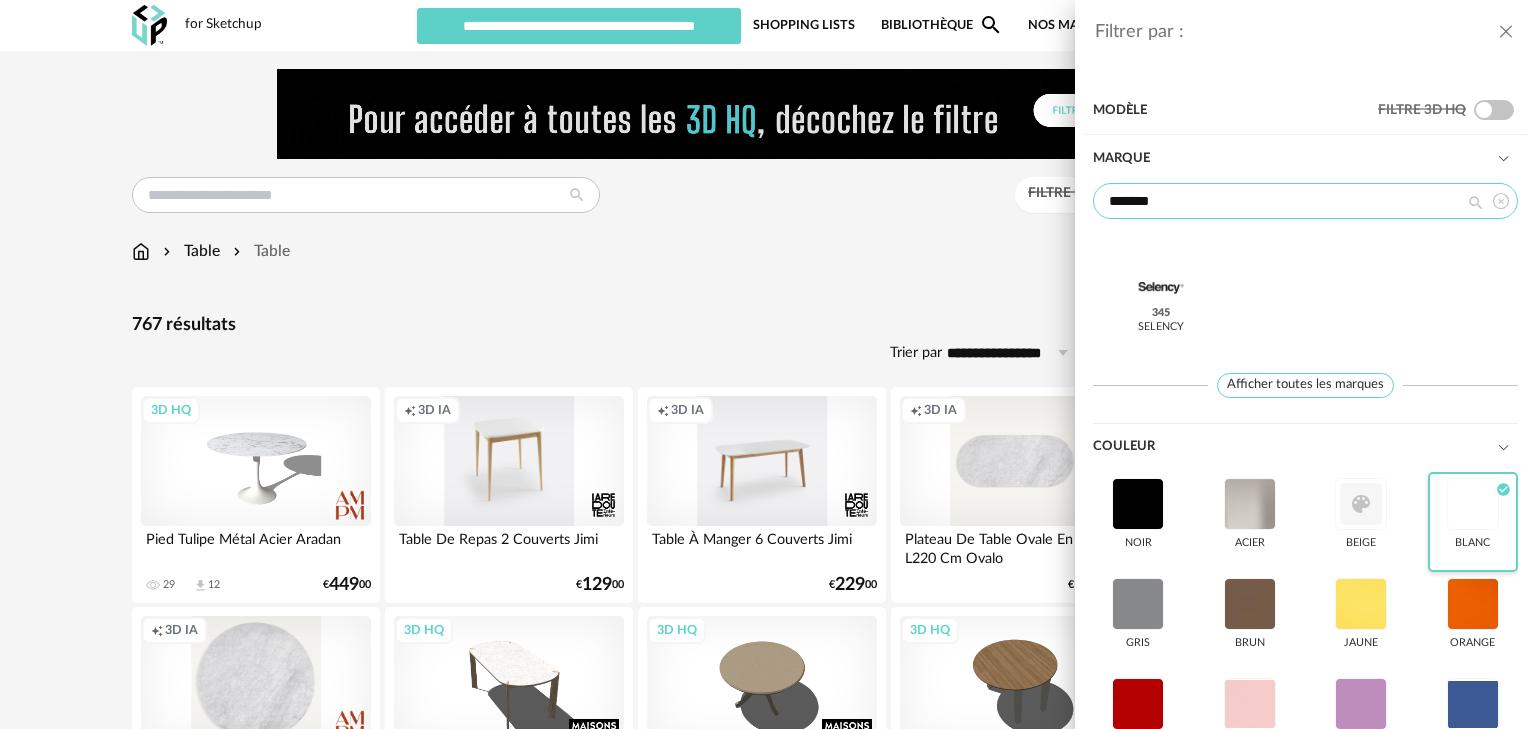 click on "*******" at bounding box center (1305, 201) 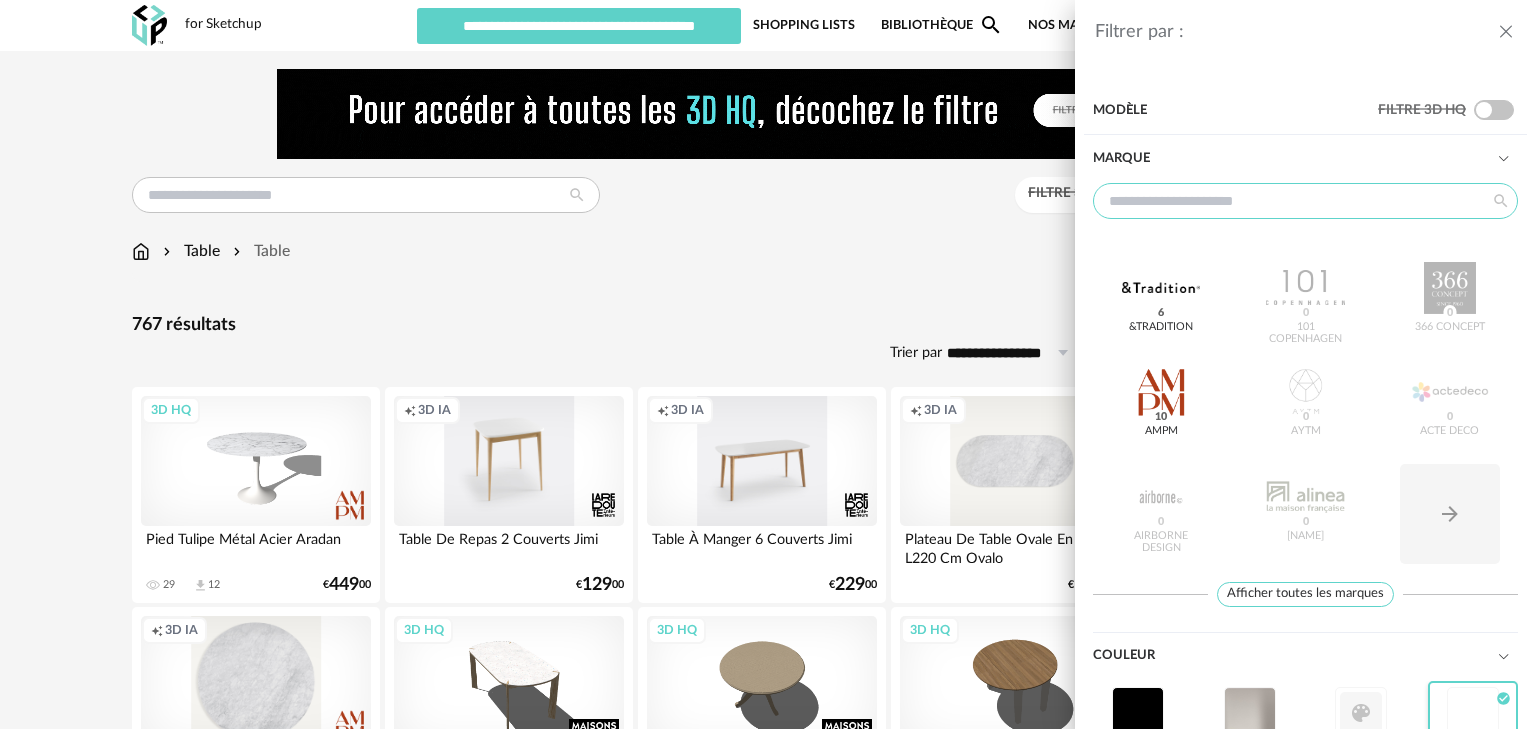 type 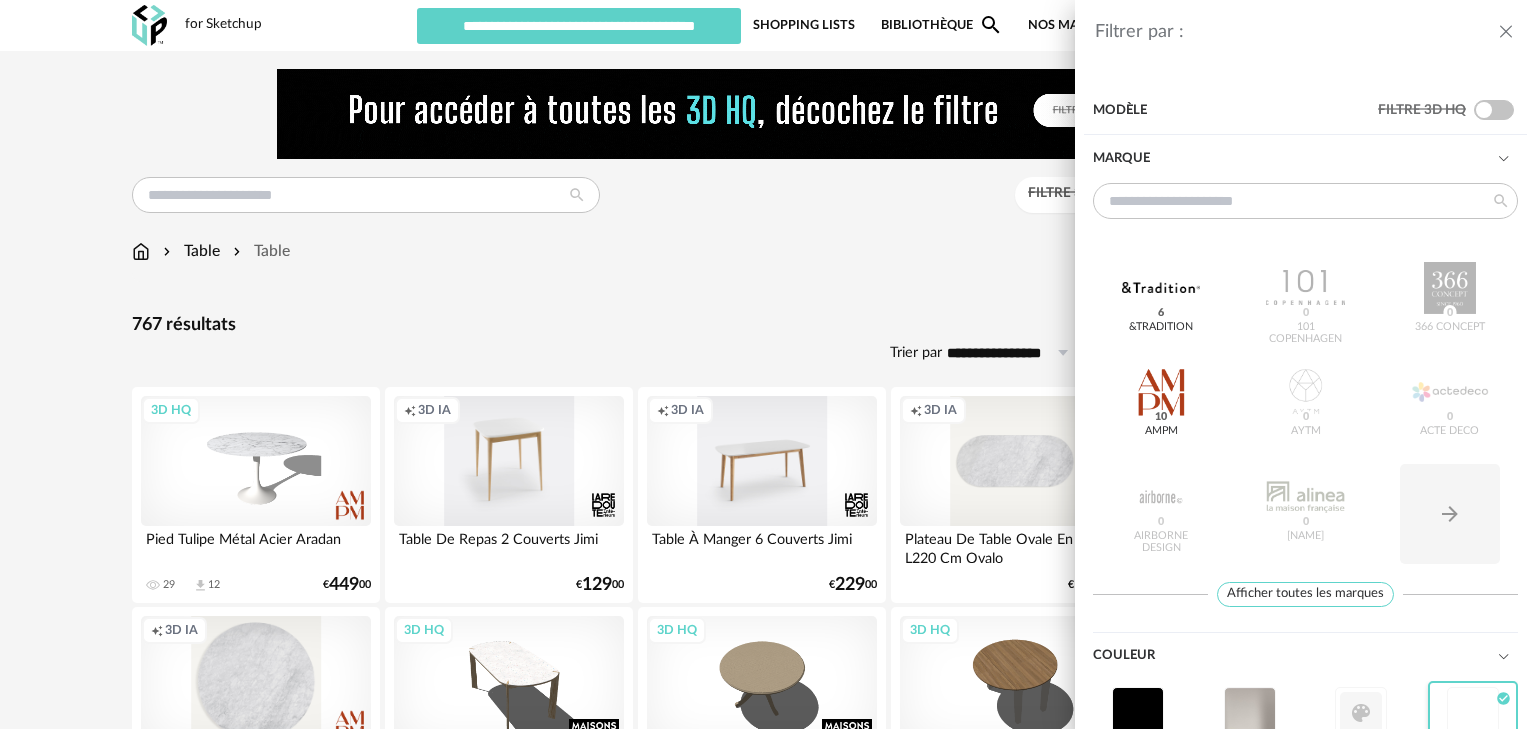 click on "Filtrer par :   Modèle
Filtre 3D HQ
Marque
&tradition
[NUMBER]
101 Copenhagen
[NUMBER]
366 Concept
[NUMBER]
AMPM
[NUMBER]
AYTM
[NUMBER]
Acte DECO
[NUMBER]
Airborne Design
[NUMBER]
Alinea
[NUMBER] Arrow Right icon
Afficher toutes les marques
Toutes les marques   Close icon
Couleur
noir
acier
beige
blanc
Check Circle icon
gris
brun
jaune
orange
rouge
rose
violet
bleu
vert
transparent
argenté
doré - laiton
bois
multicolore
Dimension
Hauteur    *** 0% 10% 20% 30% 40% 50% 60% 70% 80% 90% 100%     ** 0% 10% 20% 30% 40% 50% 60% 70% 80% 90% 100%     Largeur" at bounding box center [768, 364] 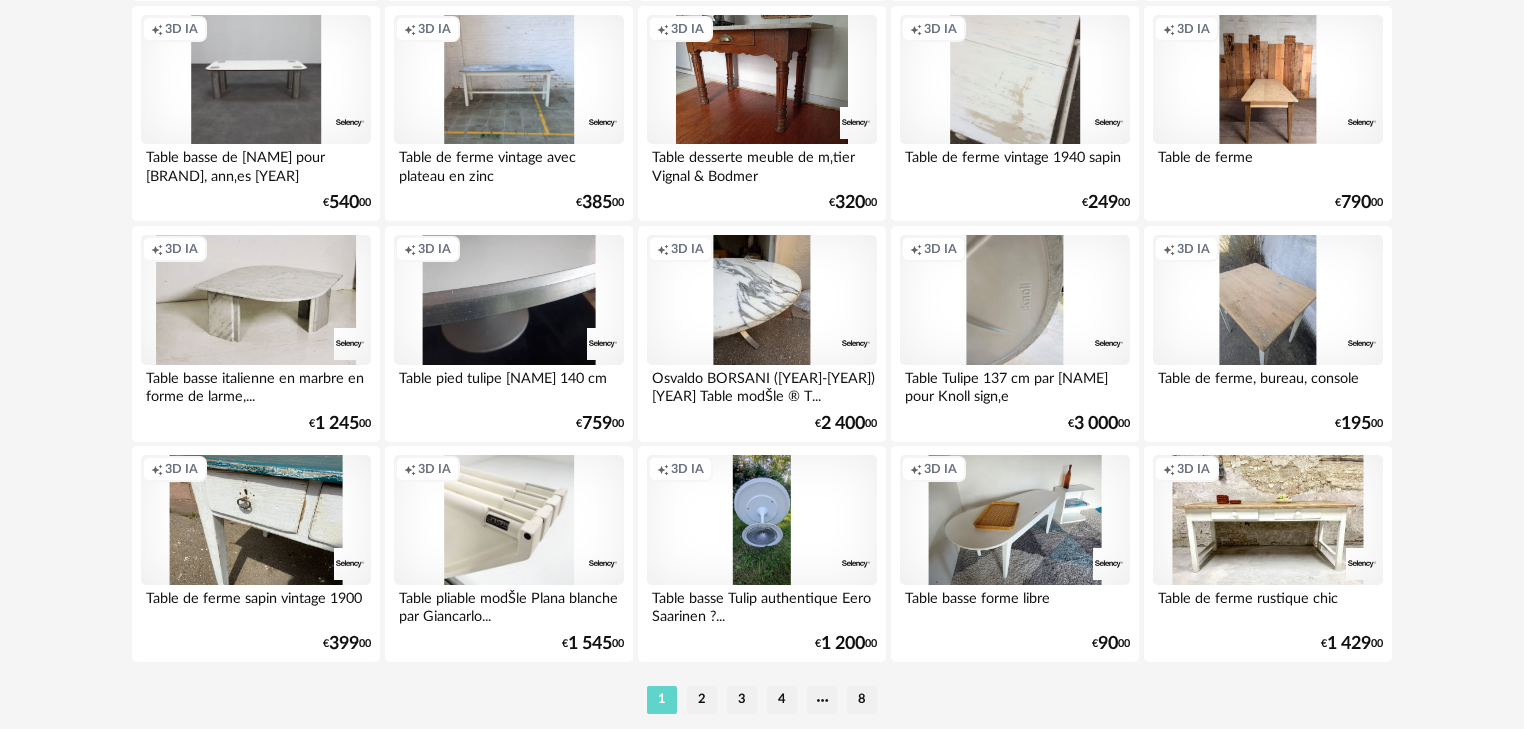 scroll, scrollTop: 4191, scrollLeft: 0, axis: vertical 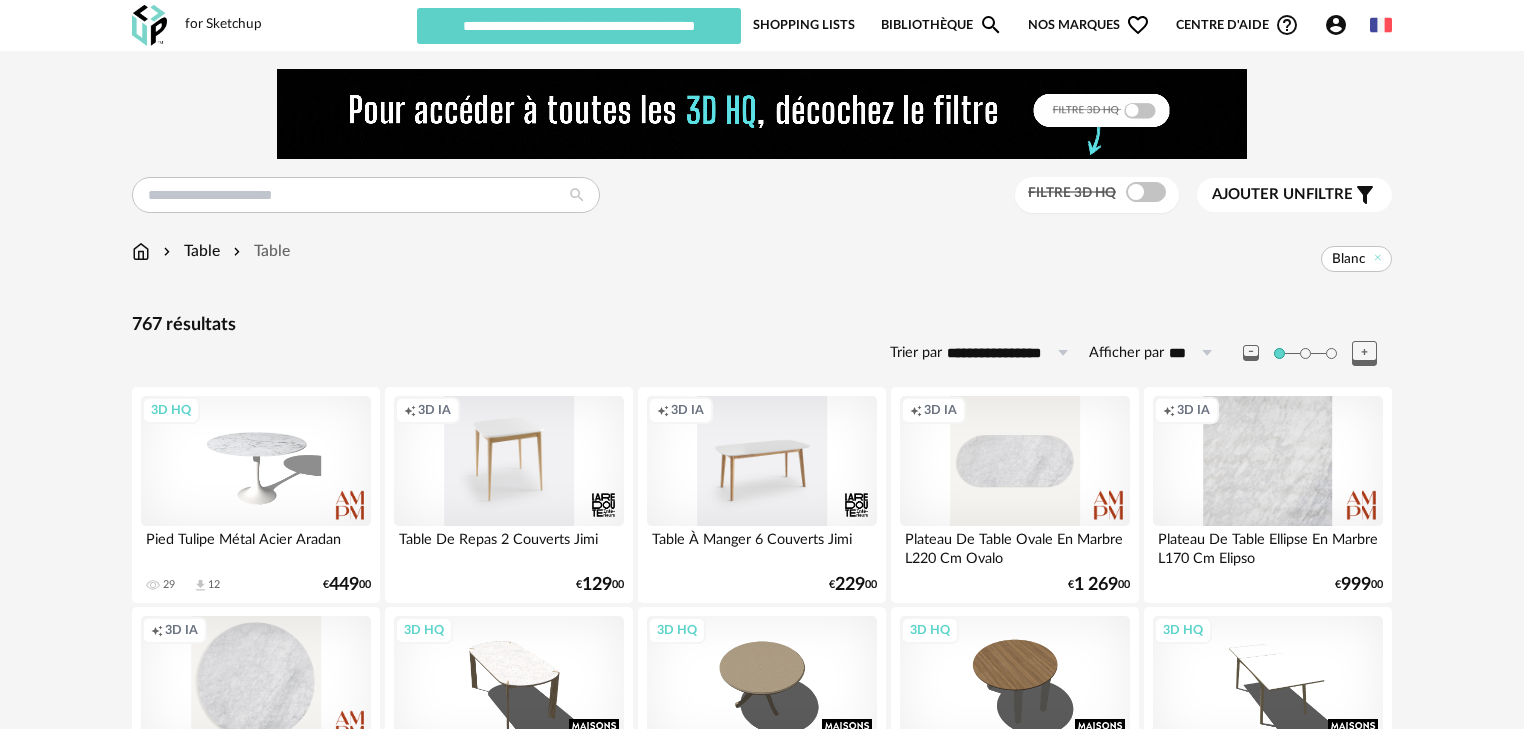 click on "**********" at bounding box center [1011, 353] 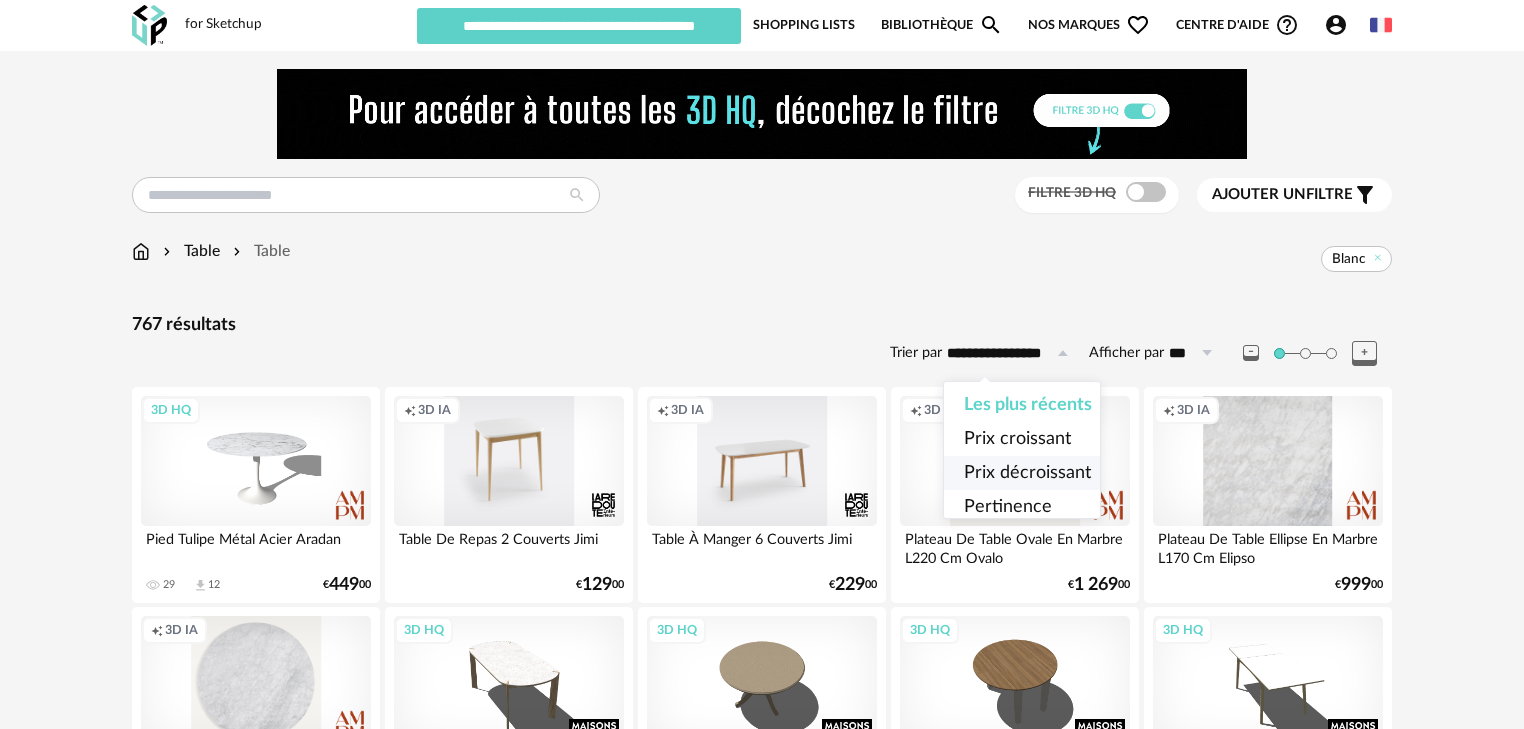 click on "Prix décroissant" at bounding box center [1027, 473] 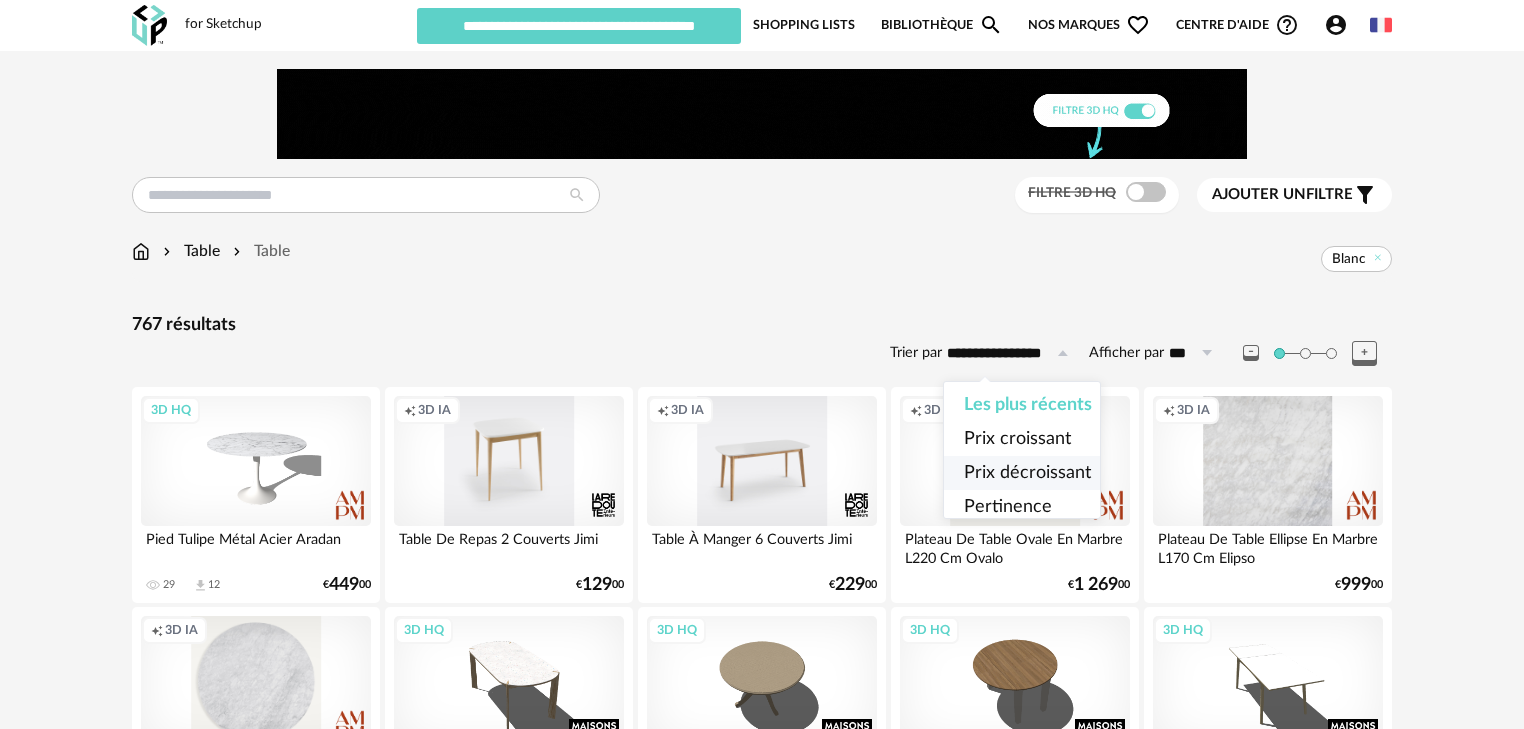 type on "**********" 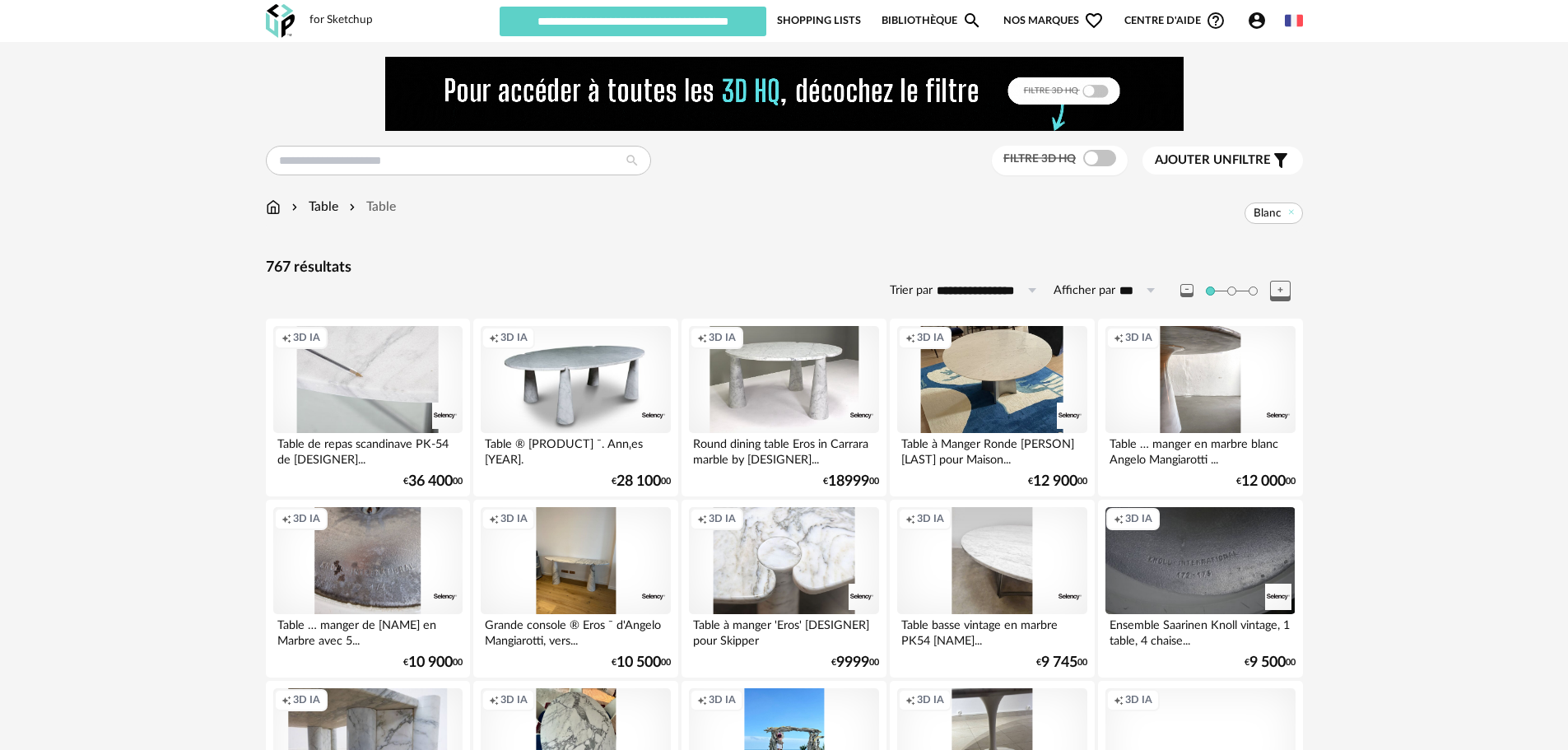 drag, startPoint x: 1189, startPoint y: 2, endPoint x: 1443, endPoint y: 575, distance: 626.7735 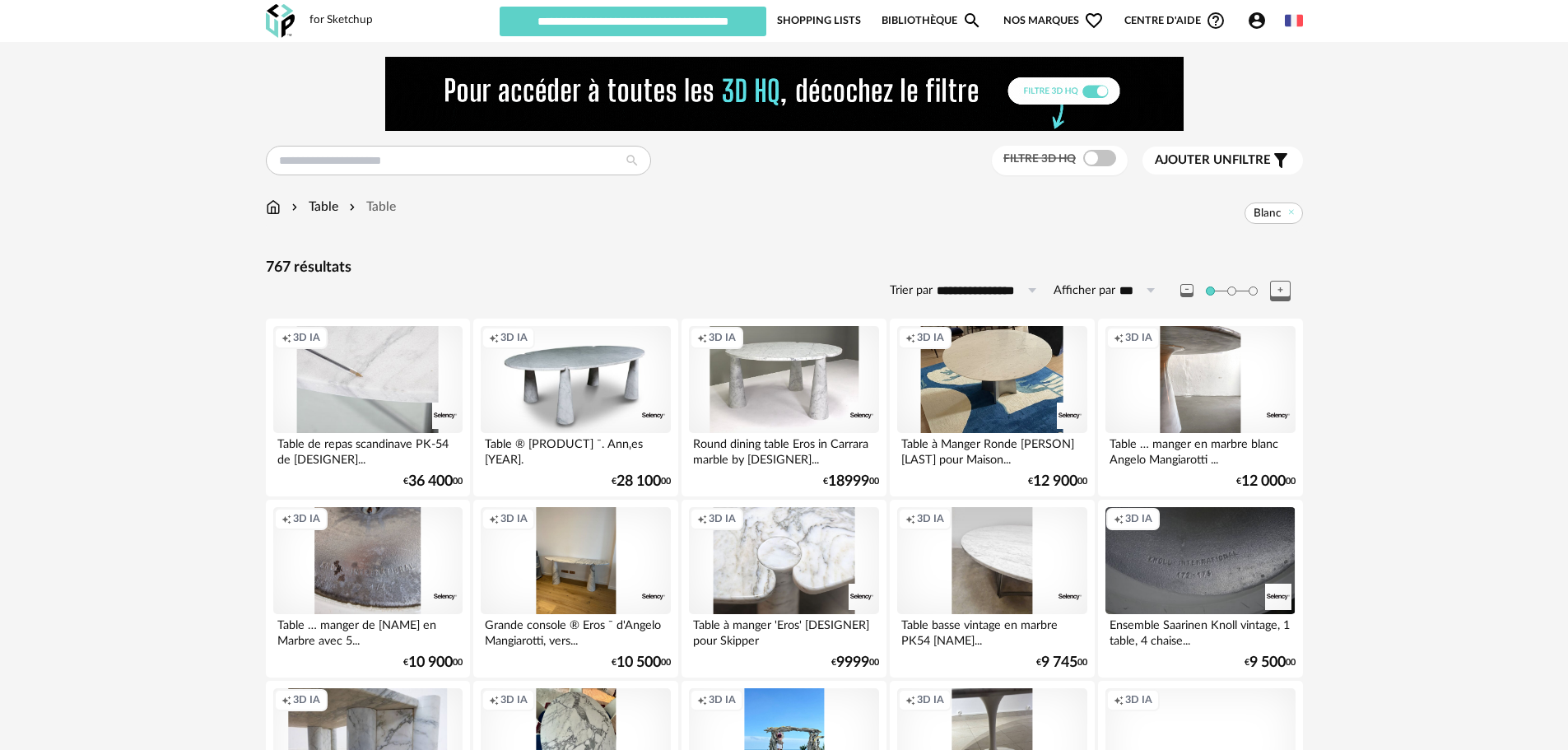 click on "Filtre 3D HQ
Ajouter un  filtre s   Filter icon   Filtrer par :   Modèle
Filtre 3D HQ
Marque
&tradition
6
101 Copenhagen
0
366 Concept
0
AMPM
10
AYTM
0
Acte DECO
0
Airborne Design
0
Alinea
0     Arrow Right icon
Afficher toutes les marques
Toutes les marques   Close icon
Couleur
noir
acier
beige
blanc
Check Circle icon
gris
brun
jaune
orange
rouge
rose
violet
bleu
vert
transparent
argenté
doré - laiton
bois
multicolore
Dimension
Hauteur    *** 0% 10% 20% 30% 40%" at bounding box center (784, 2028) 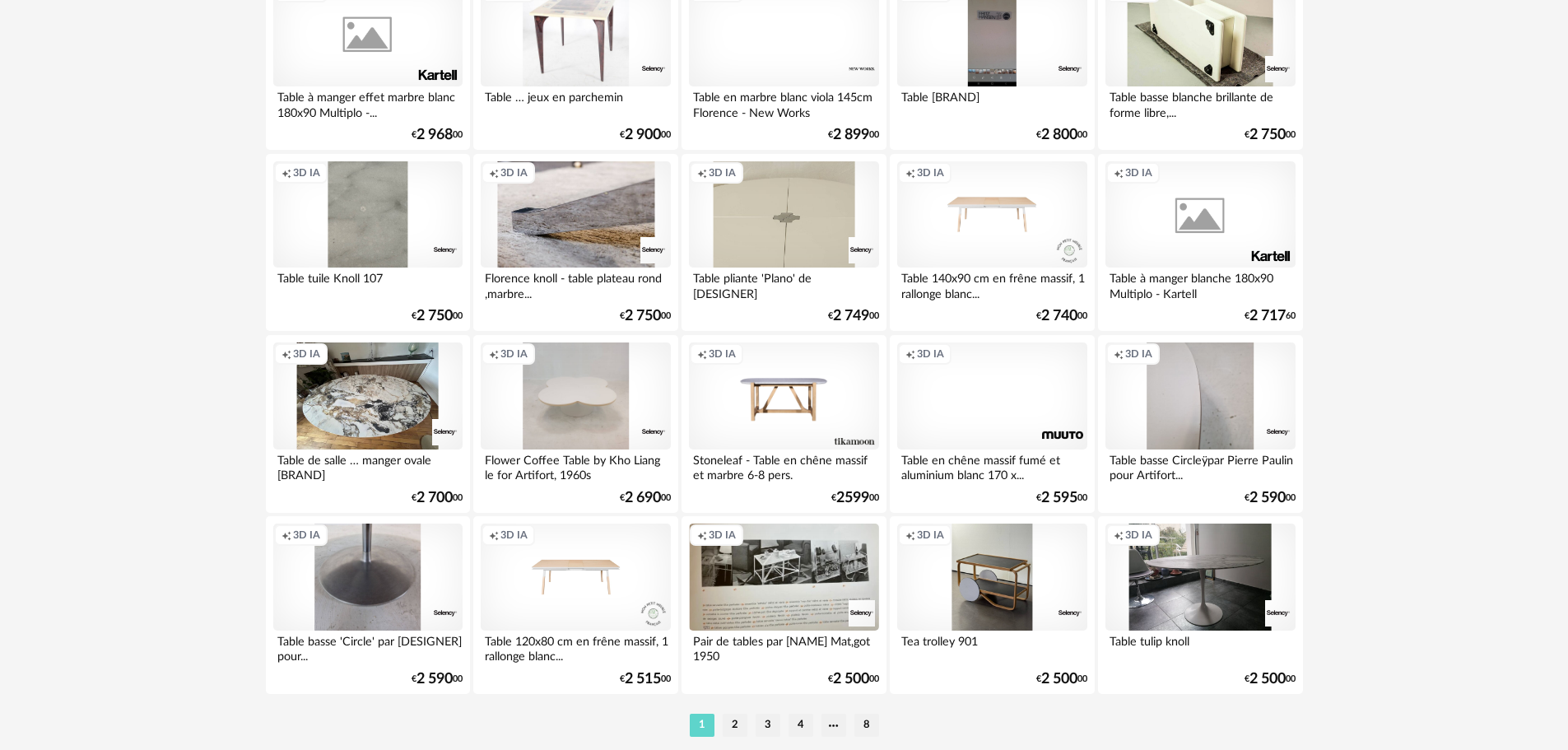 scroll, scrollTop: 3218, scrollLeft: 0, axis: vertical 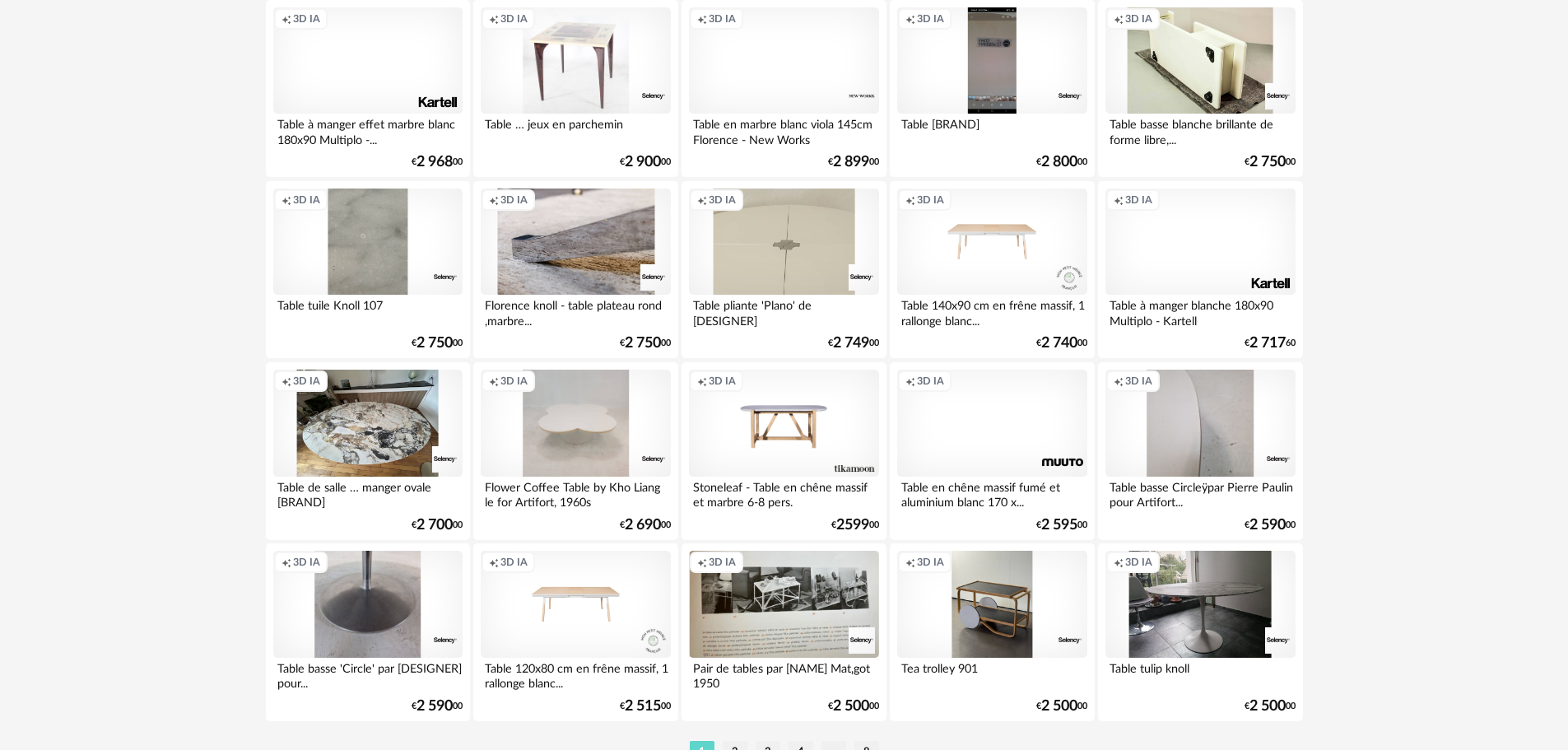 click on "Creation icon   3D IA" at bounding box center [1200, 242] 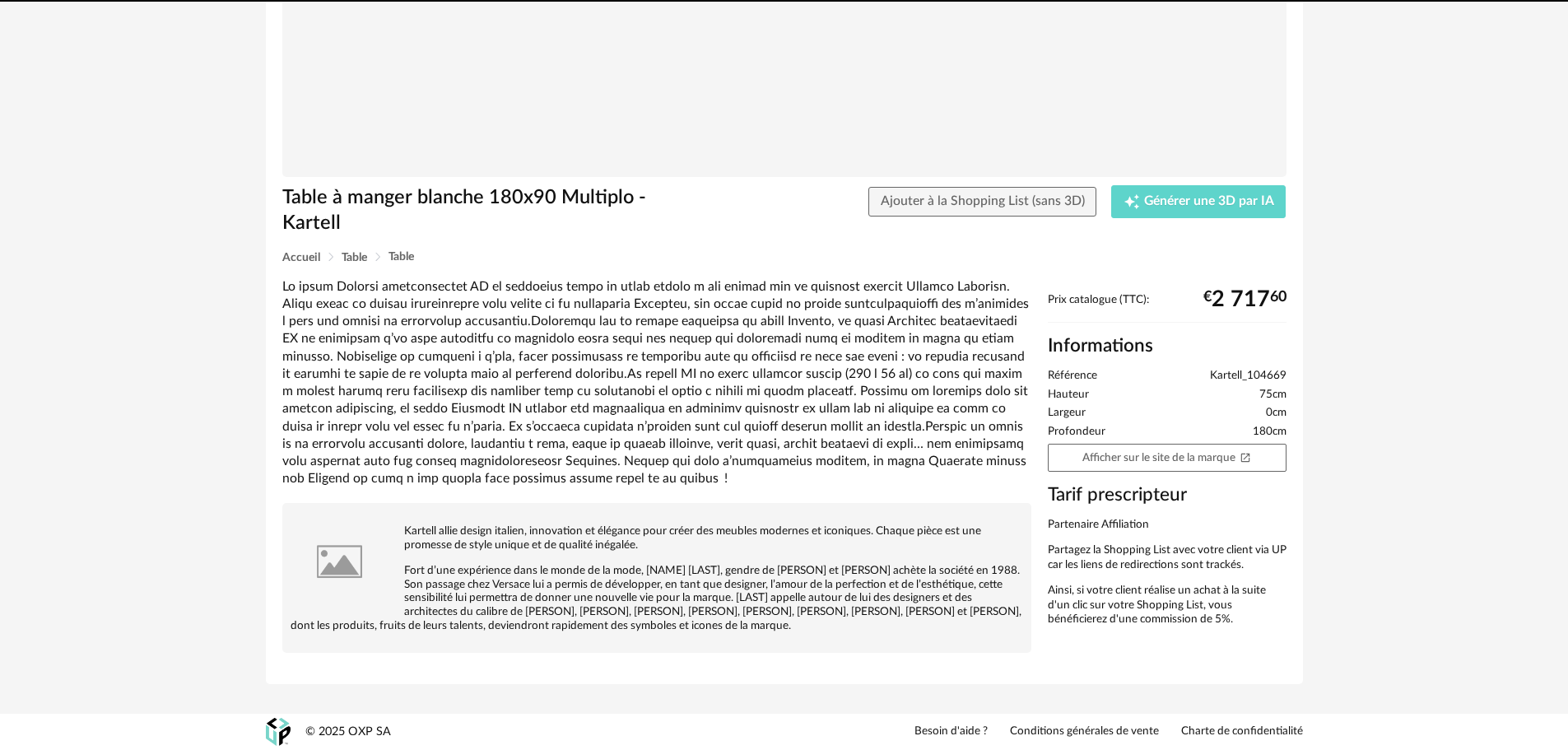 scroll, scrollTop: 0, scrollLeft: 0, axis: both 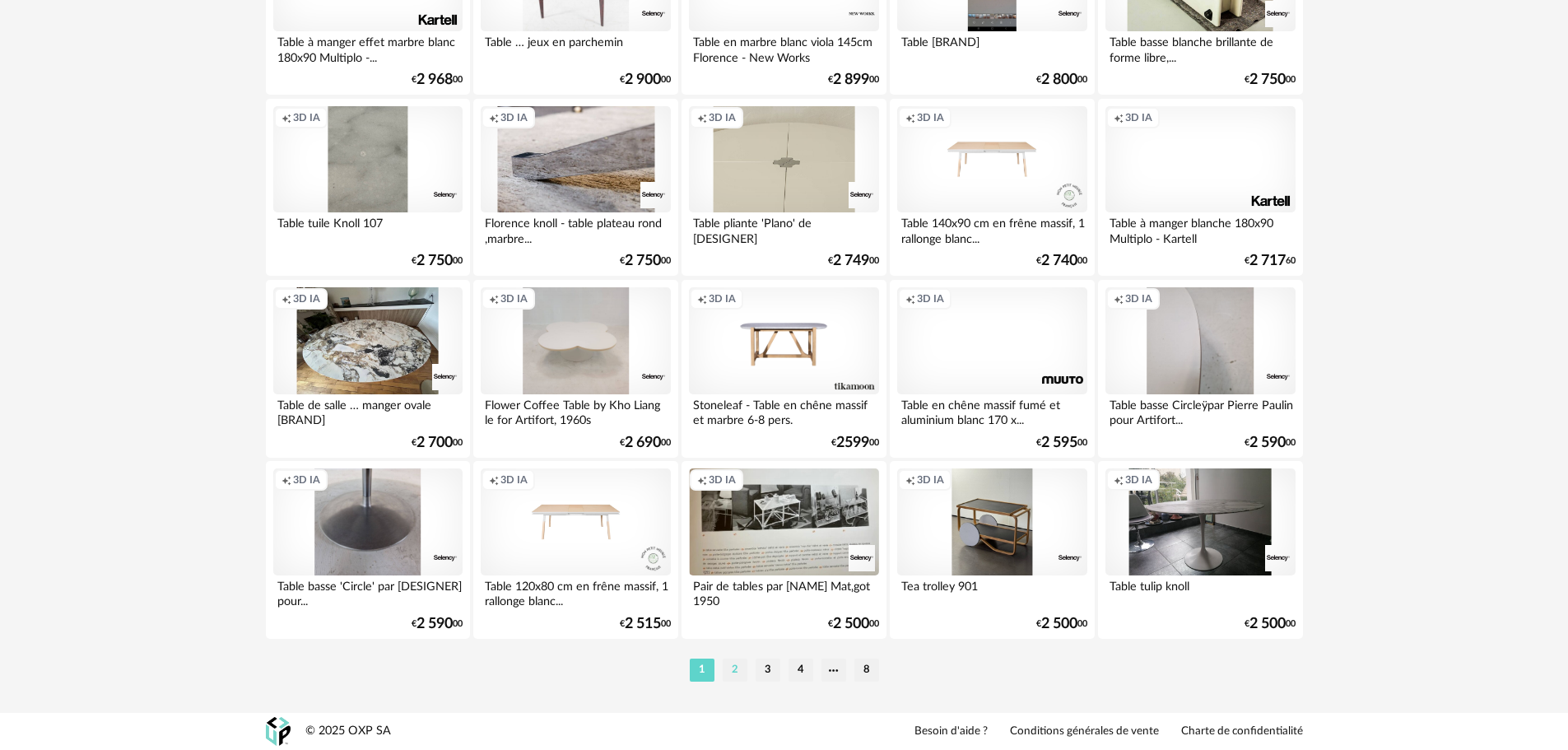 click on "2" at bounding box center (735, 670) 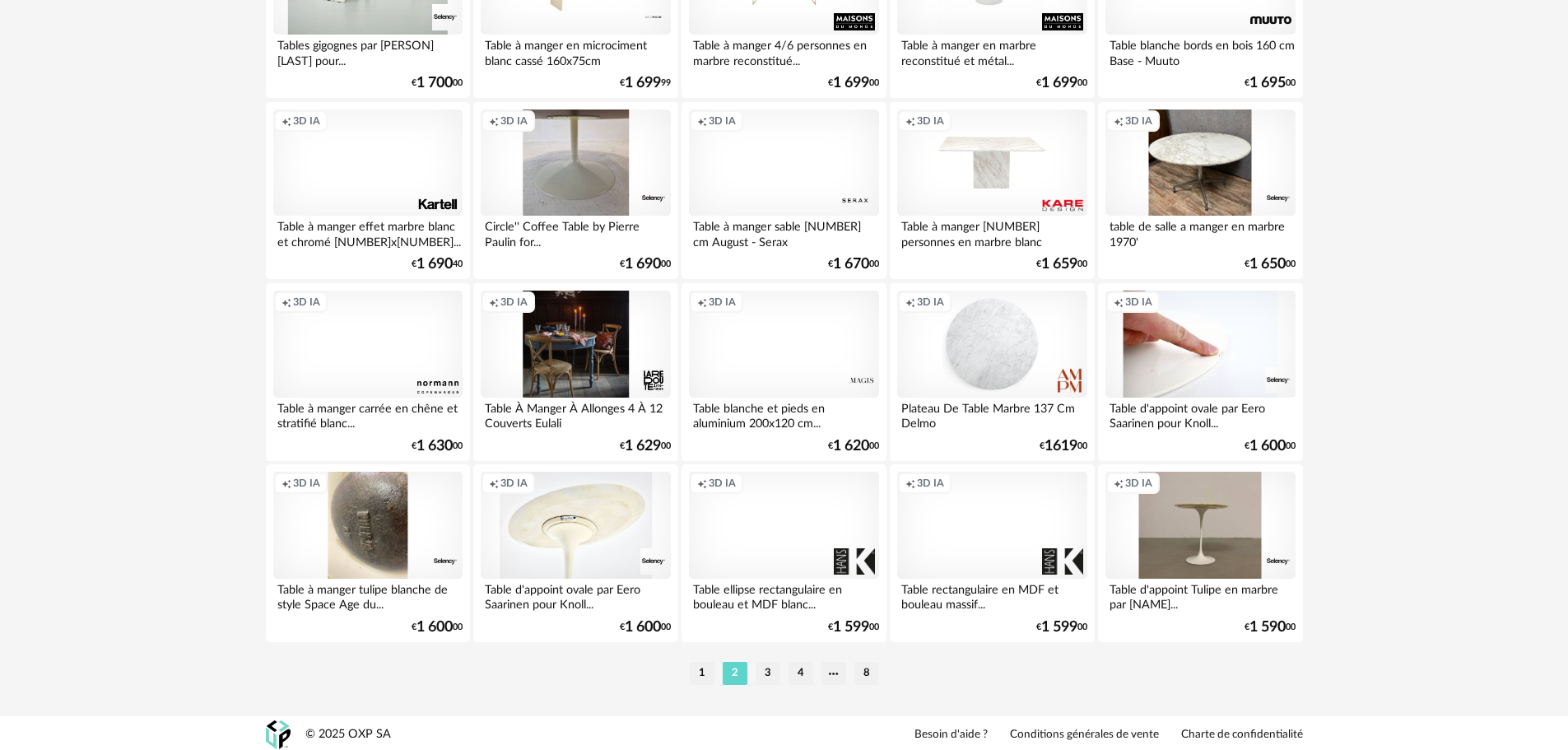 scroll, scrollTop: 3300, scrollLeft: 0, axis: vertical 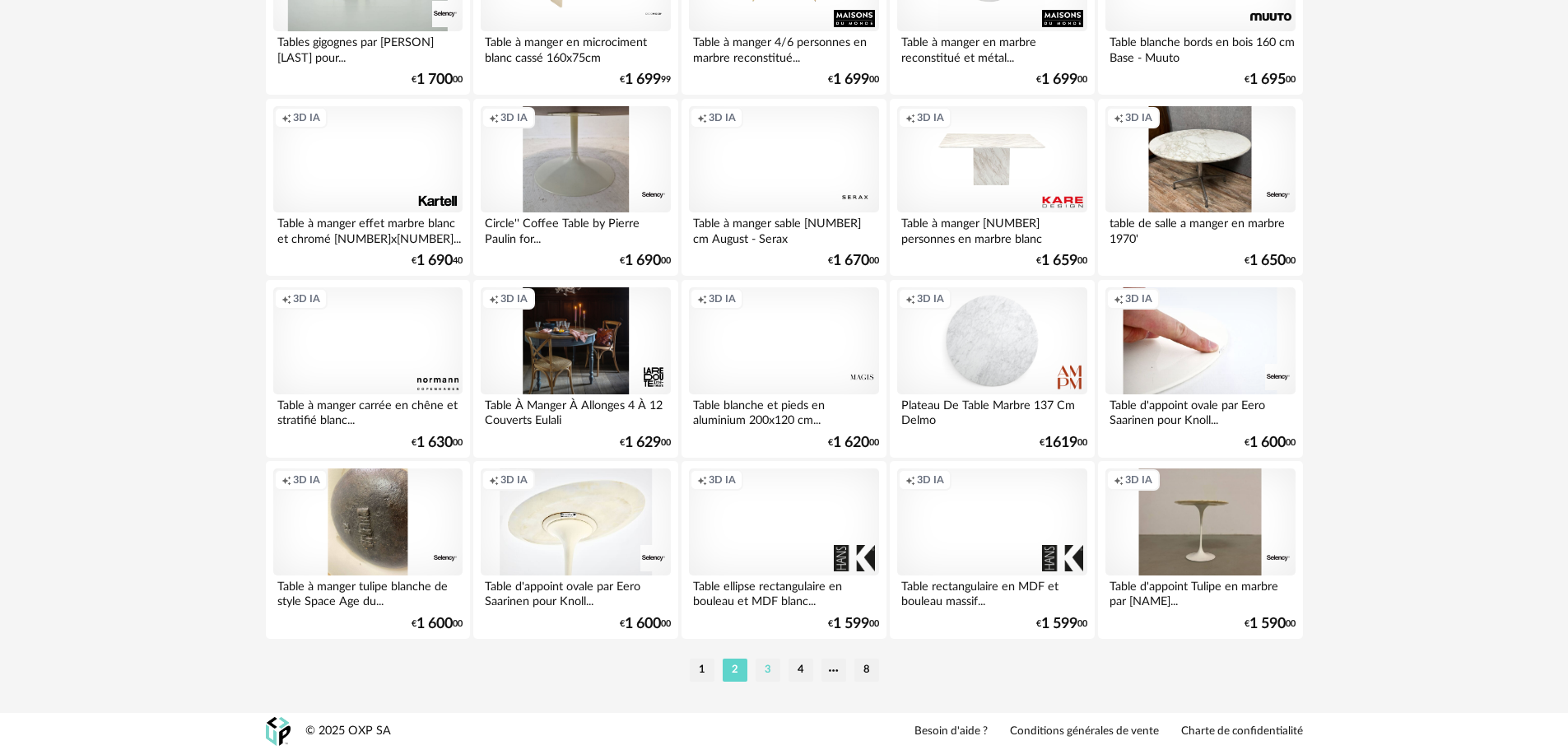 click on "3" at bounding box center (768, 670) 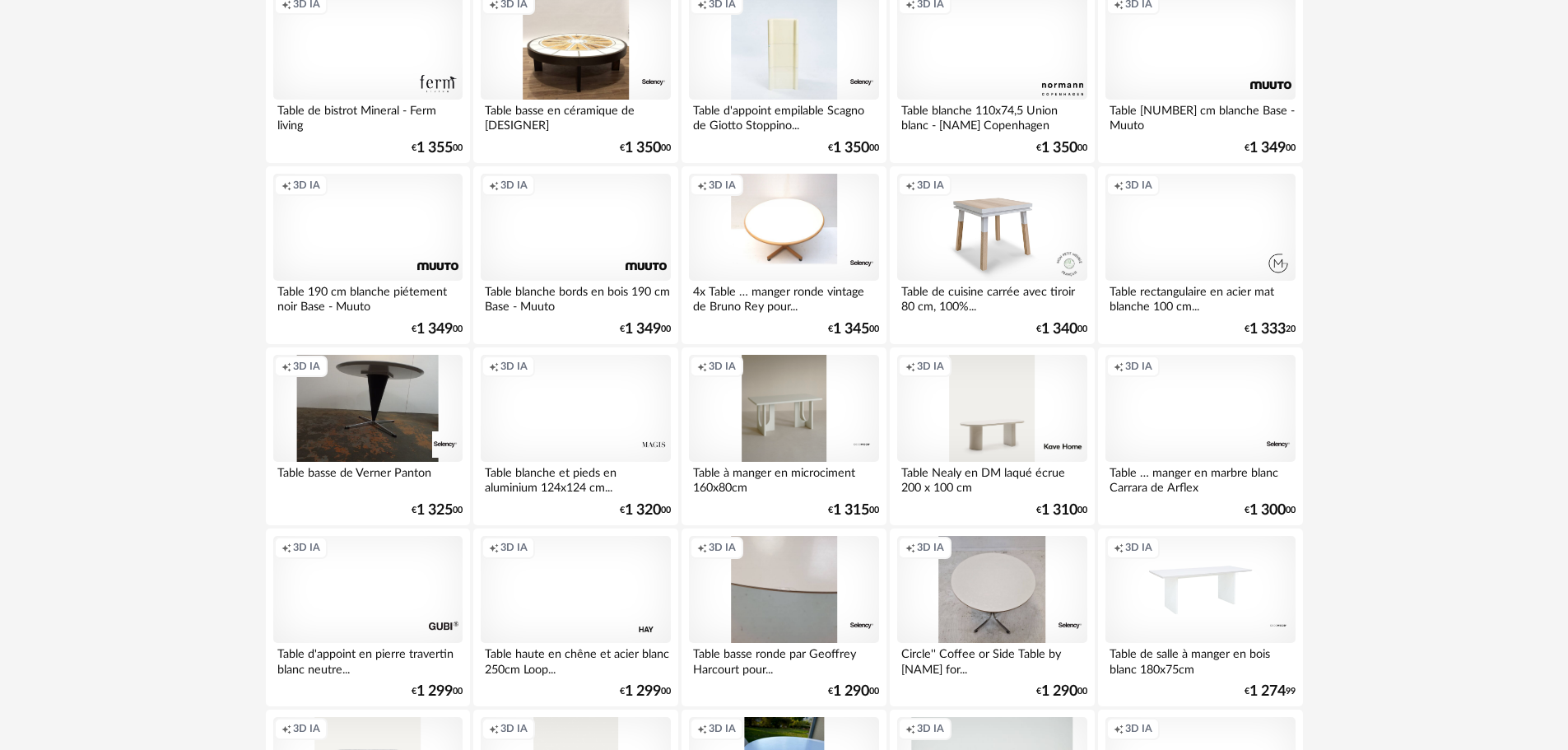 scroll, scrollTop: 1647, scrollLeft: 0, axis: vertical 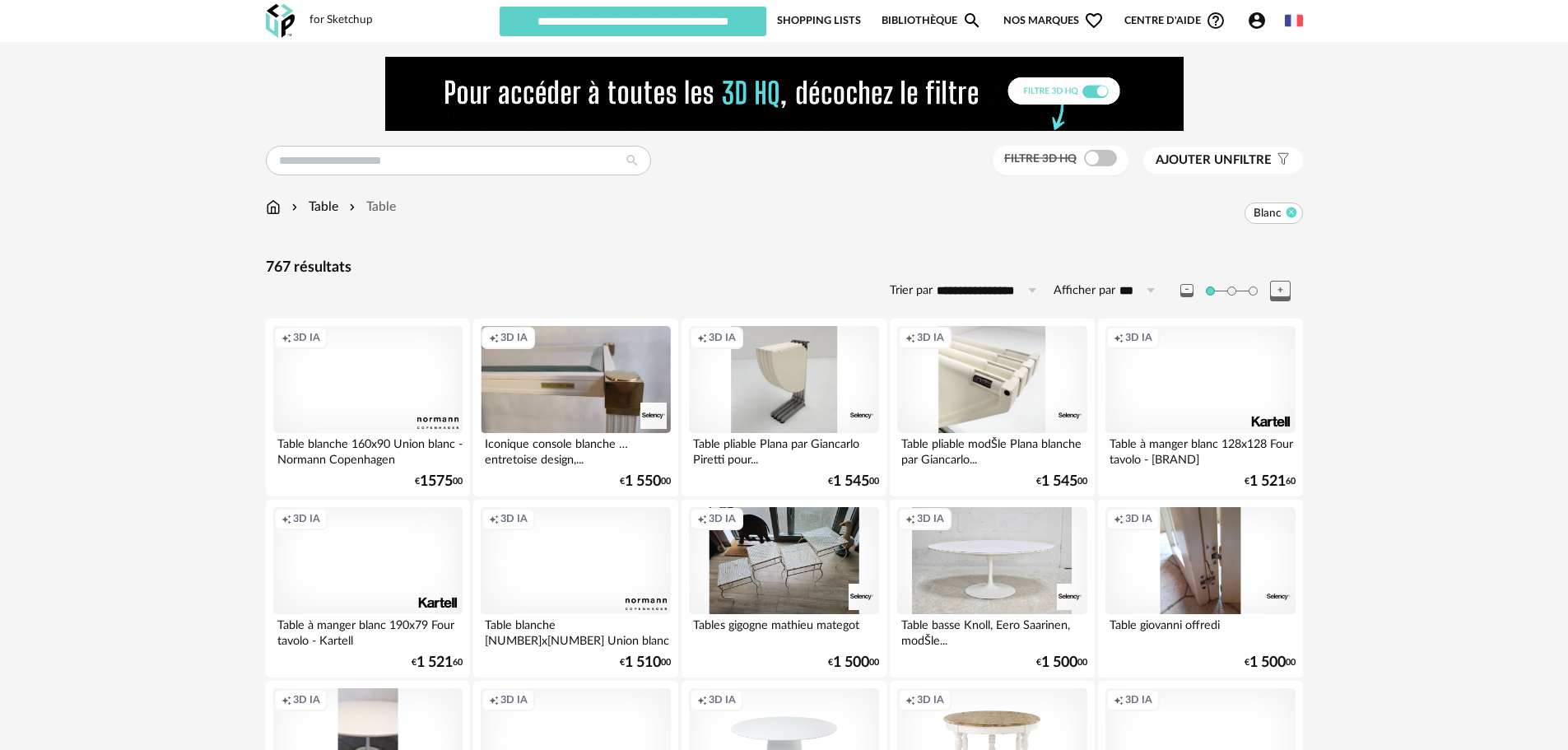 click at bounding box center (1291, 212) 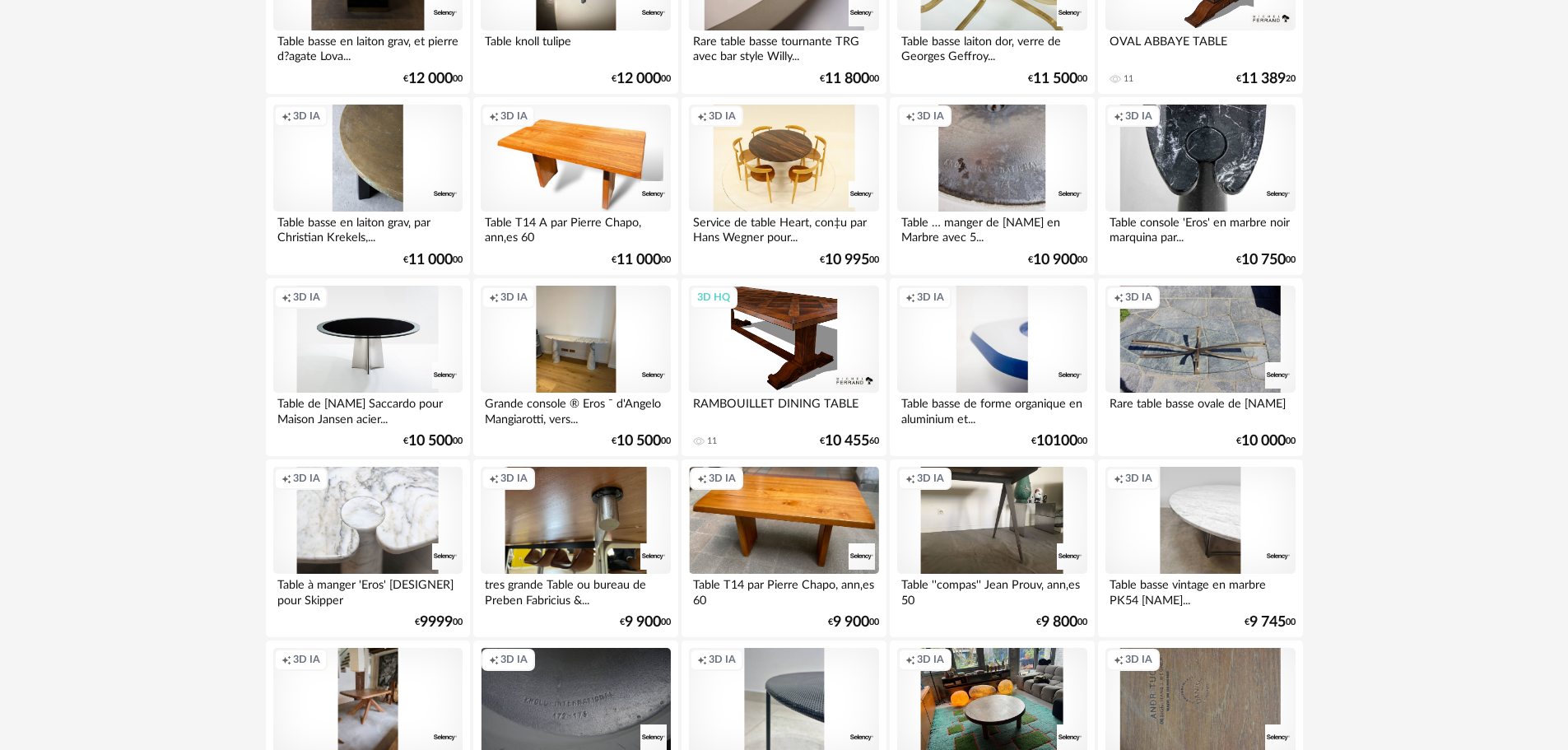 scroll, scrollTop: 1894, scrollLeft: 0, axis: vertical 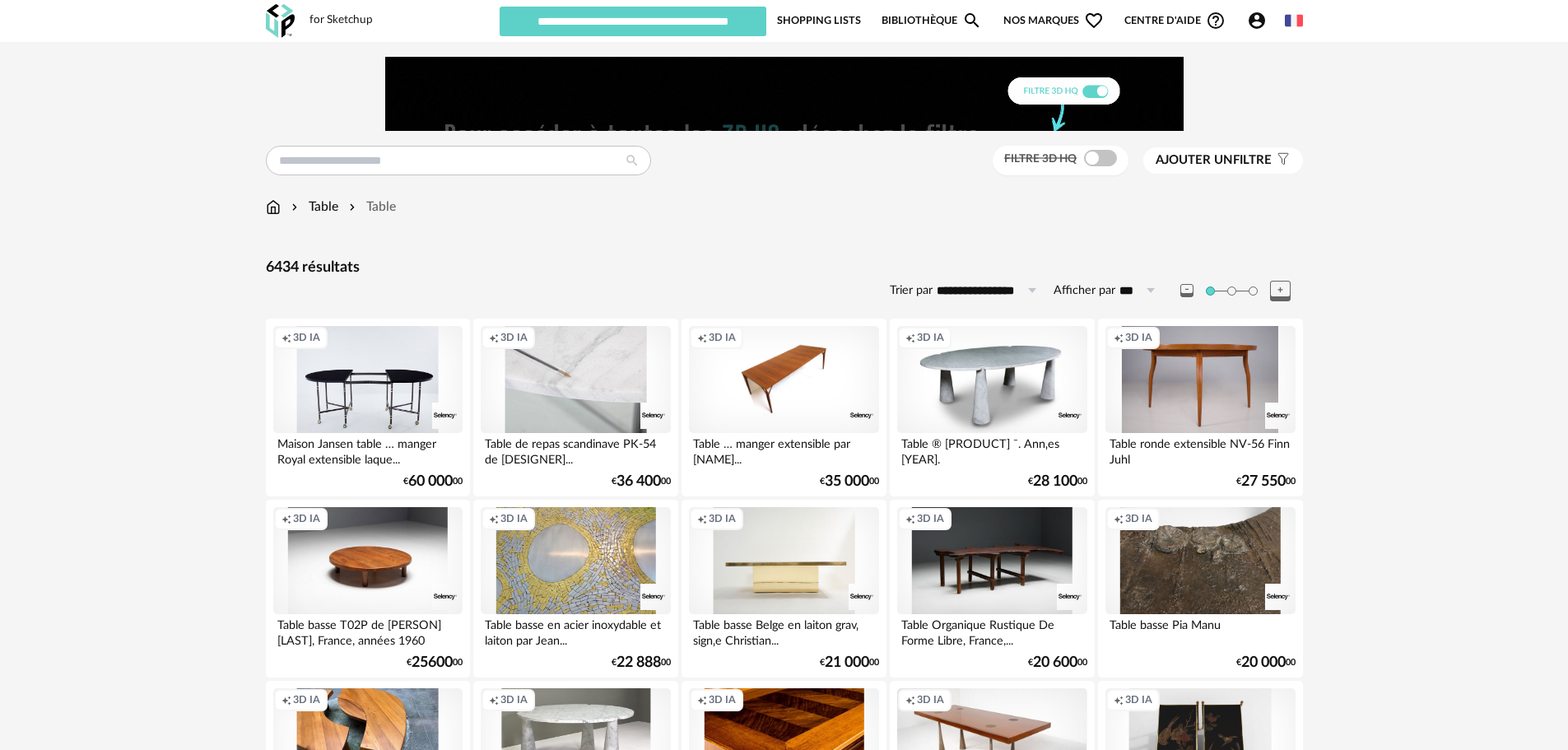 click on "Ajouter un  filtre" at bounding box center [1213, 161] 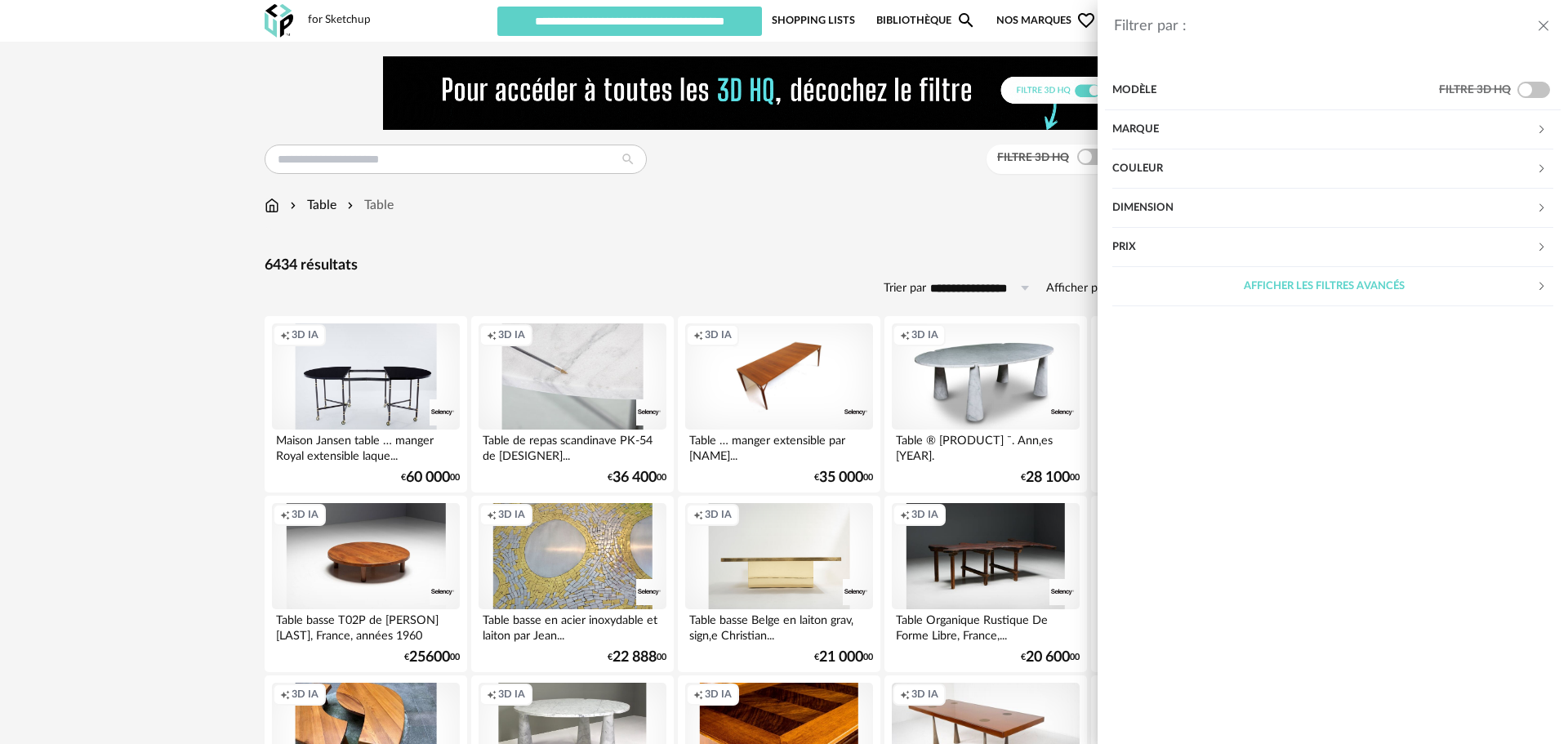 click on "Couleur" at bounding box center (1324, 169) 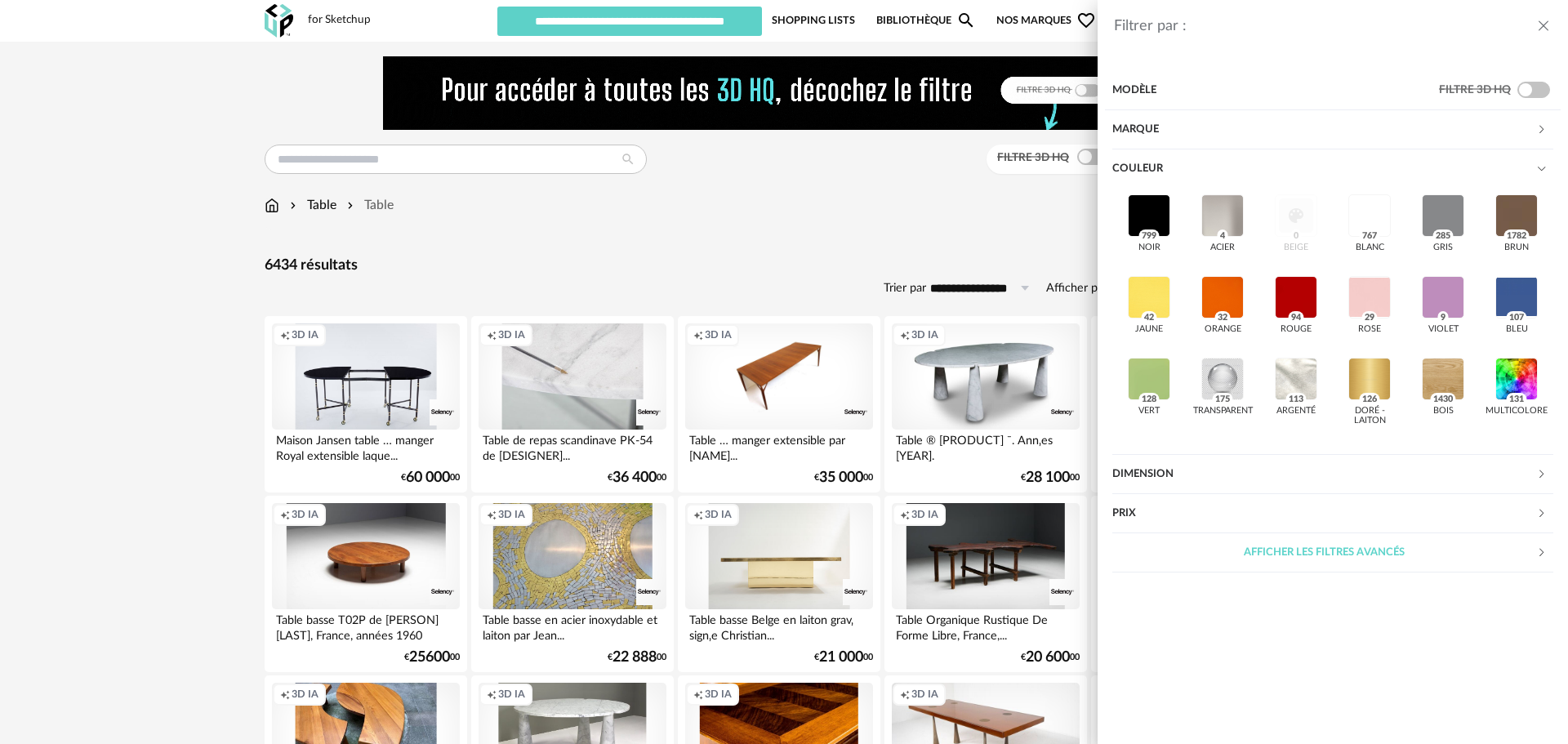 click on "Afficher les filtres avancés" at bounding box center (1324, 553) 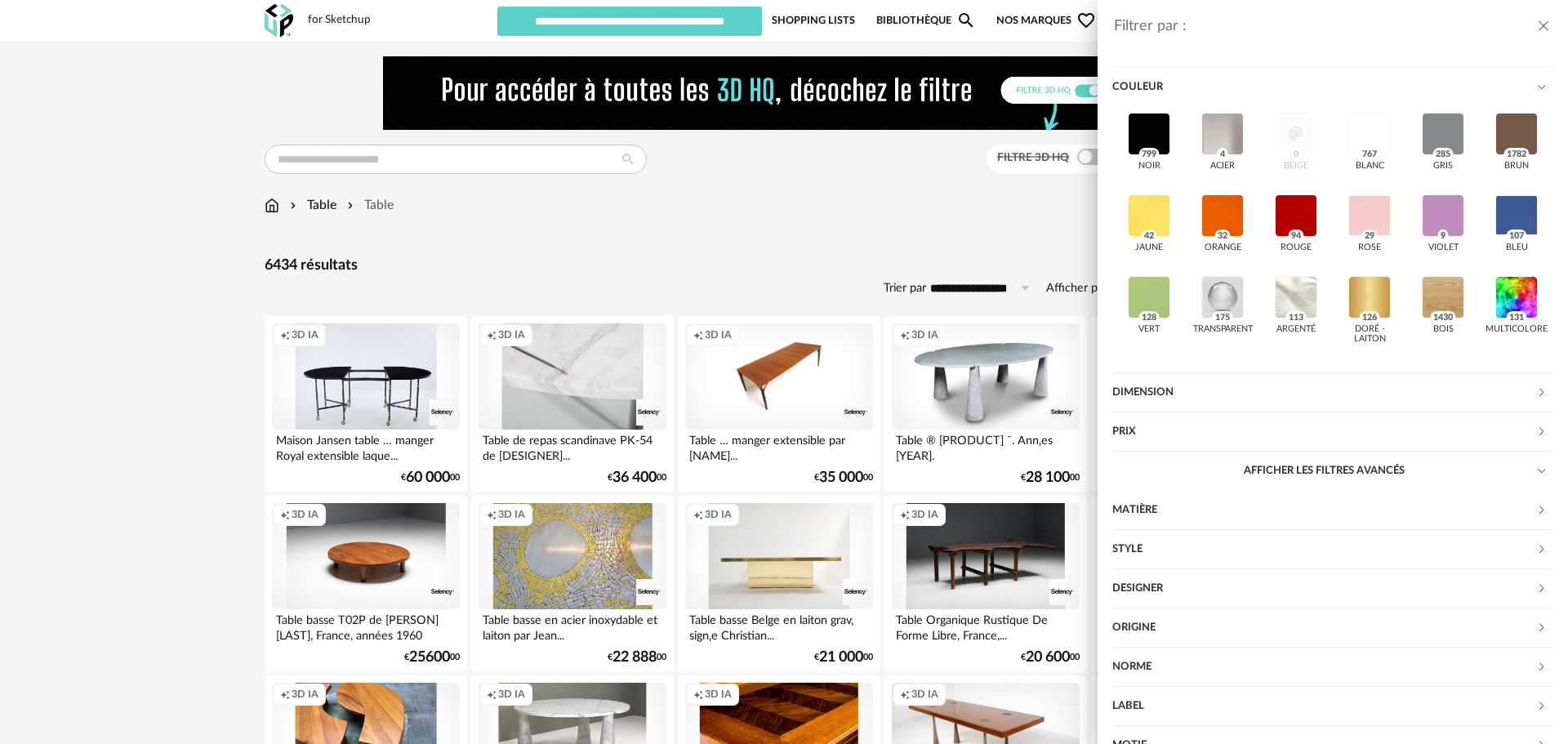 scroll, scrollTop: 212, scrollLeft: 0, axis: vertical 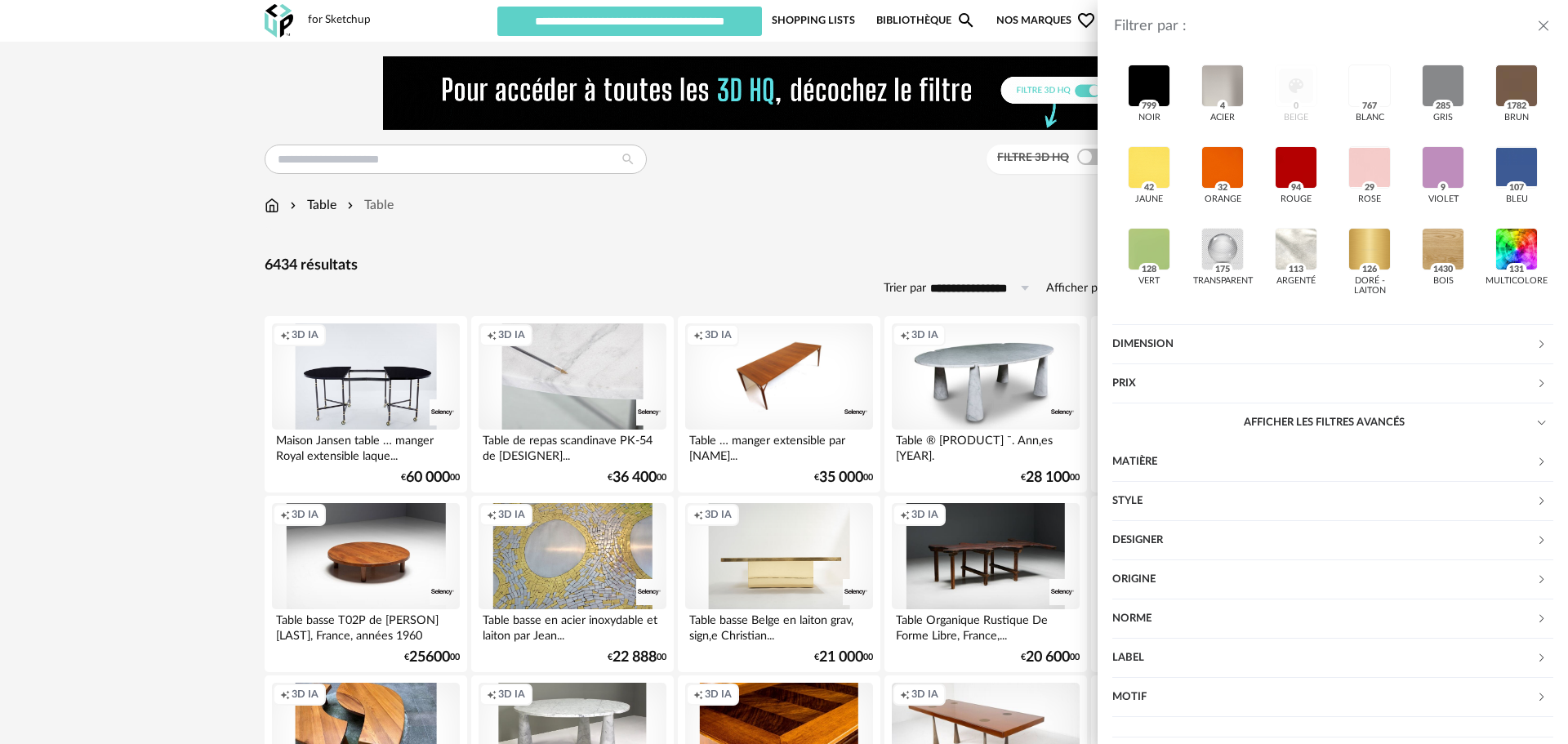 click on "Matière" at bounding box center [1324, 462] 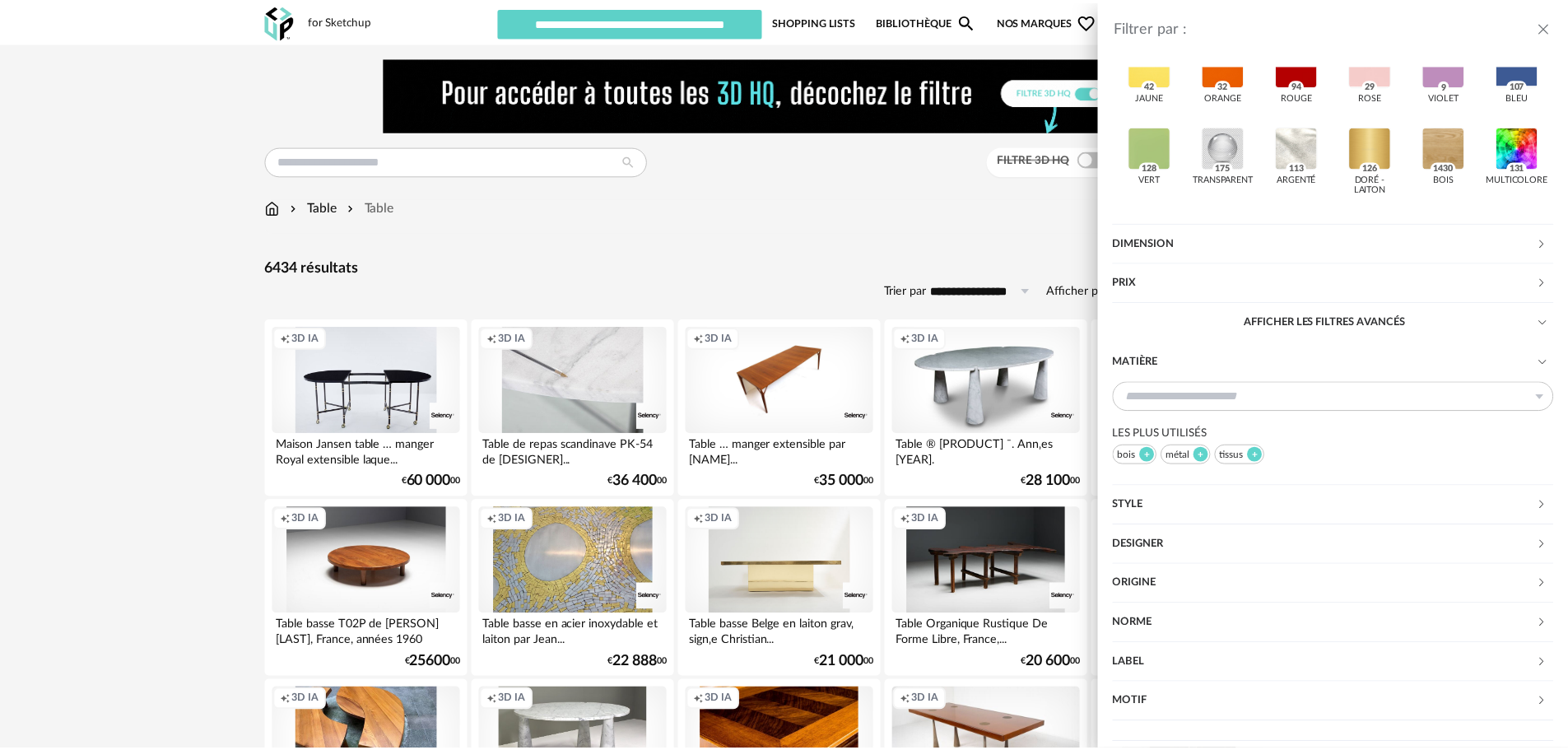 scroll, scrollTop: 296, scrollLeft: 0, axis: vertical 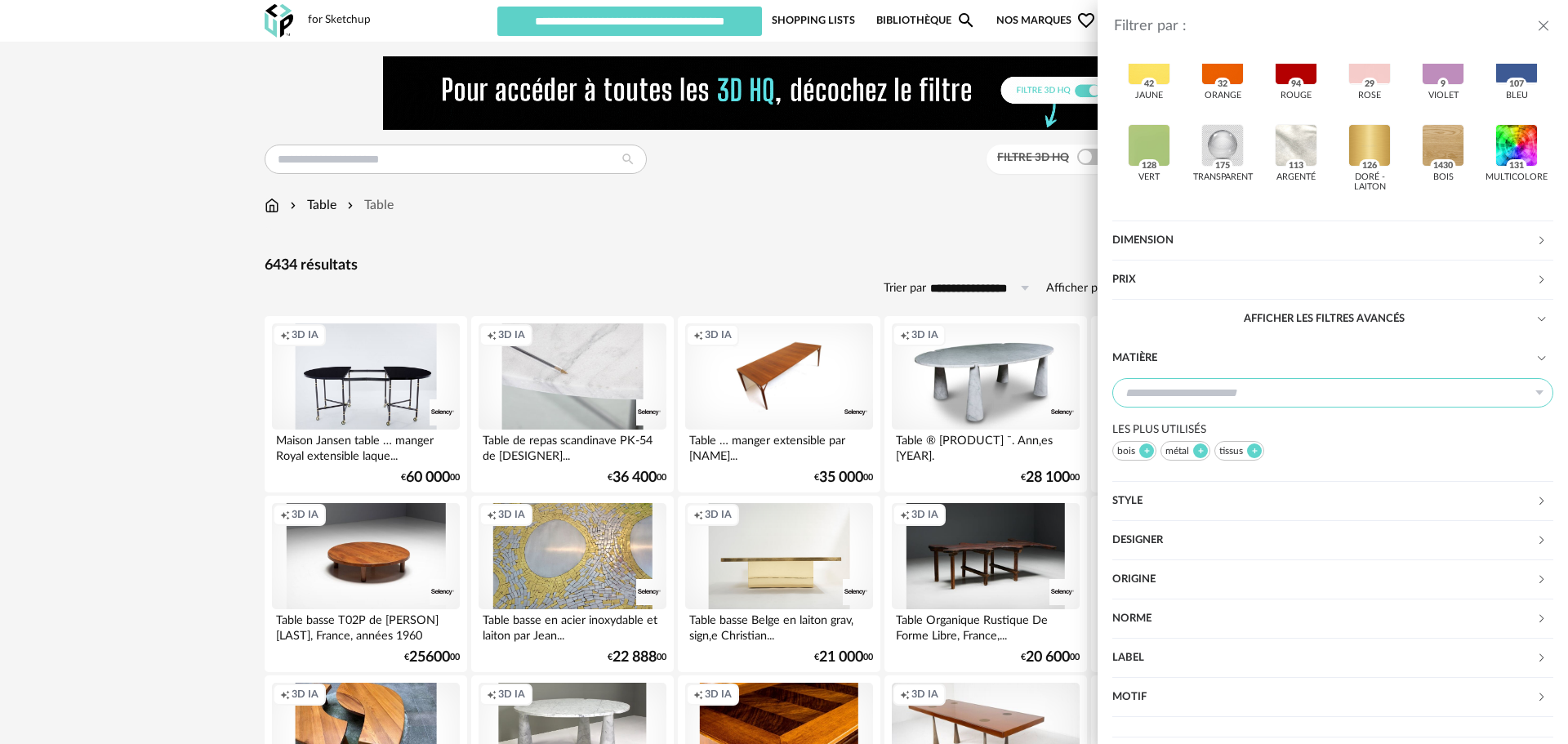 click at bounding box center [1333, 393] 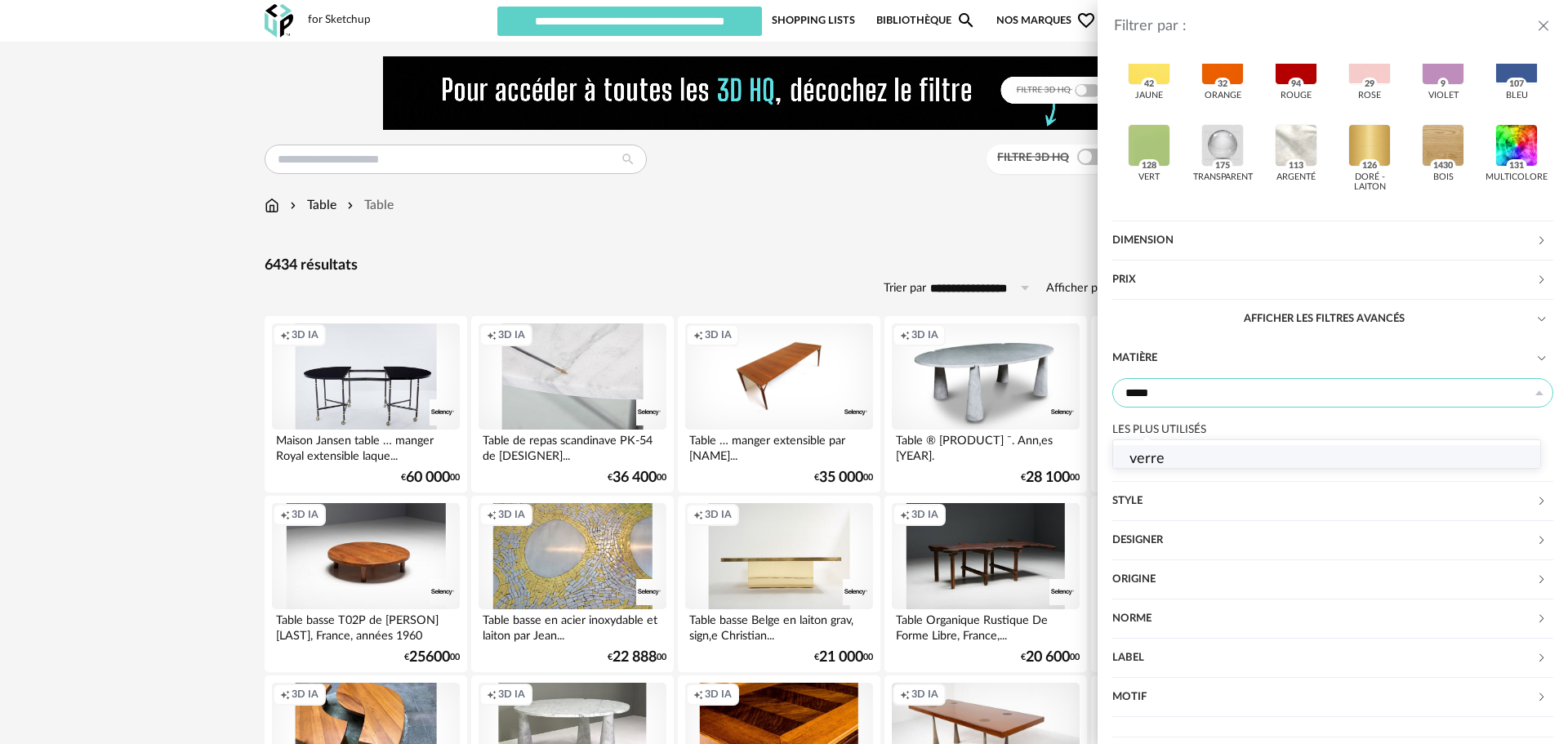type on "*****" 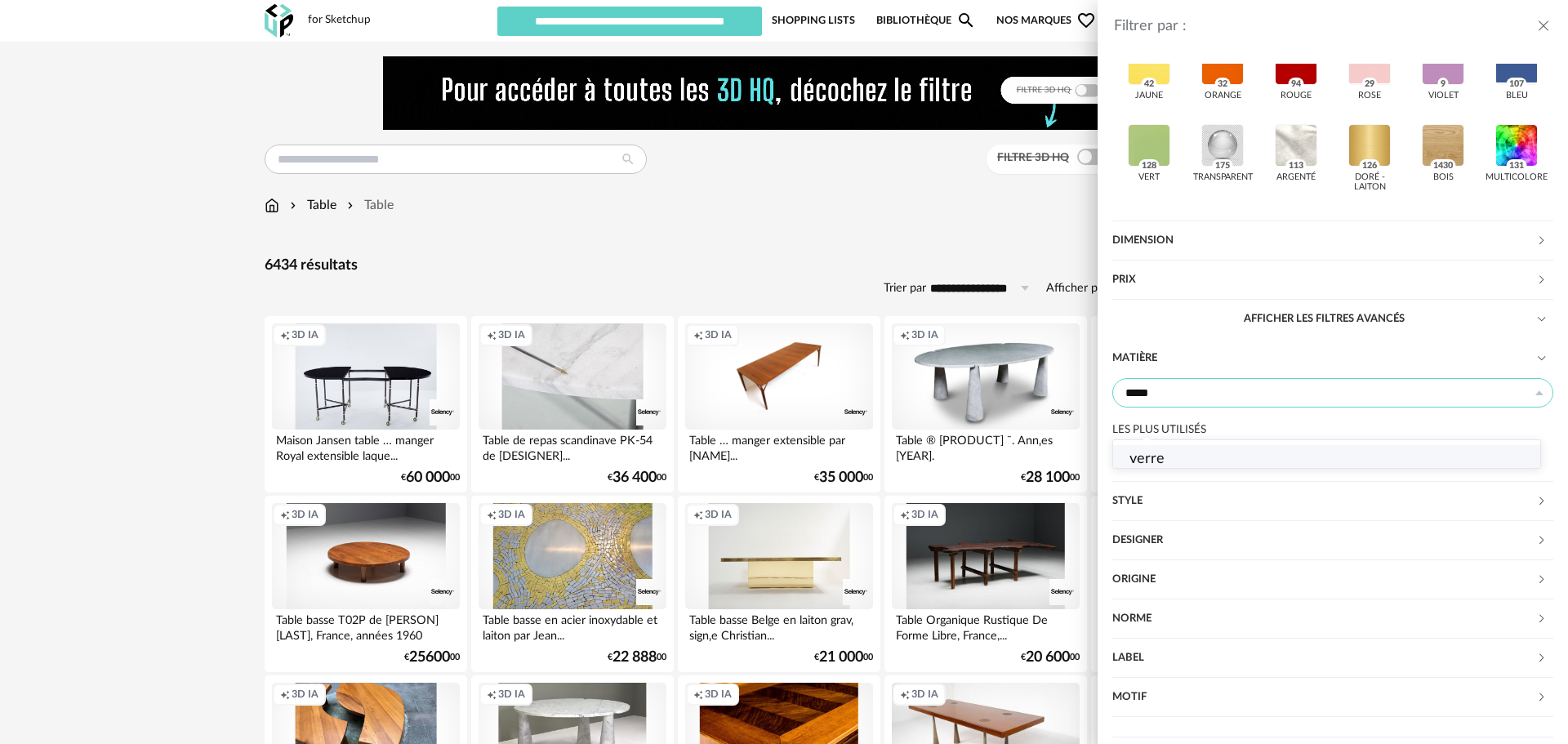 click on "verre" at bounding box center (1331, 459) 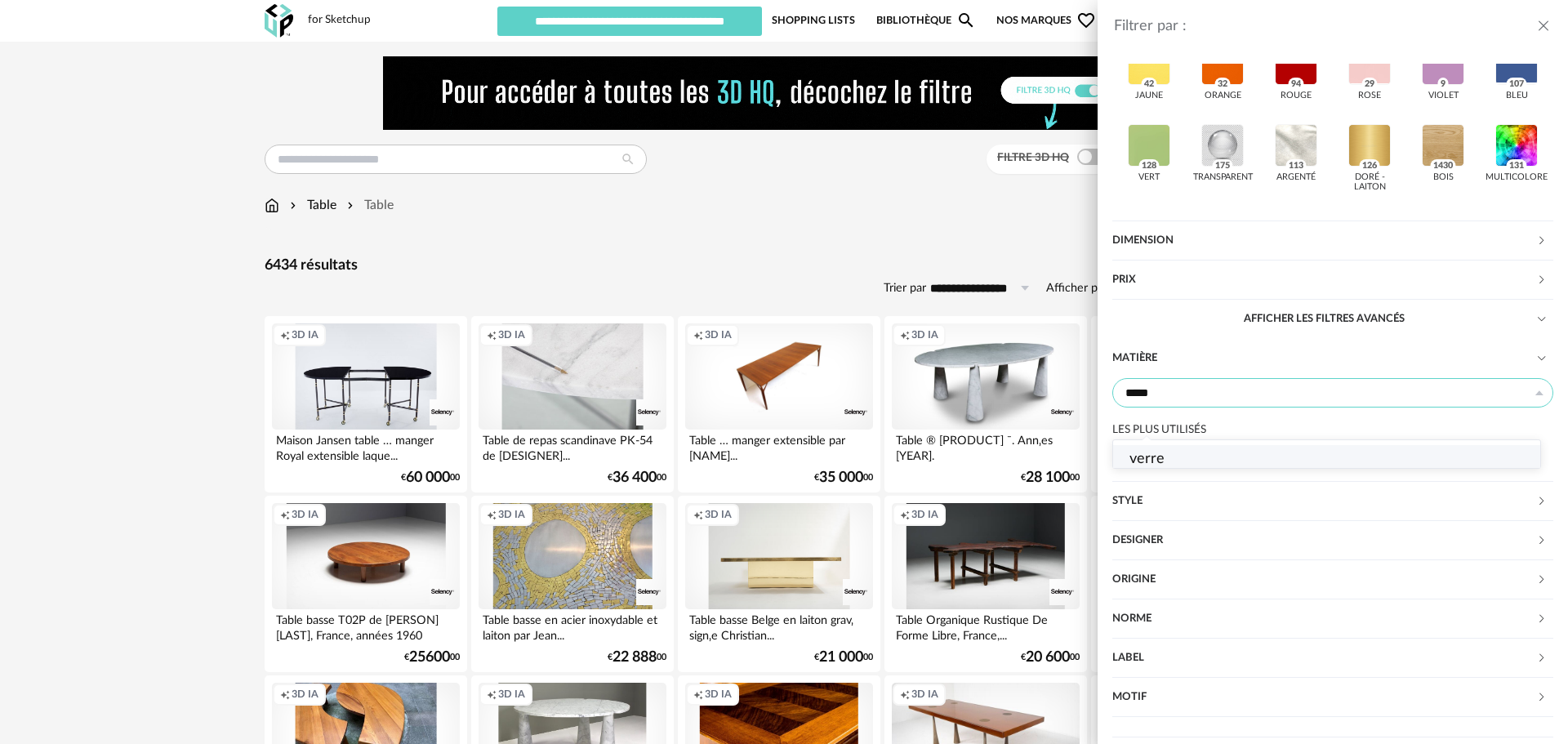type 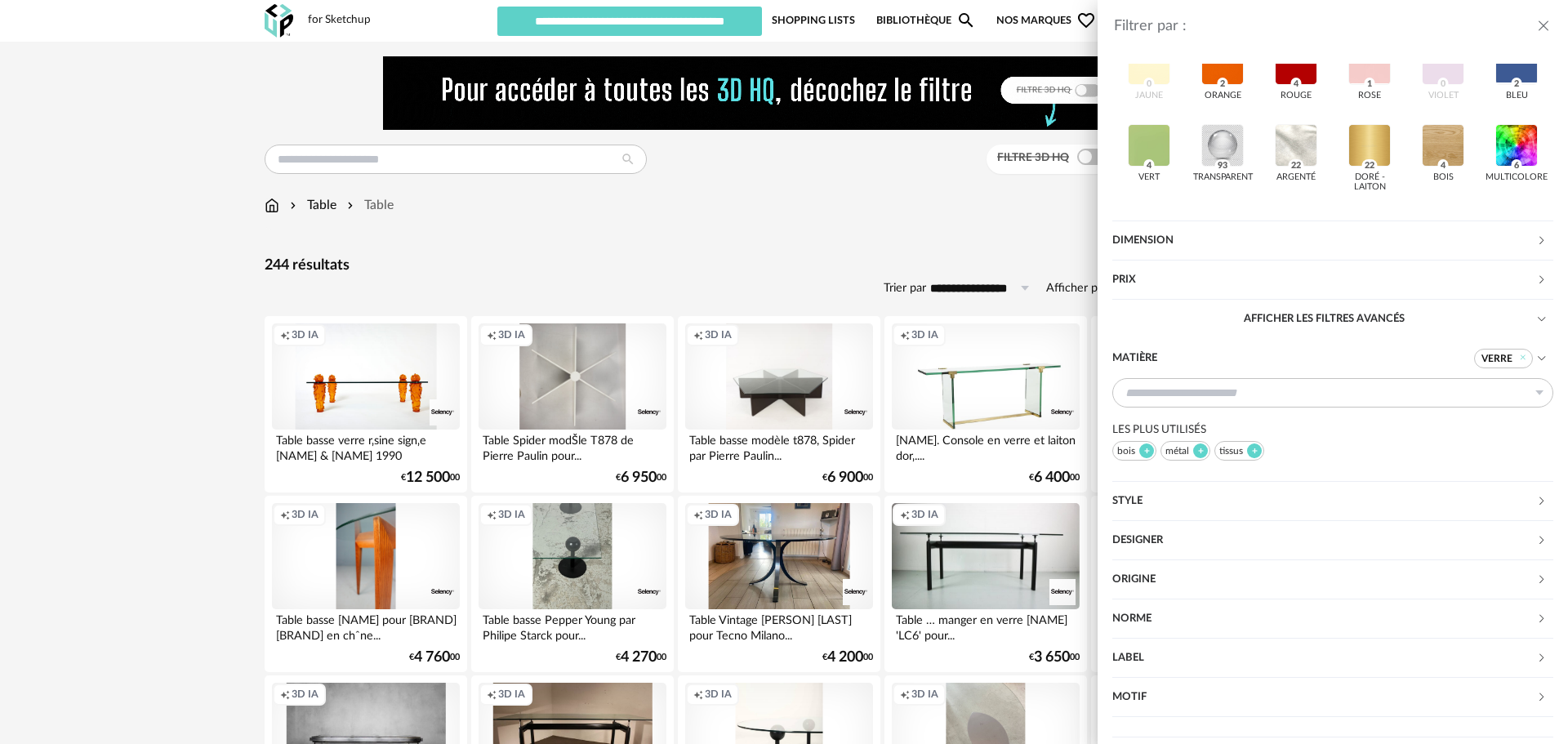 click on "Filtrer par :   Modèle
Filtre 3D HQ
Marque
&tradition
0
101 Copenhagen
0
366 Concept
0
AMPM
0
AYTM
0
Acte DECO
0
Airborne Design
0
Alinea
1     Arrow Right icon
Afficher toutes les marques
Toutes les marques   Close icon
Couleur
noir
53
acier
0
beige
0
blanc
12
gris
8
brun
12
jaune
0
orange
2
rouge
4
rose
1
violet
0
bleu
2
vert
4
transparent
93
argenté
22
doré - laiton
22
bois
4
multicolore
6
Dimension
Hauteur    *** 0% 10% 20% 30% 40% 50% 60% 70% 80% 90% 100%     ** 0% 10% 20% 30% 40% 50% 60% 70% 80%" at bounding box center (784, 372) 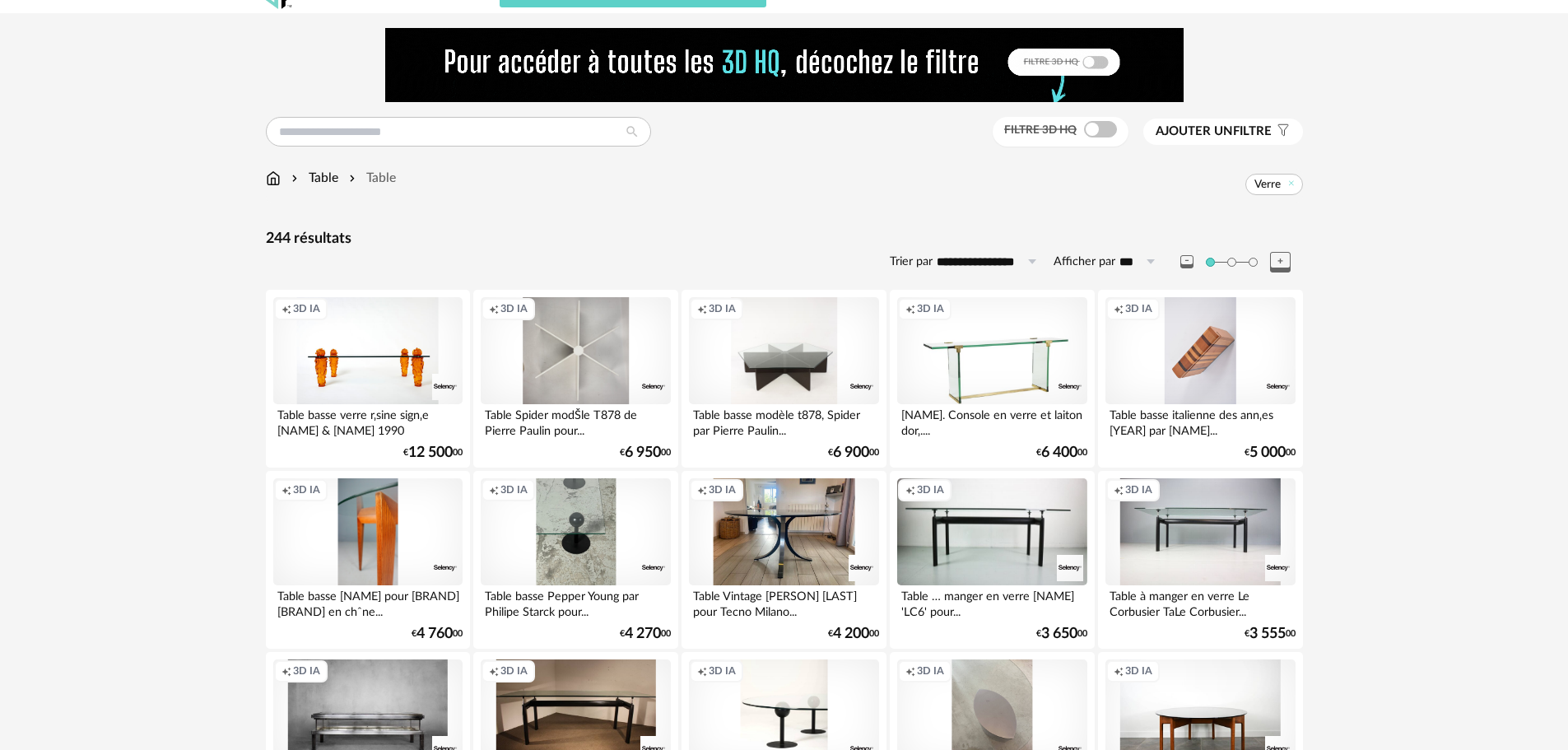 scroll, scrollTop: 0, scrollLeft: 0, axis: both 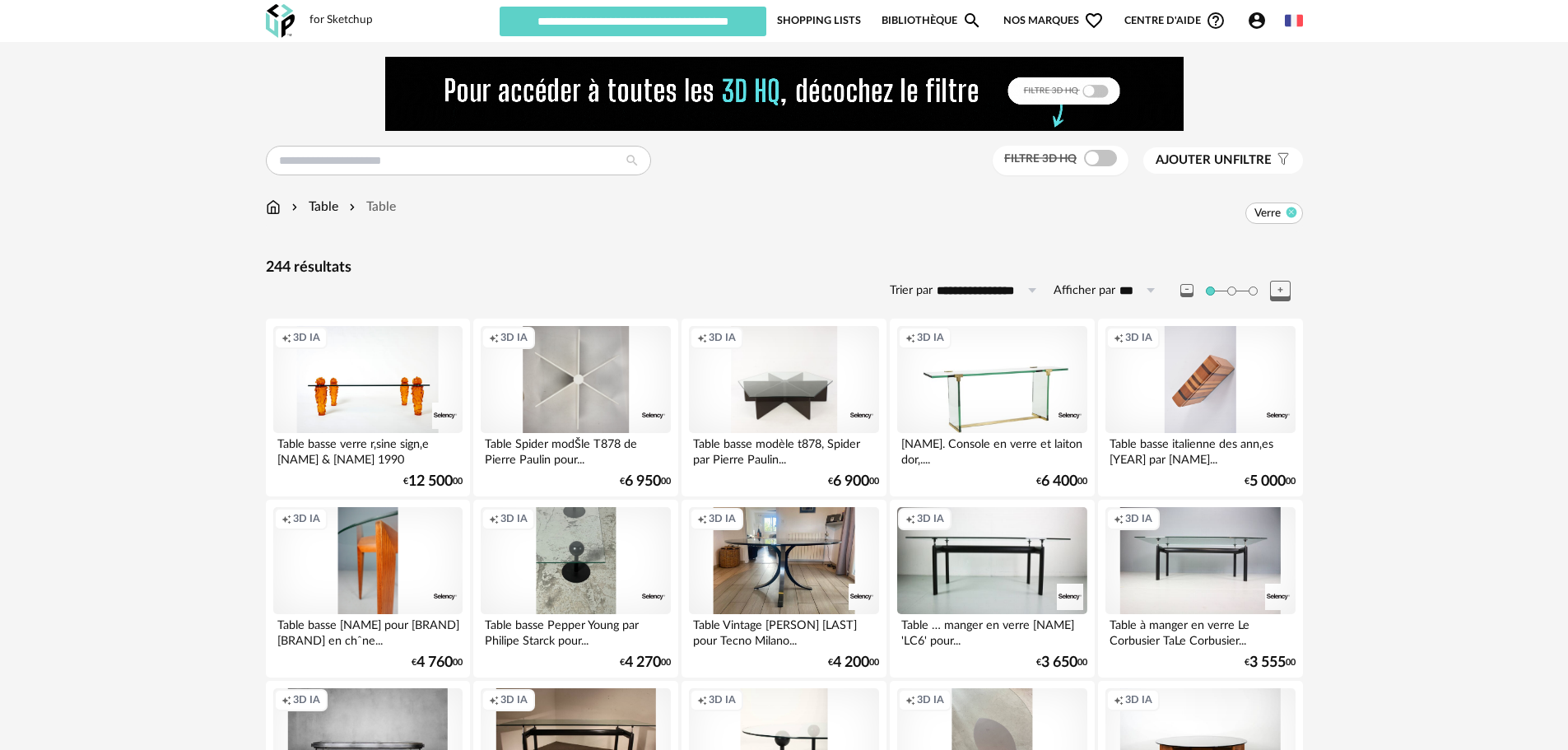 click at bounding box center [1291, 212] 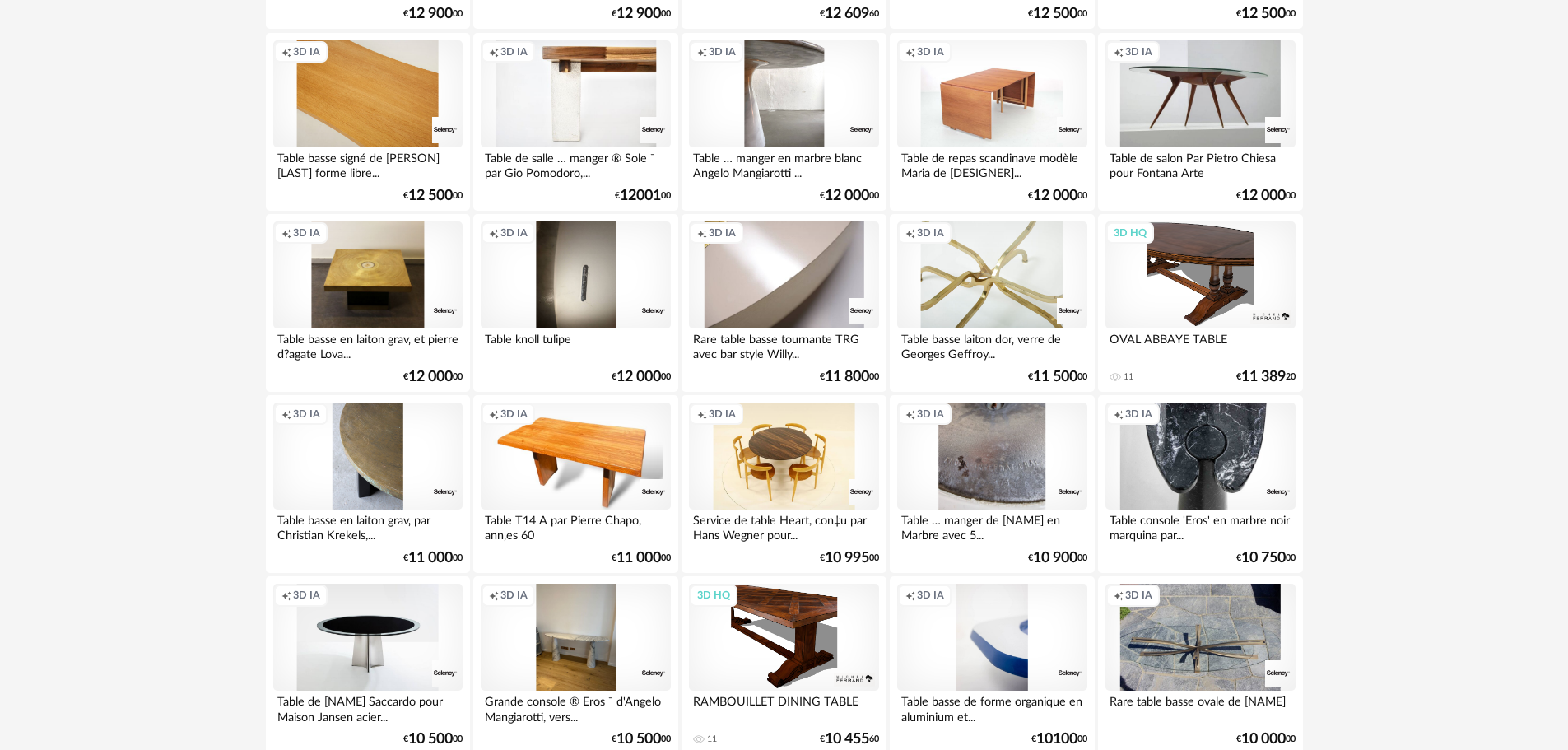 scroll, scrollTop: 1317, scrollLeft: 0, axis: vertical 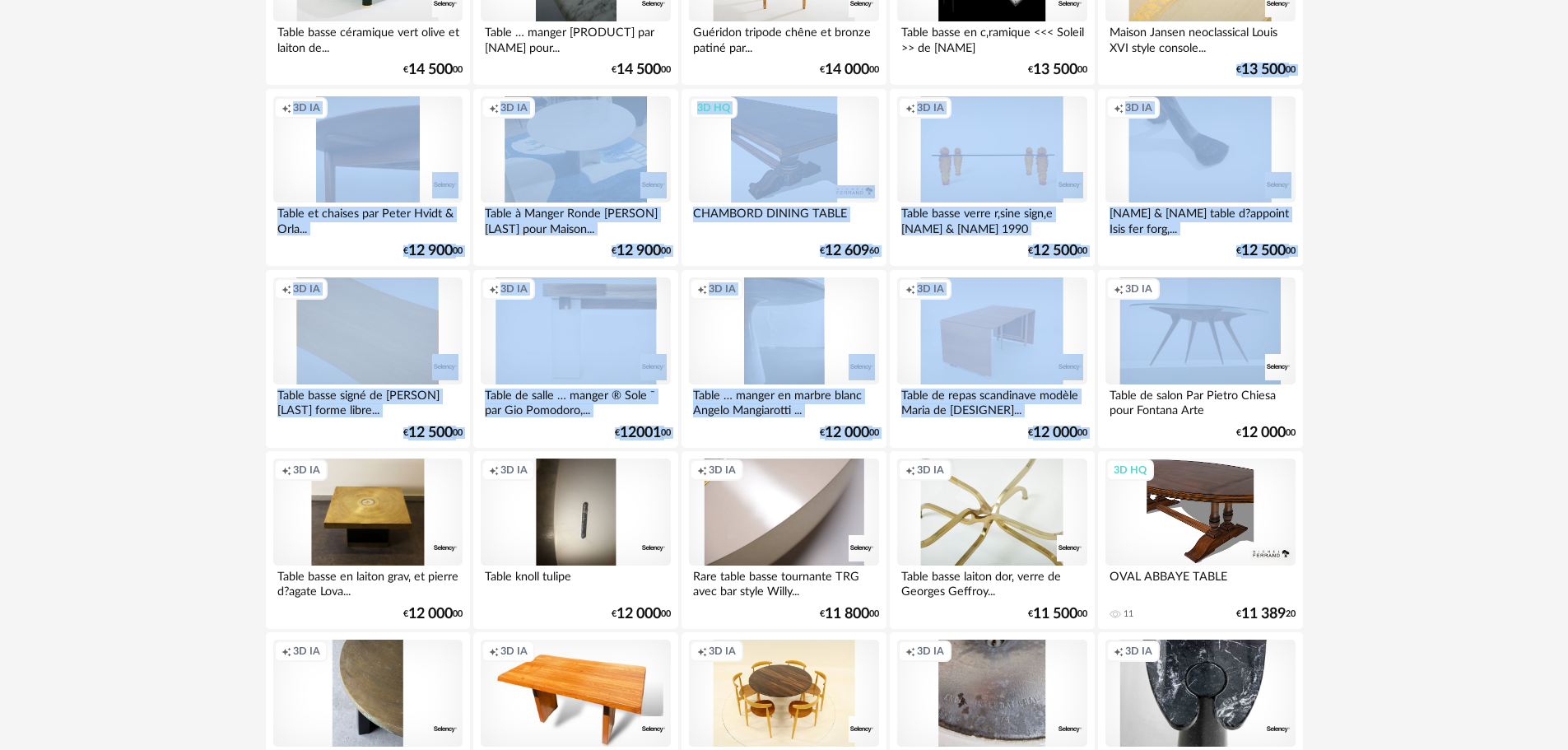drag, startPoint x: 1567, startPoint y: 332, endPoint x: 1570, endPoint y: 173, distance: 159.0283 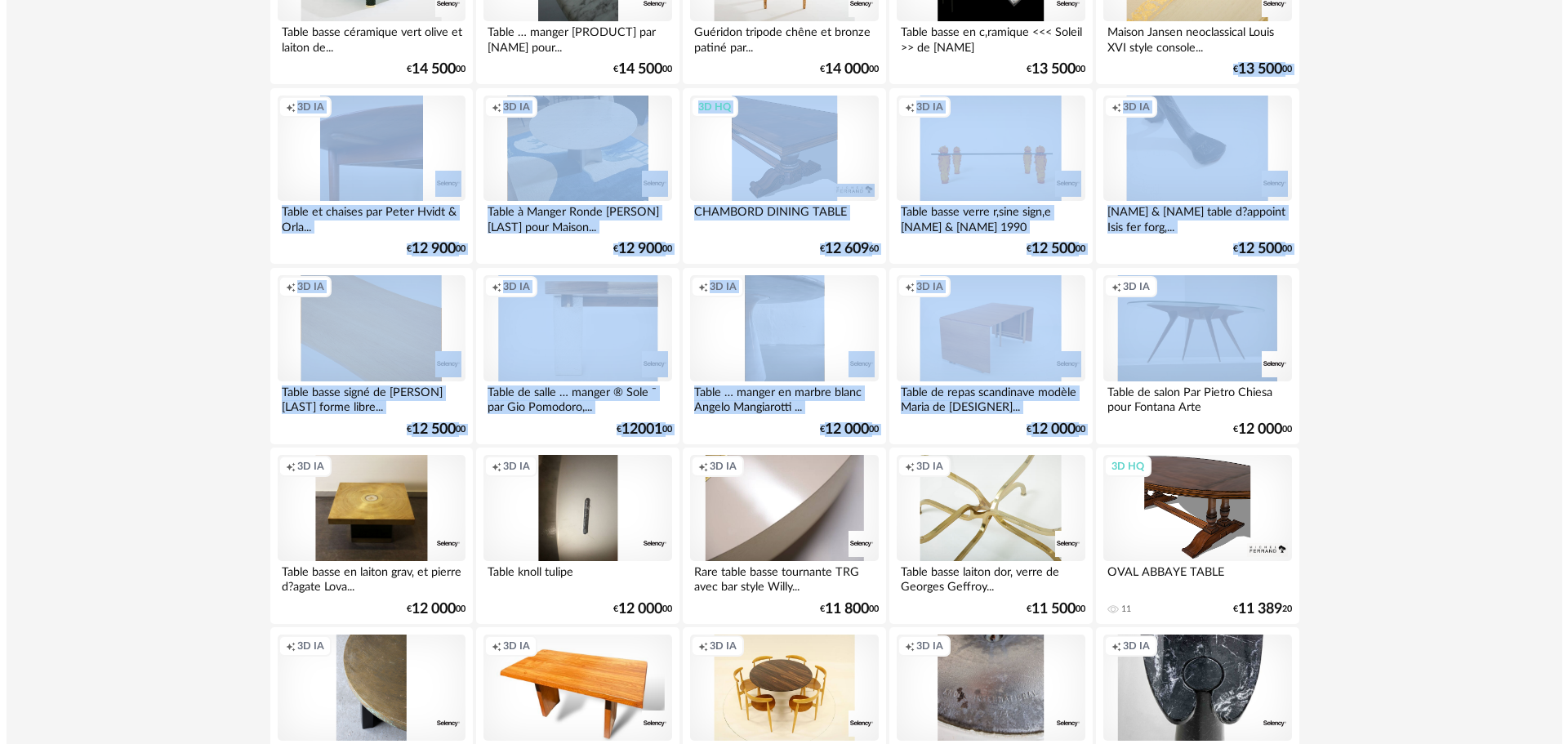 scroll, scrollTop: 0, scrollLeft: 0, axis: both 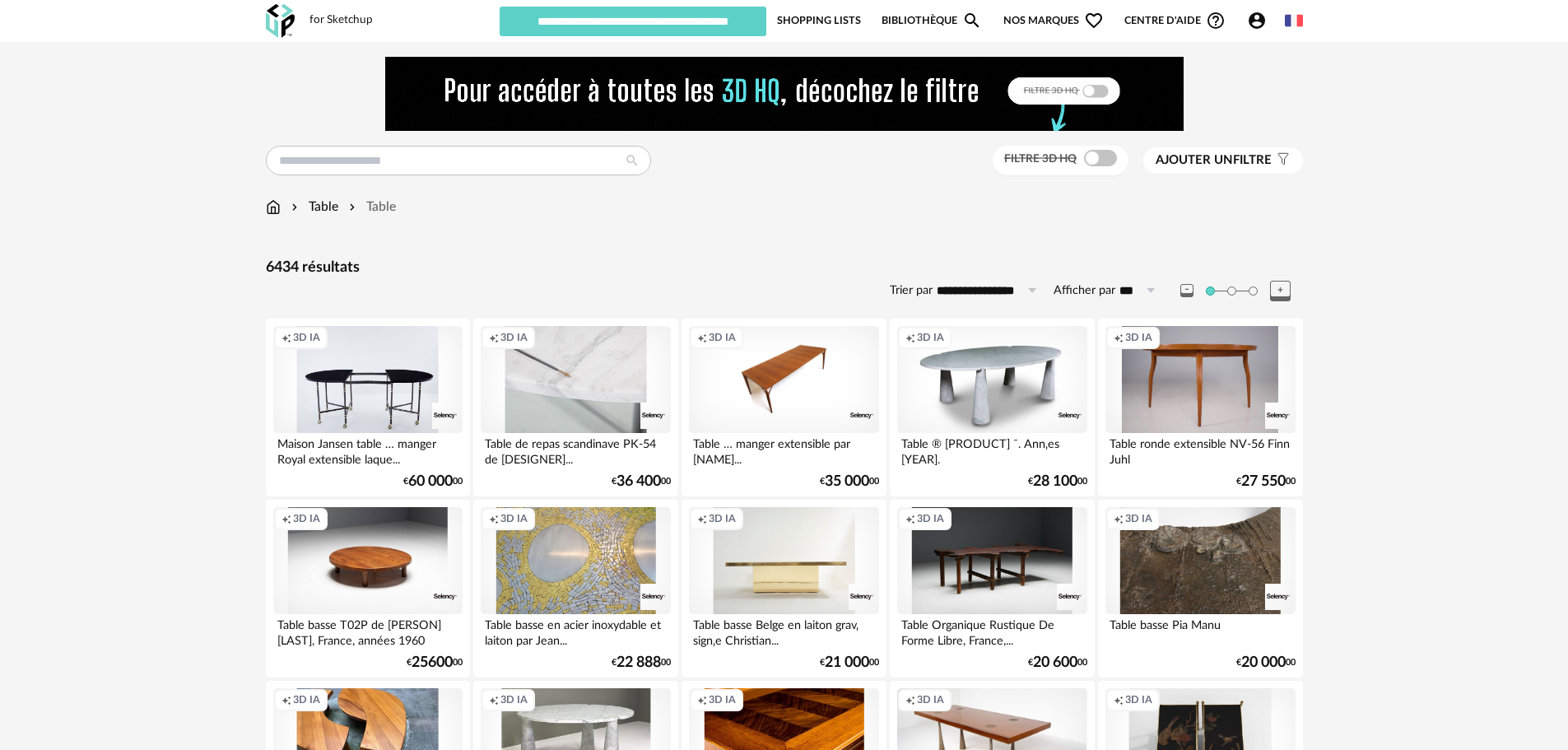click on "Filtre 3D HQ
Ajouter un  filtre s   Filter icon   Filtrer par :   Modèle
Filtre 3D HQ
Marque
&tradition
53
101 Copenhagen
0
366 Concept
2
AMPM
79
AYTM
12
Acte DECO
0
Airborne Design
0
Alinea
35     Arrow Right icon
Afficher toutes les marques
Toutes les marques   Close icon
Couleur
noir
799
acier
4
beige
0
blanc
767
gris
285
brun
1782
jaune
42
orange
32
rouge
94
rose
29
violet
9
bleu
107
vert
128
transparent
175
argenté
113
doré - laiton
126
bois
1430
multicolore
131
Dimension
Hauteur    *** 0% 10% 20% 30% 40% 50% 60% 70% 80% 90% 100%     ** 0% 10% 20% 30% 40% 50% 60% 70% 80%" at bounding box center (784, 2028) 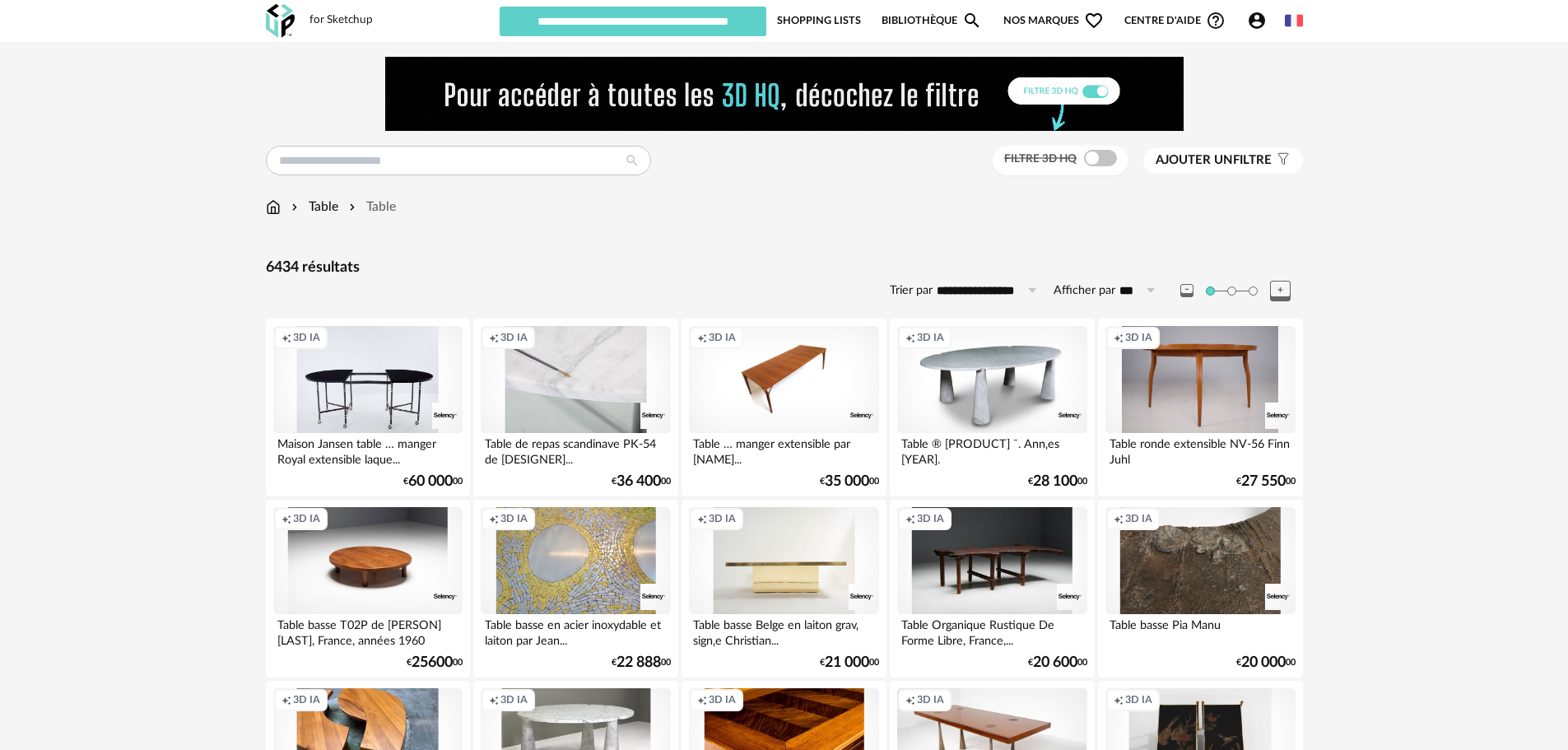 click on "Ajouter un  filtre" at bounding box center [1213, 161] 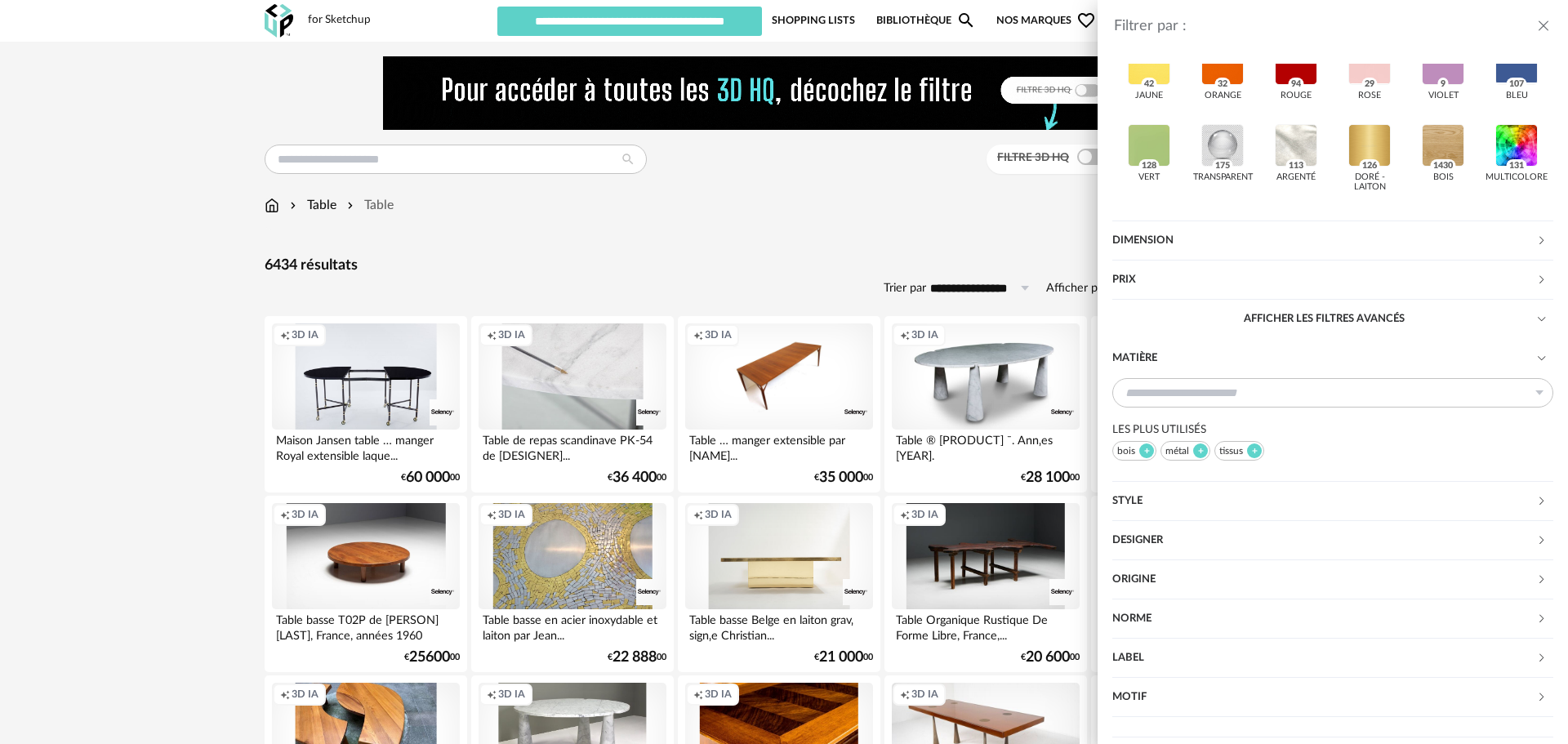 scroll, scrollTop: 315, scrollLeft: 0, axis: vertical 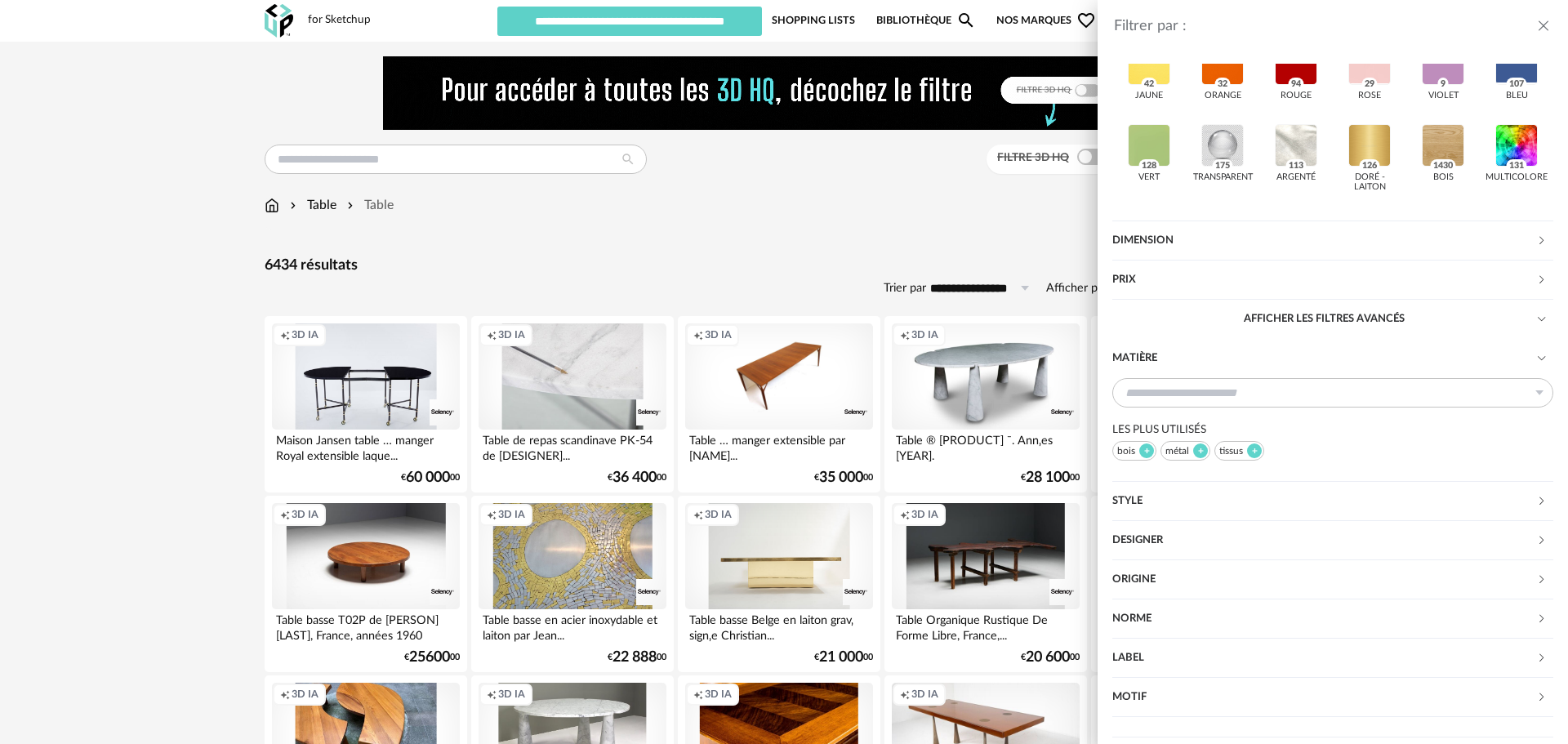 click on "Norme" at bounding box center (1324, 619) 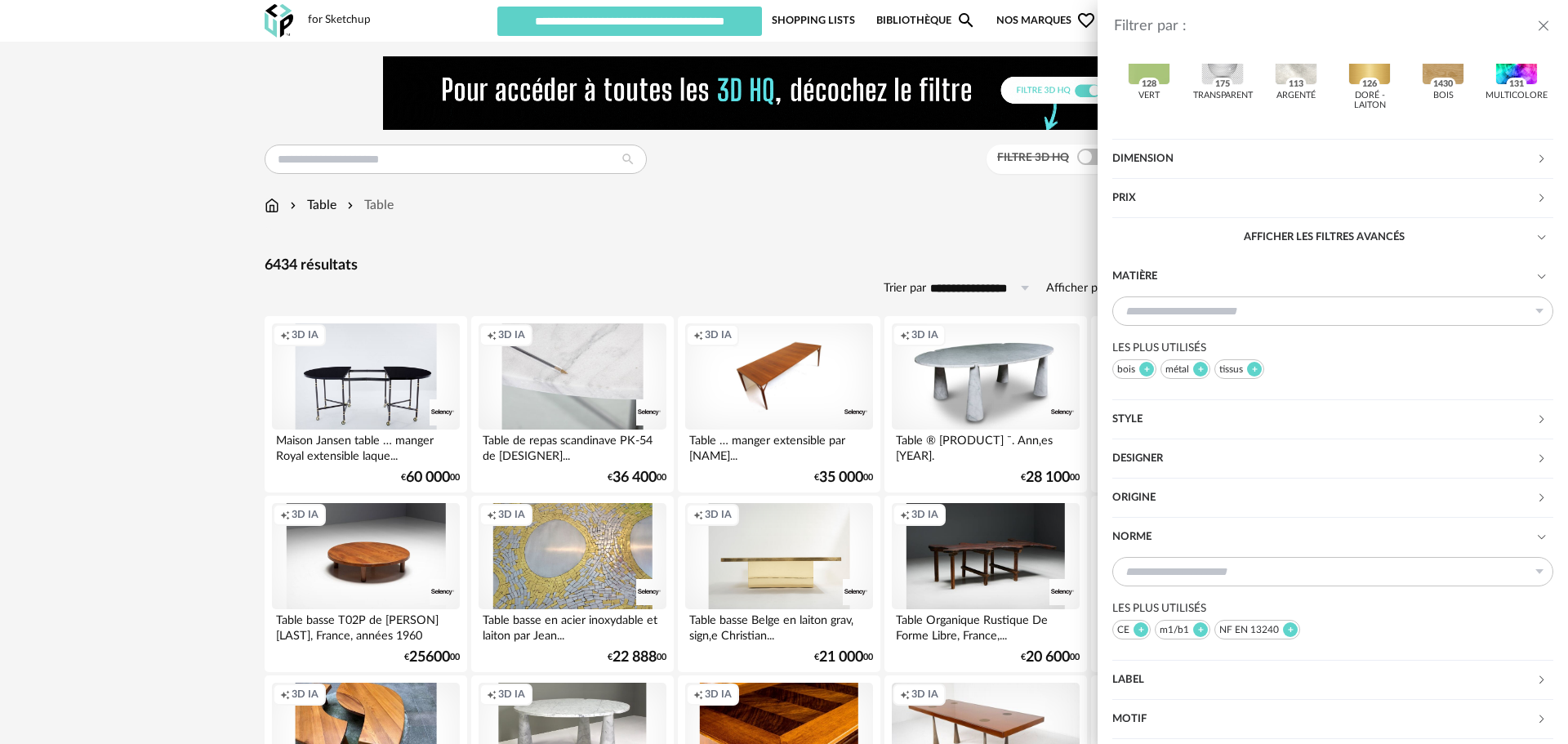 click on "Norme" at bounding box center (1324, 537) 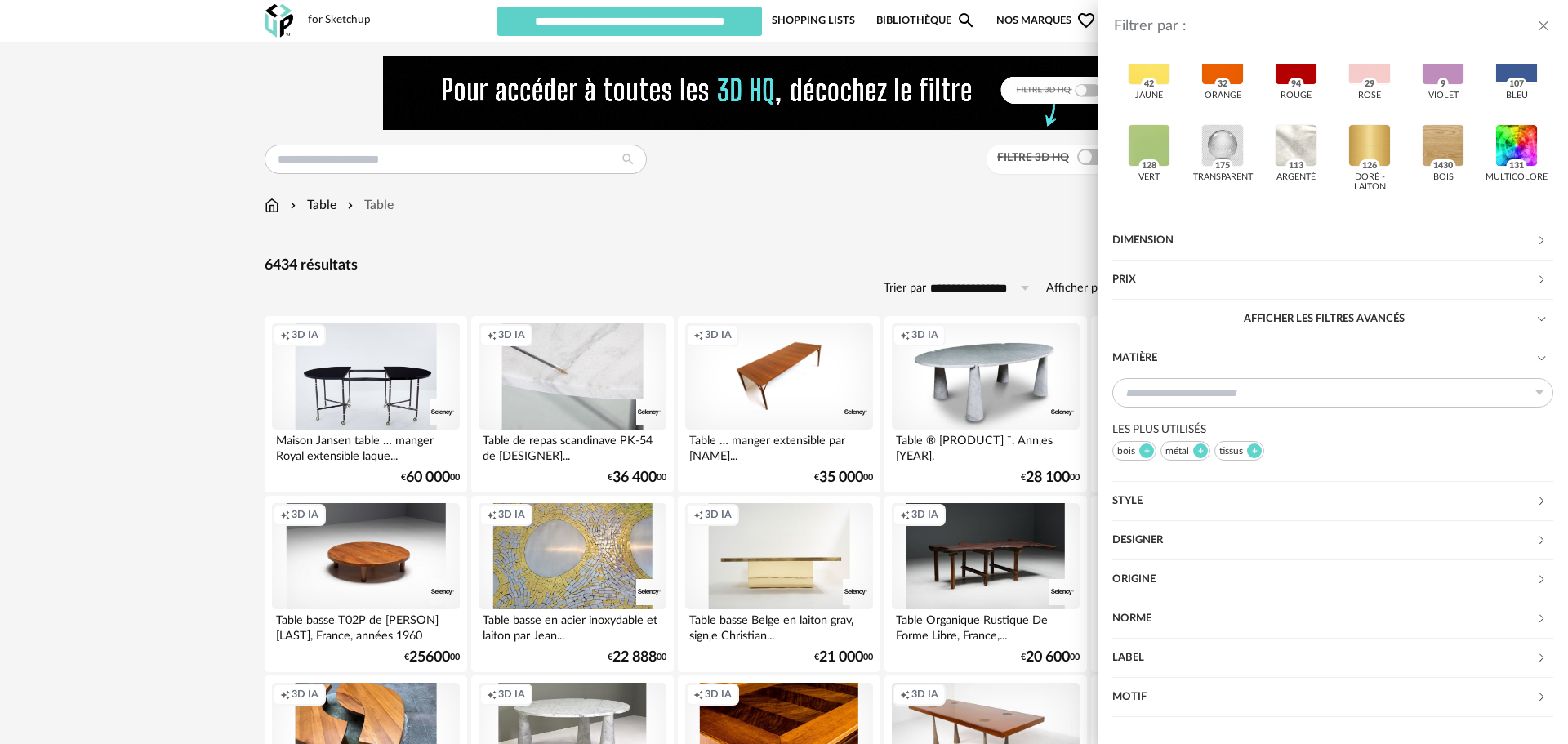 click on "Style" at bounding box center (1324, 501) 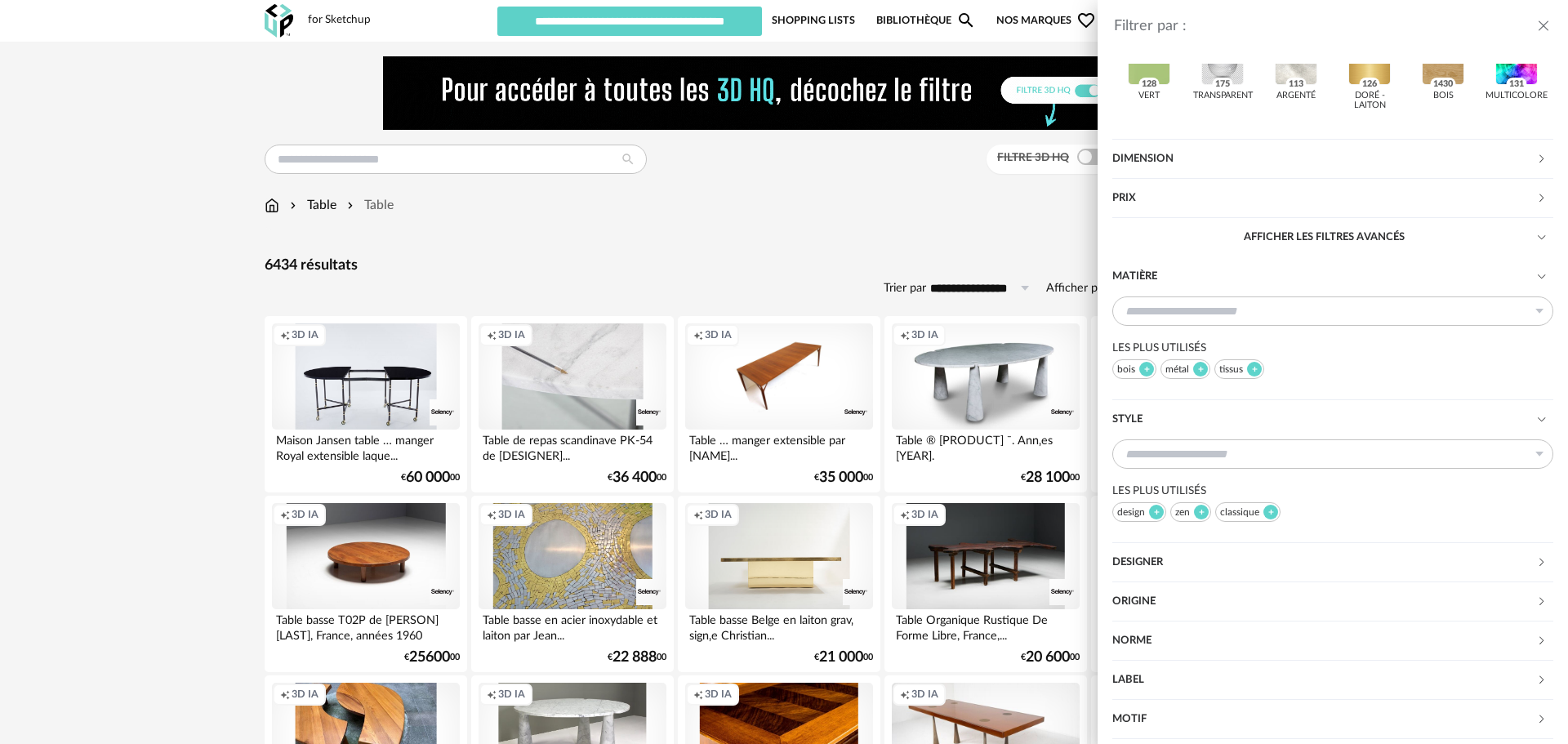 click on "Style" at bounding box center (1324, 420) 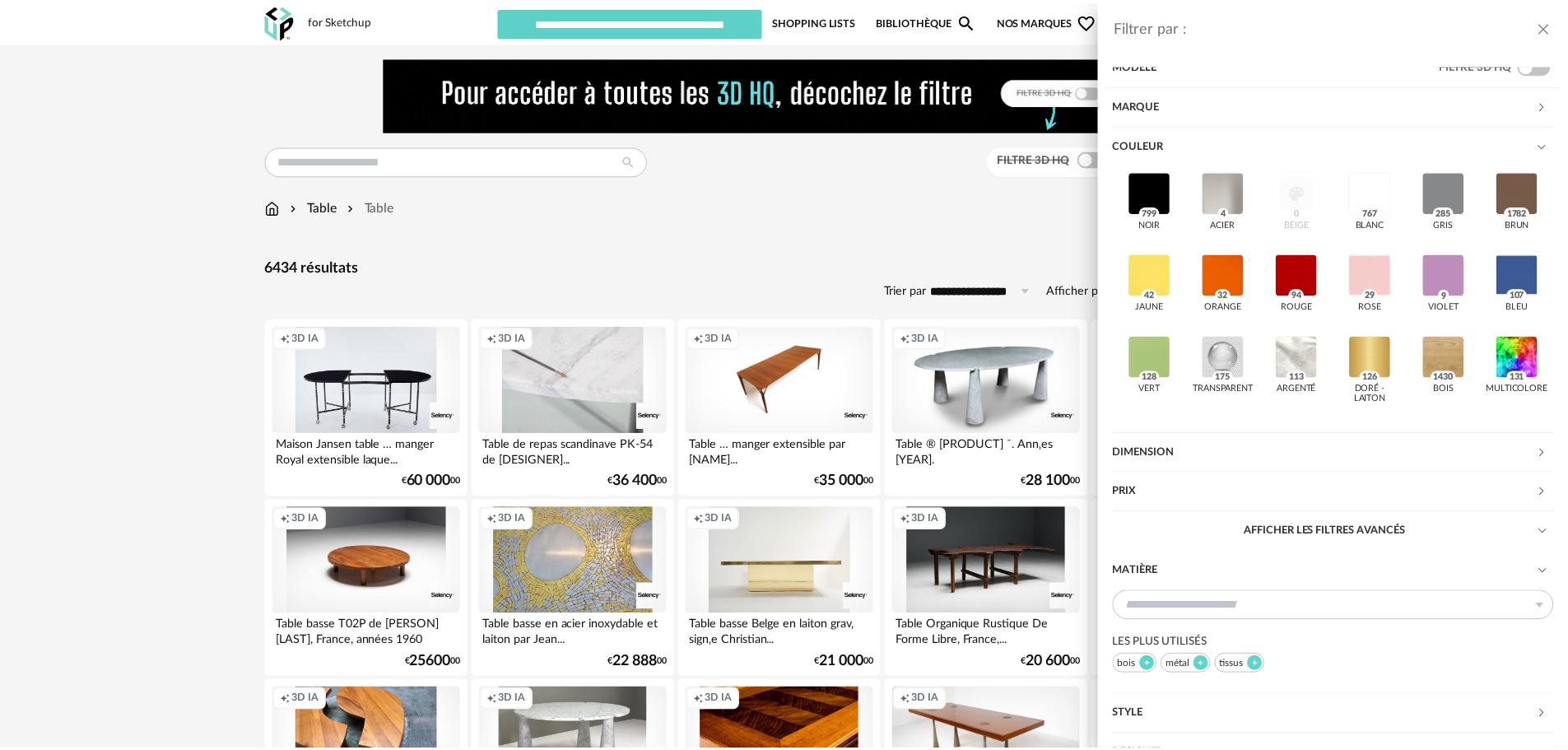 scroll, scrollTop: 0, scrollLeft: 0, axis: both 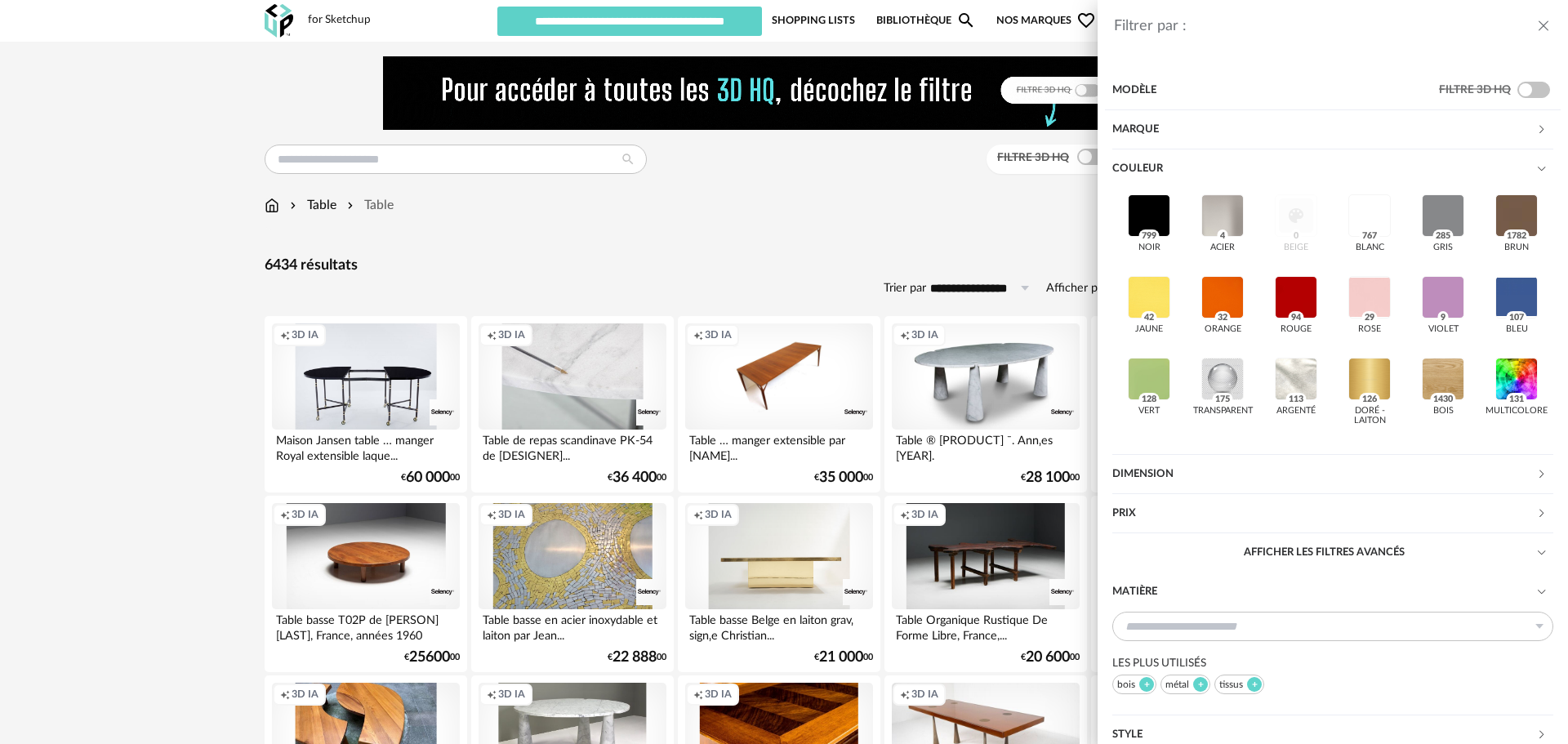 click on "Filtrer par :   Modèle
Filtre 3D HQ
Marque
&tradition
[NUMBER]
101 Copenhagen
[NUMBER]
366 Concept
[NUMBER]
AMPM
[NUMBER]
AYTM
[NUMBER]
Acte DECO
[NUMBER]
Airborne Design
[NUMBER]
Alinea
[NUMBER] Arrow Right icon
Afficher toutes les marques
Toutes les marques   Close icon
Couleur
noir
[NUMBER]
acier
[NUMBER]
beige
[NUMBER]
blanc
[NUMBER]
gris
[NUMBER]
brun
[NUMBER]
jaune
[NUMBER]
orange
[NUMBER]
rouge
[NUMBER]
rose
[NUMBER]
violet
[NUMBER]
bleu
[NUMBER]
vert
[NUMBER]
transparent
[NUMBER]
argenté
[NUMBER]
doré - laiton
[NUMBER]
bois
[NUMBER]
multicolore
[NUMBER]
Dimension
Hauteur    *** 0% 10% 20% 30% 40% 50% 60% 70% 80% 90% 100%     ** 0% 10% 20% 30% 40% 50% 60% 70% 80% 90% 100%     Largeur" at bounding box center (784, 372) 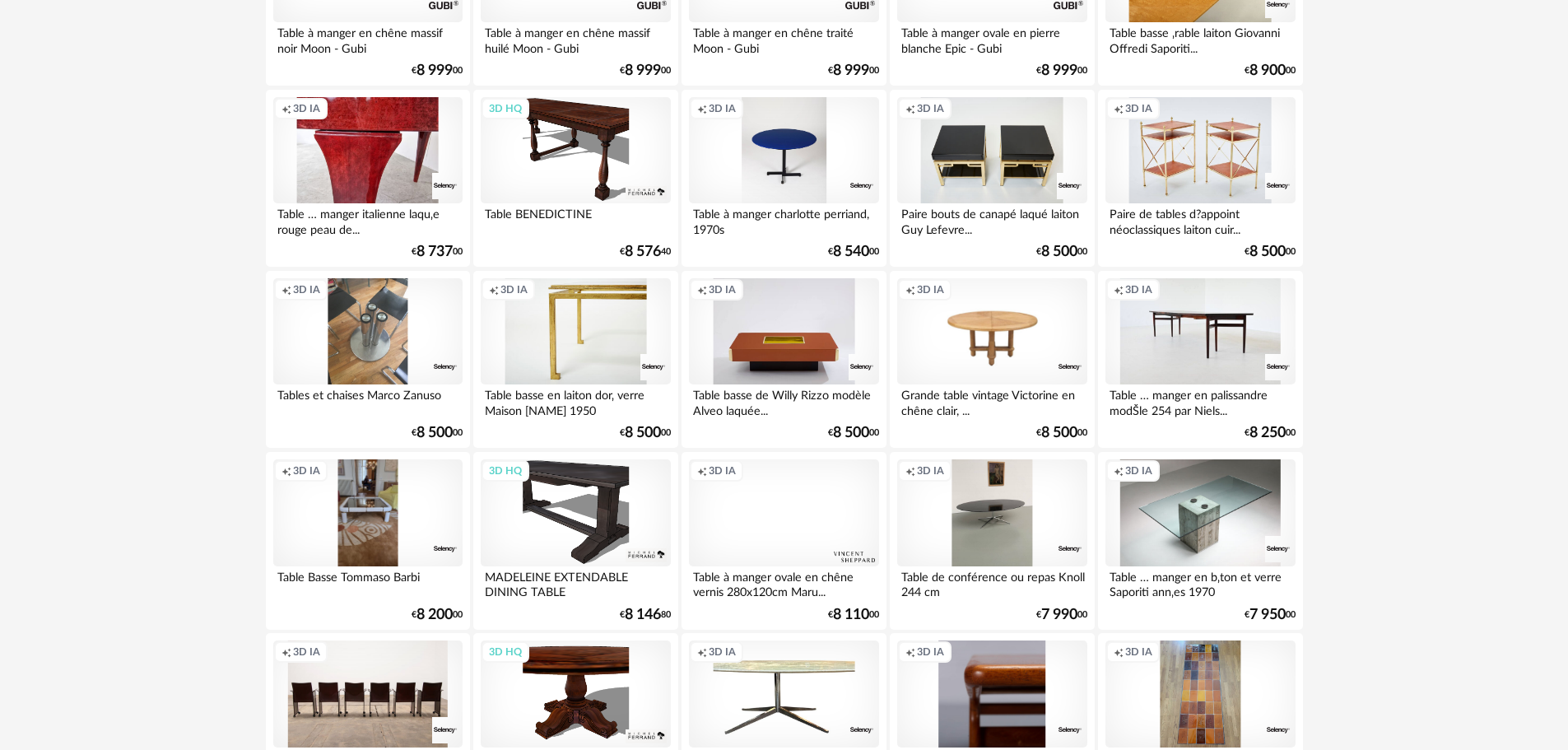 scroll, scrollTop: 3300, scrollLeft: 0, axis: vertical 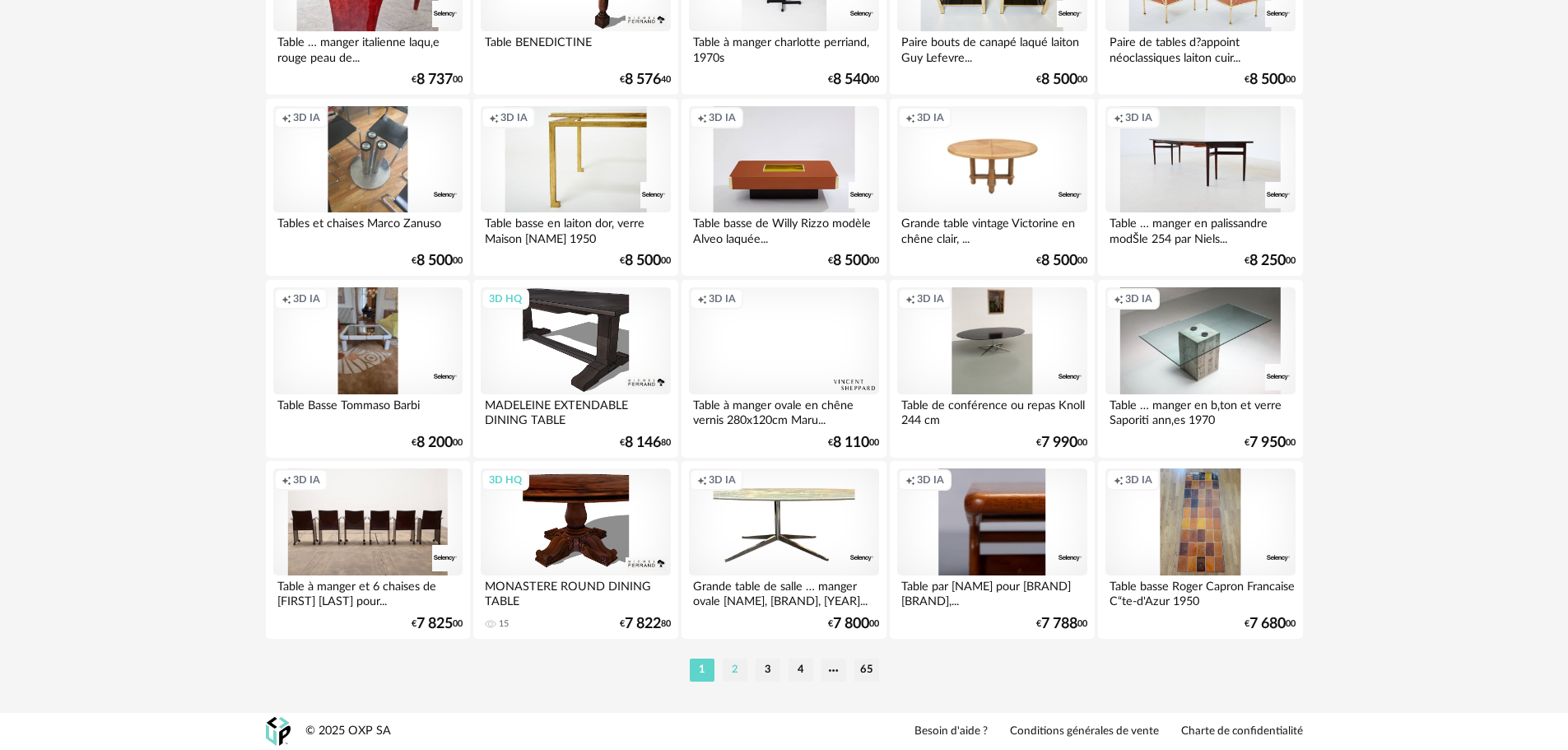 click on "2" at bounding box center (735, 670) 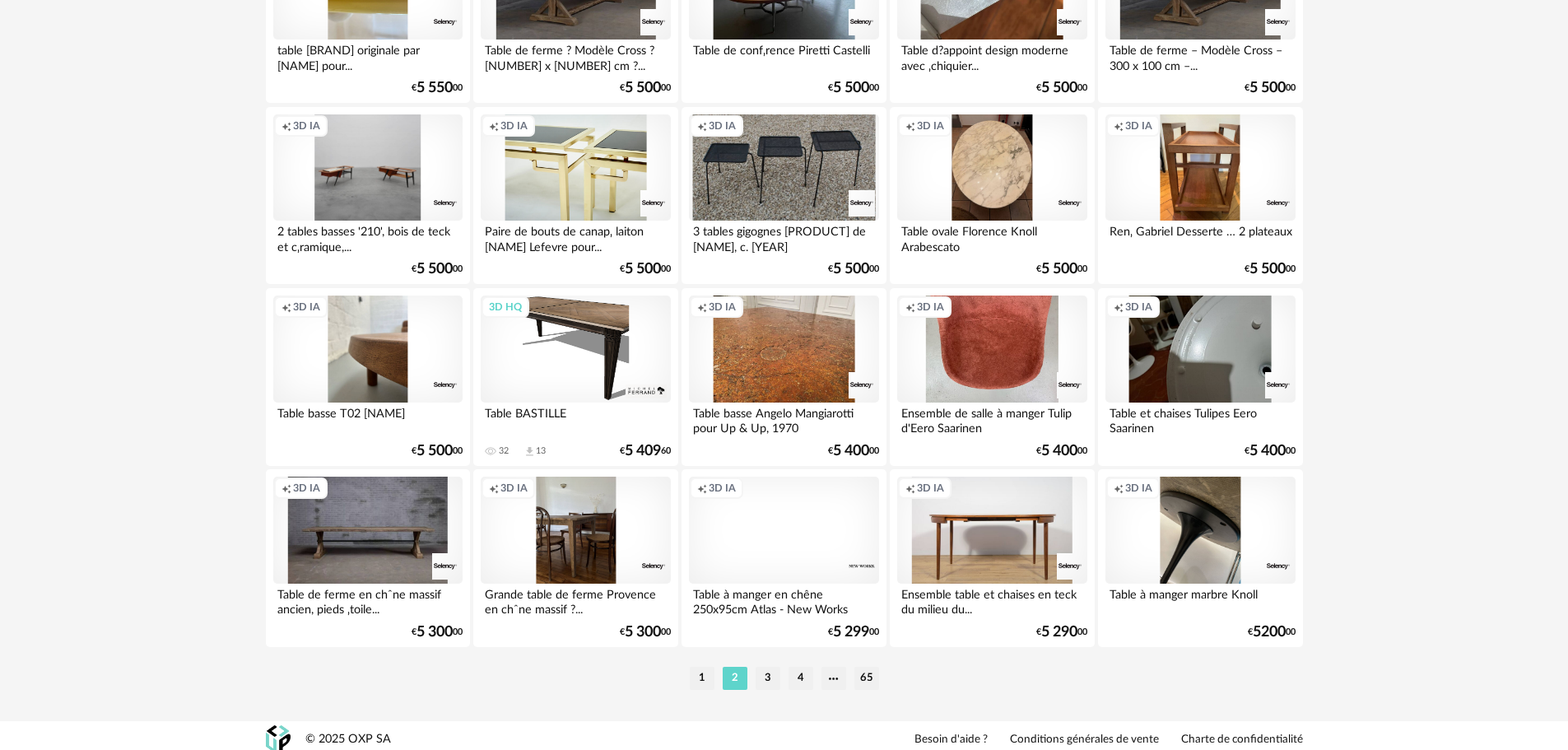 scroll, scrollTop: 3300, scrollLeft: 0, axis: vertical 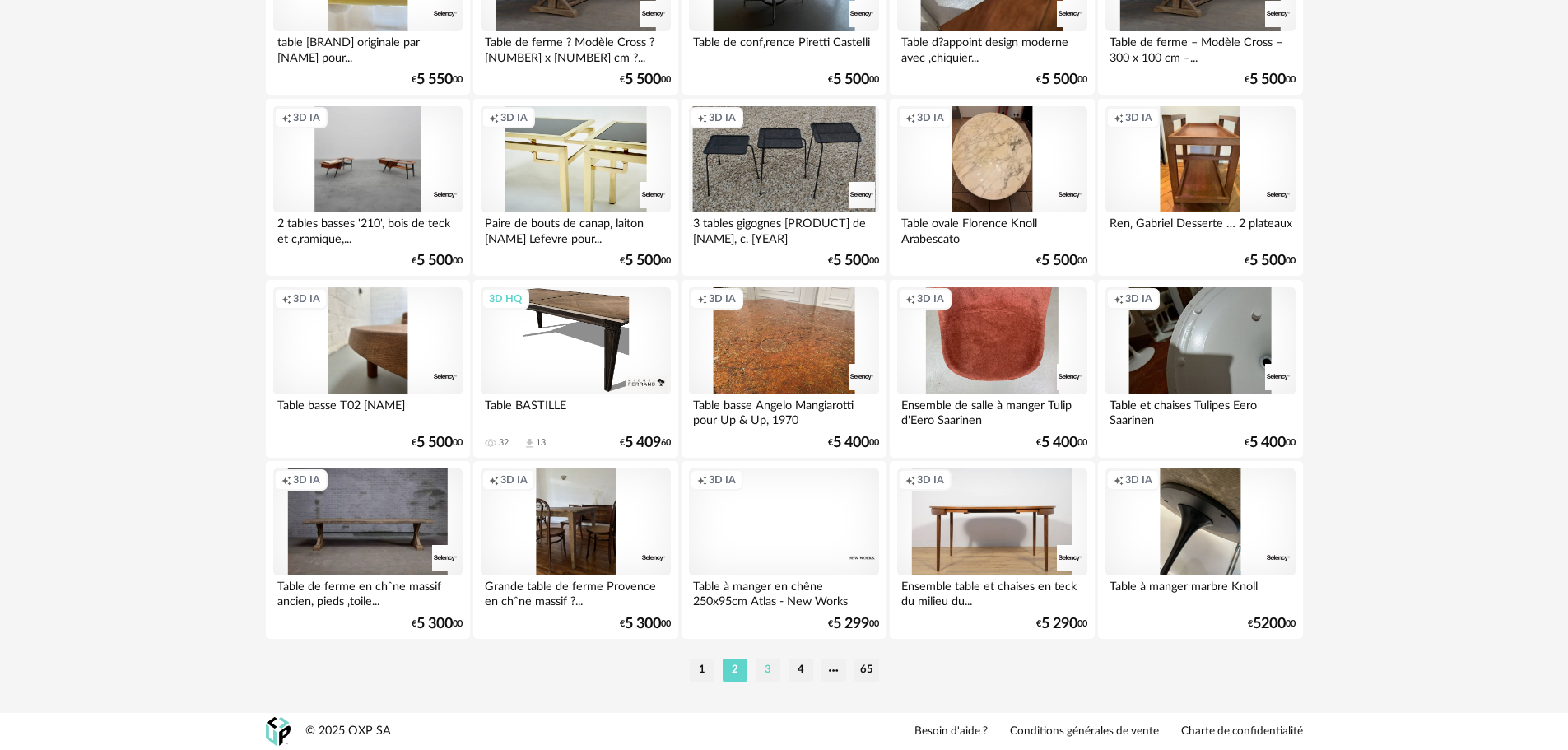 click on "3" at bounding box center (768, 670) 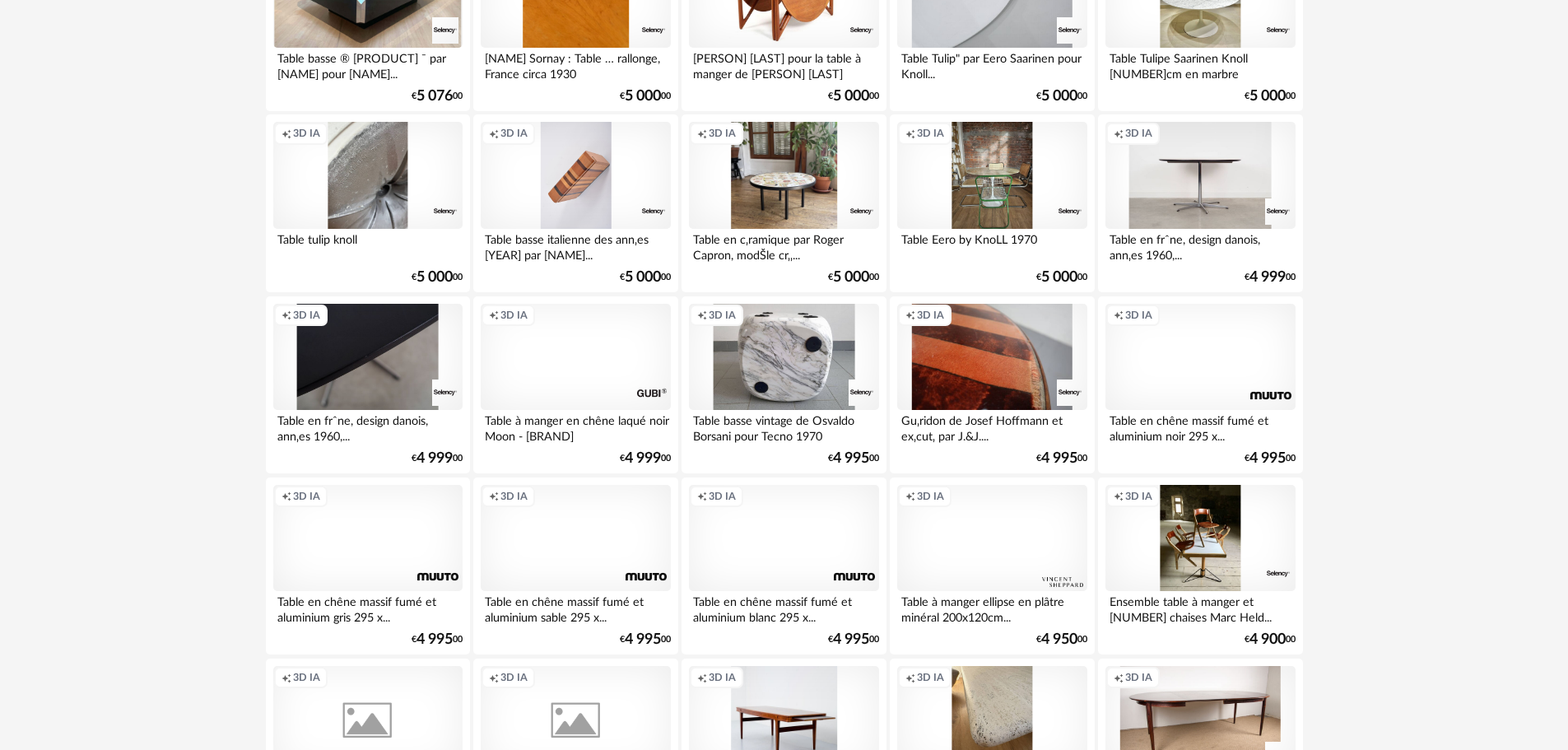 scroll, scrollTop: 659, scrollLeft: 0, axis: vertical 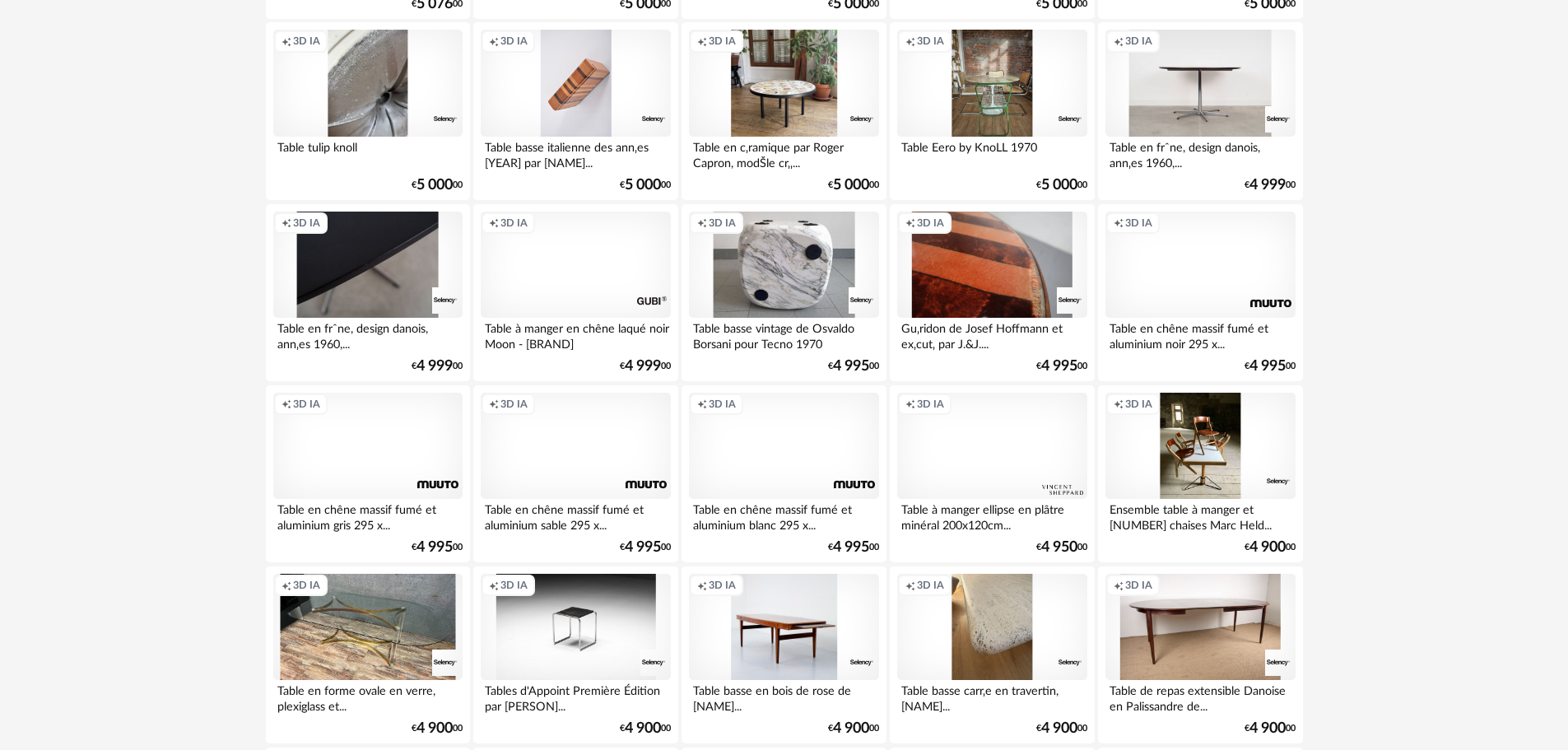 click on "Creation icon   3D IA" at bounding box center (992, 446) 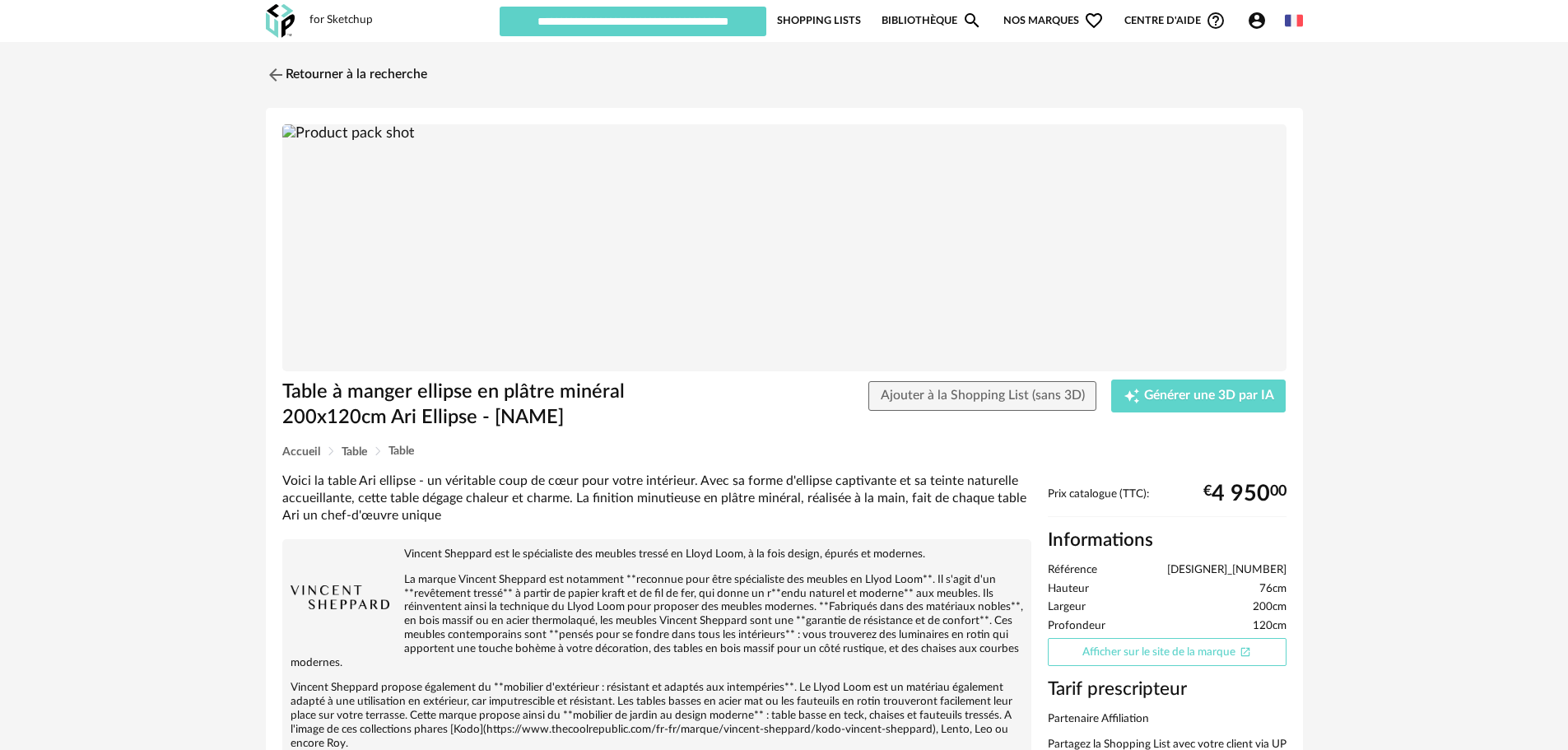 click on "Afficher sur le site de la marque
Open In New icon" at bounding box center [1167, 652] 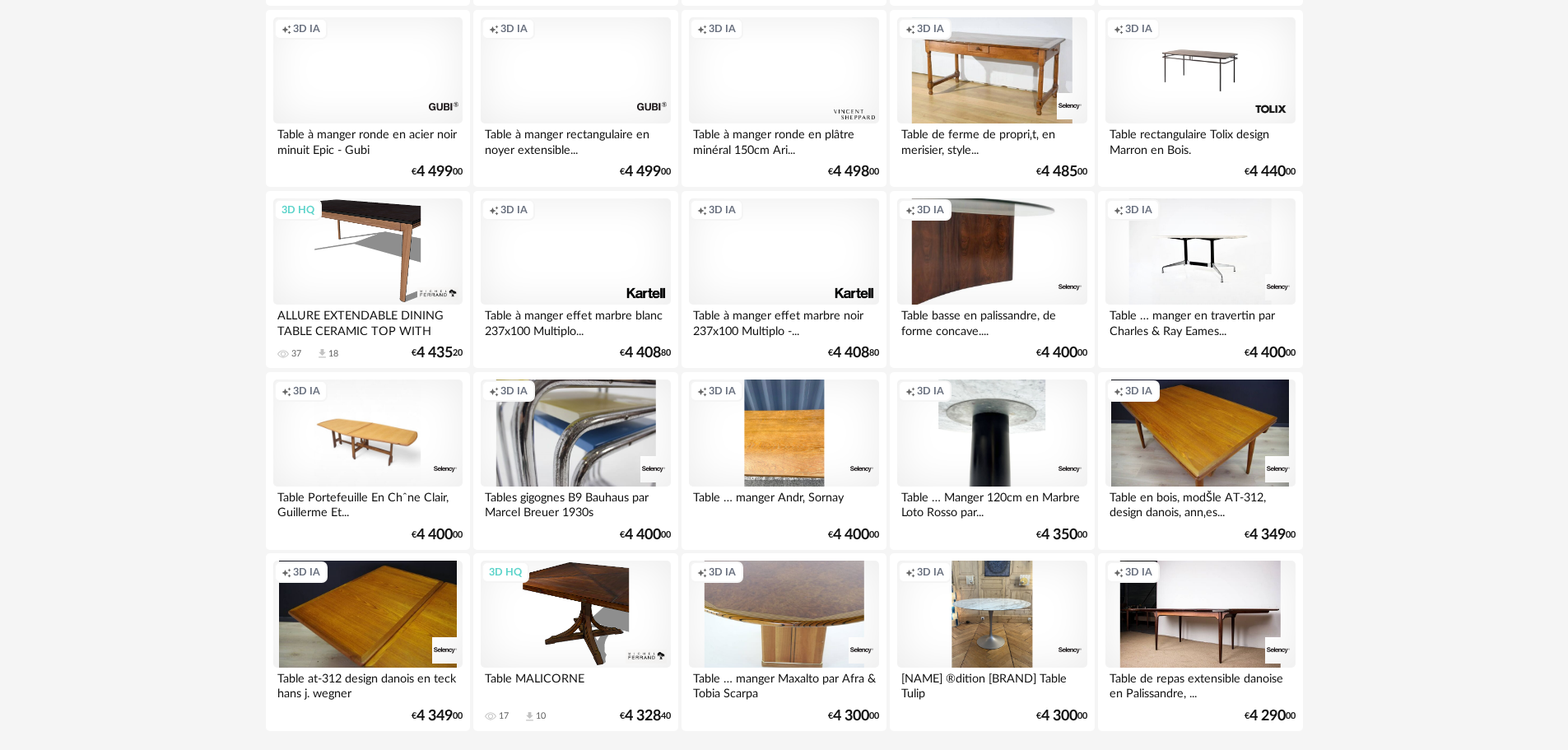 scroll, scrollTop: 3300, scrollLeft: 0, axis: vertical 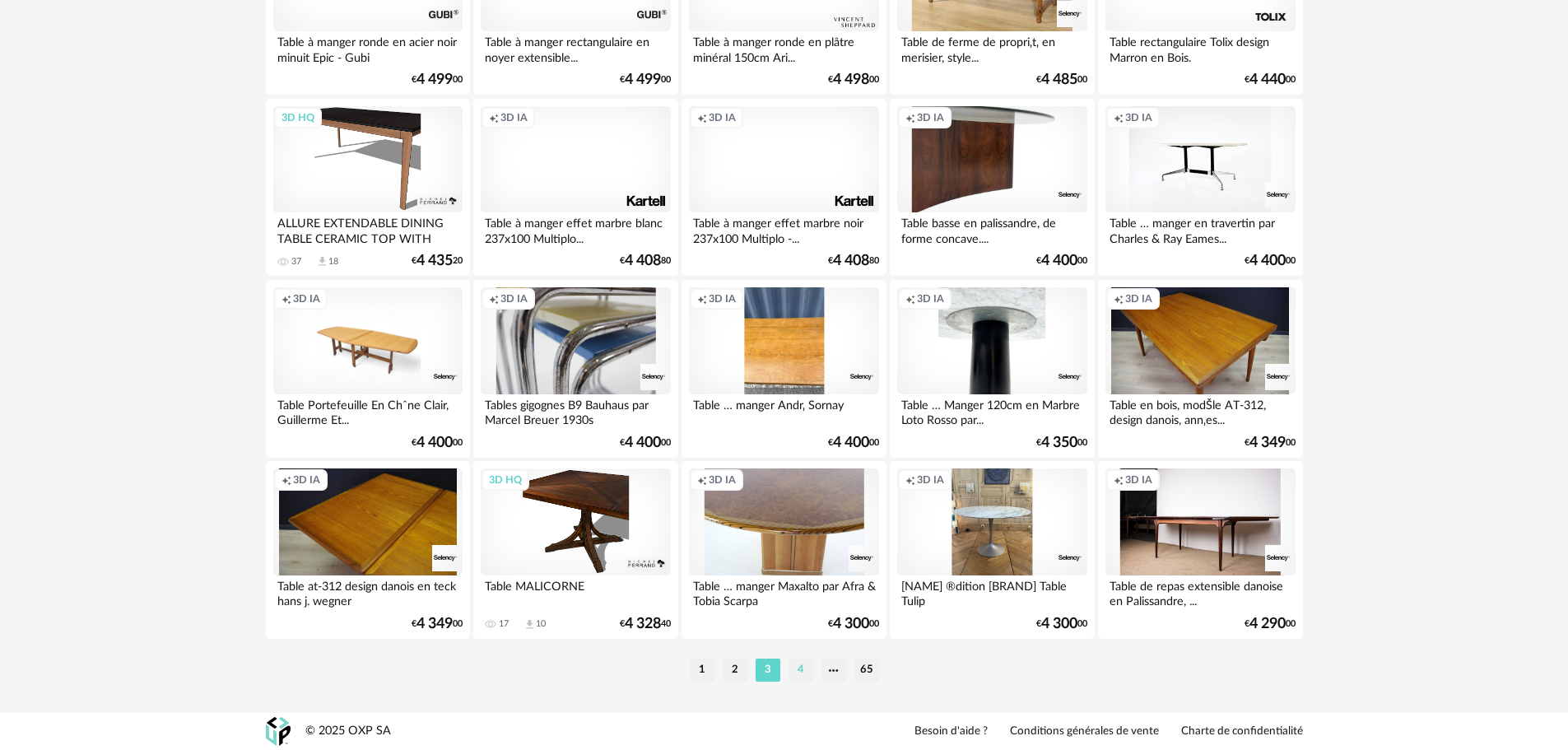 click on "4" at bounding box center (801, 670) 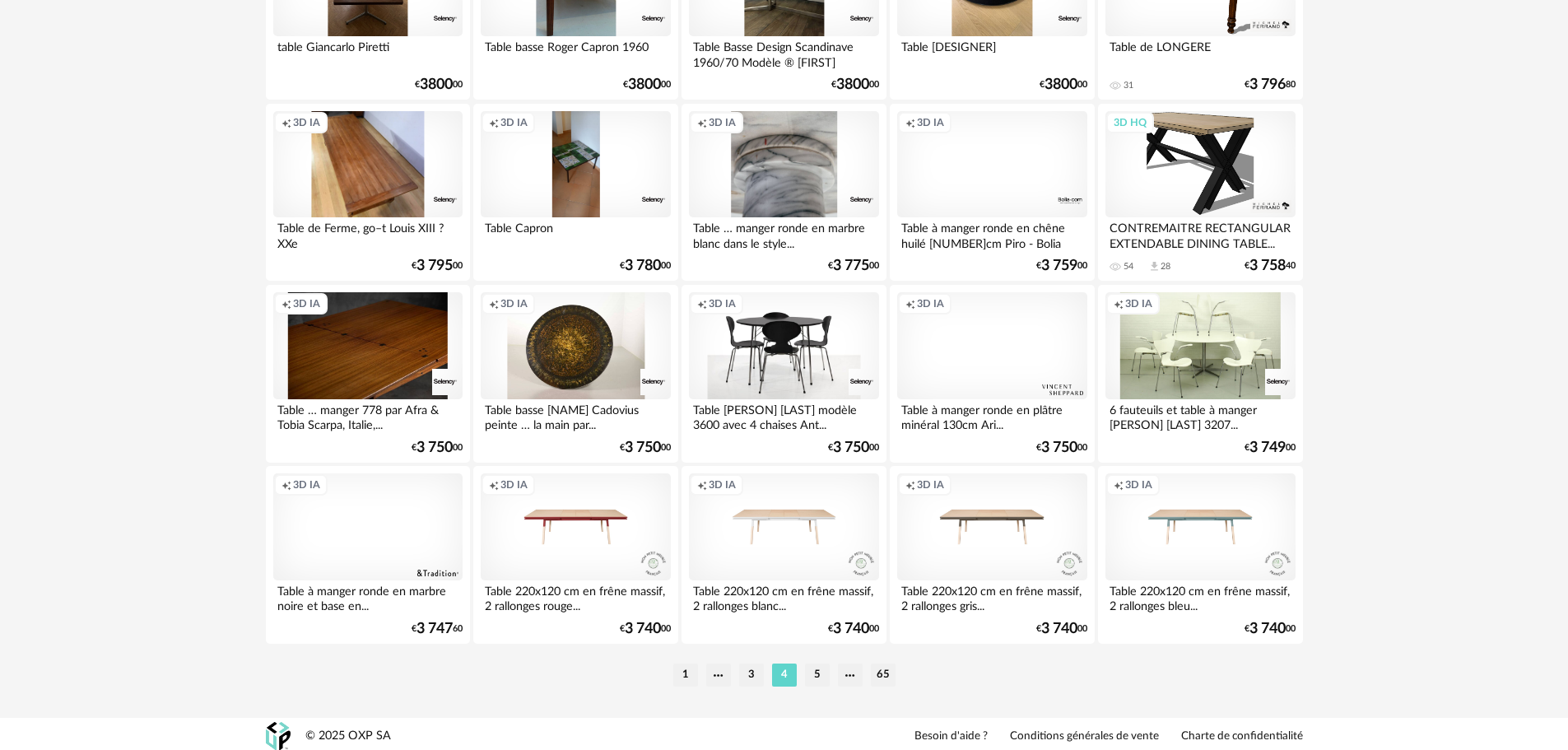 scroll, scrollTop: 3300, scrollLeft: 0, axis: vertical 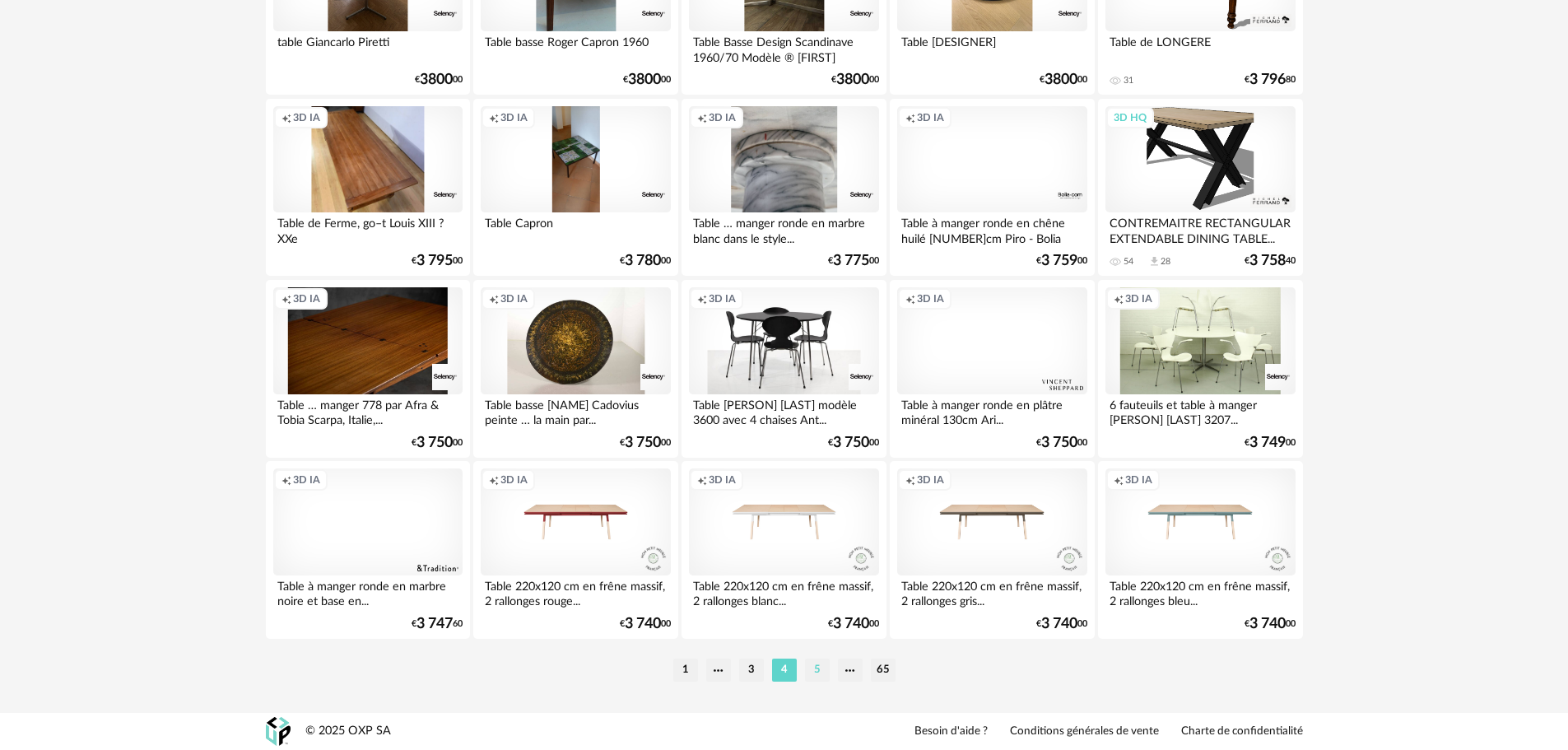 click on "5" at bounding box center (817, 670) 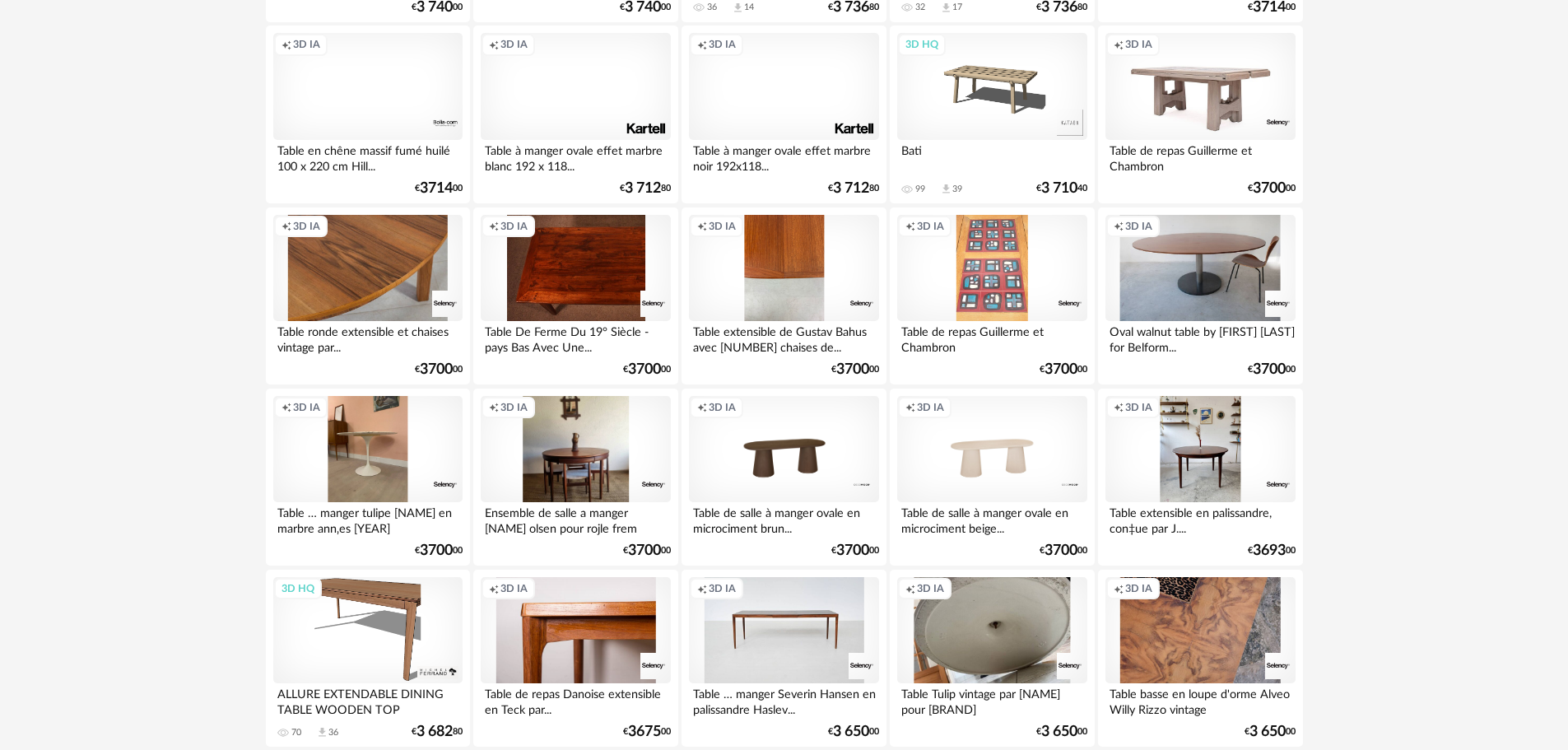scroll, scrollTop: 741, scrollLeft: 0, axis: vertical 